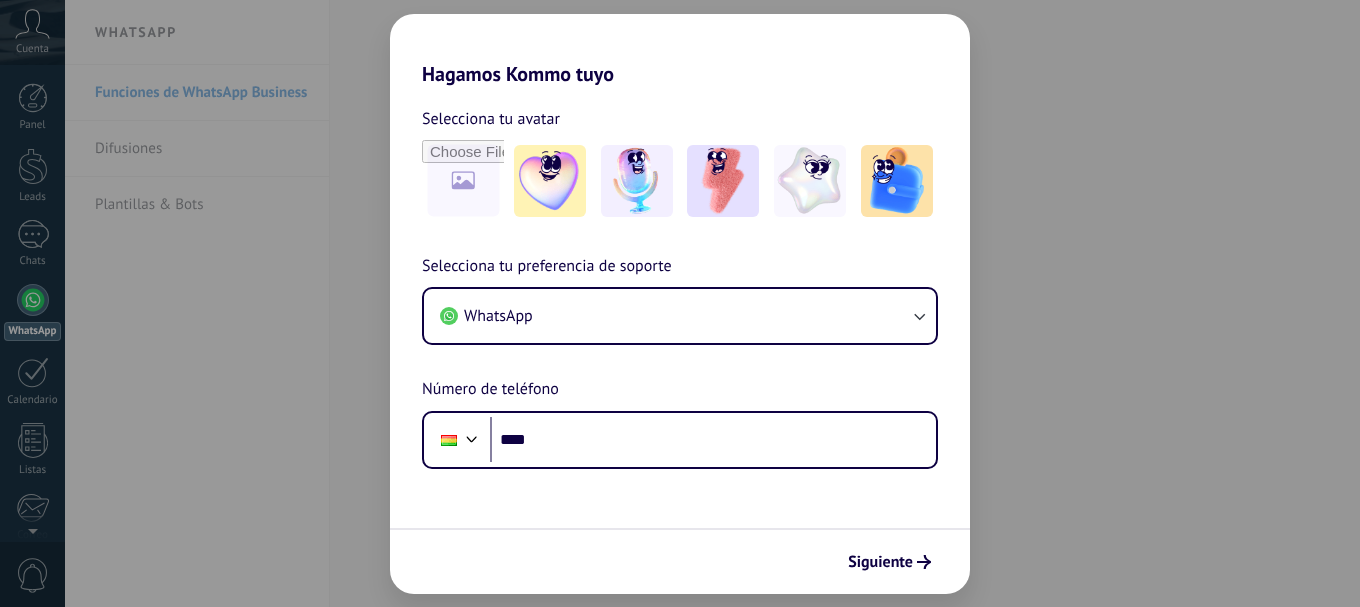 scroll, scrollTop: 0, scrollLeft: 0, axis: both 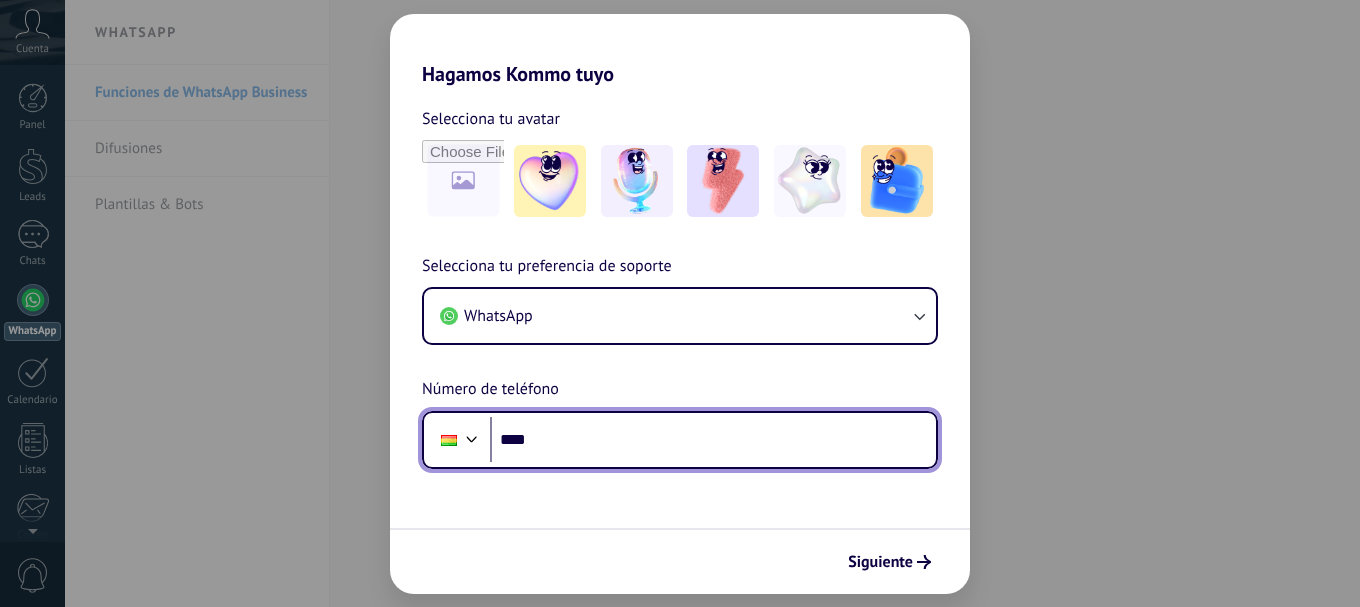 click on "****" at bounding box center [713, 440] 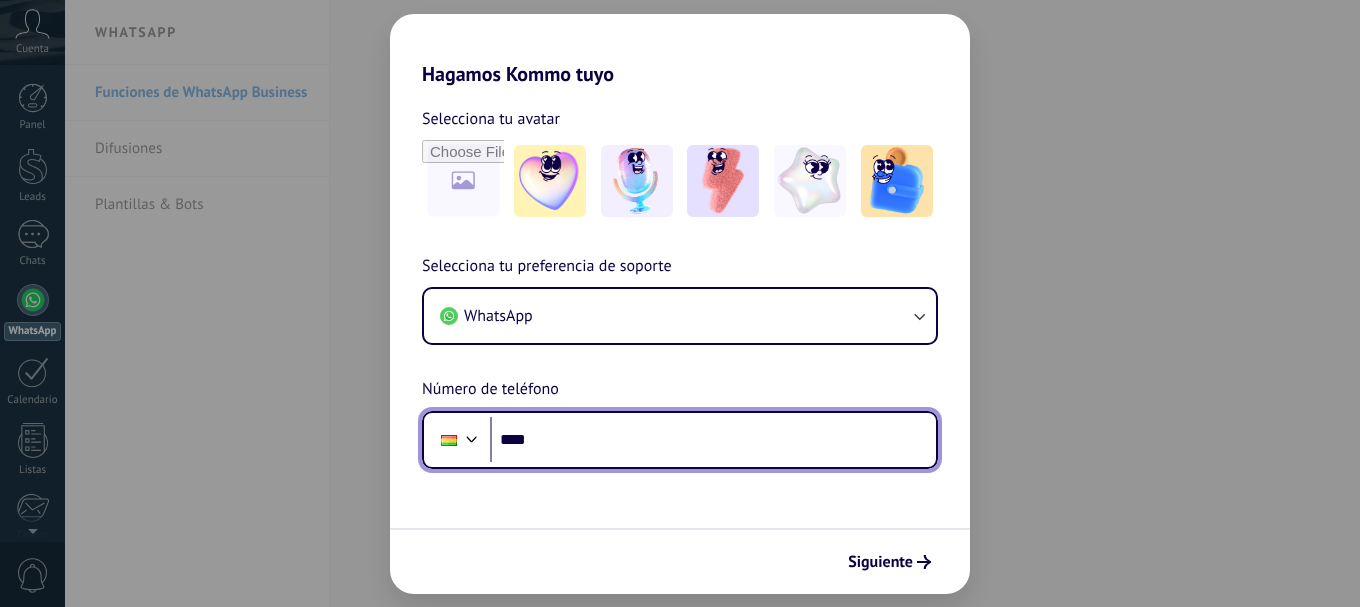 scroll, scrollTop: 0, scrollLeft: 0, axis: both 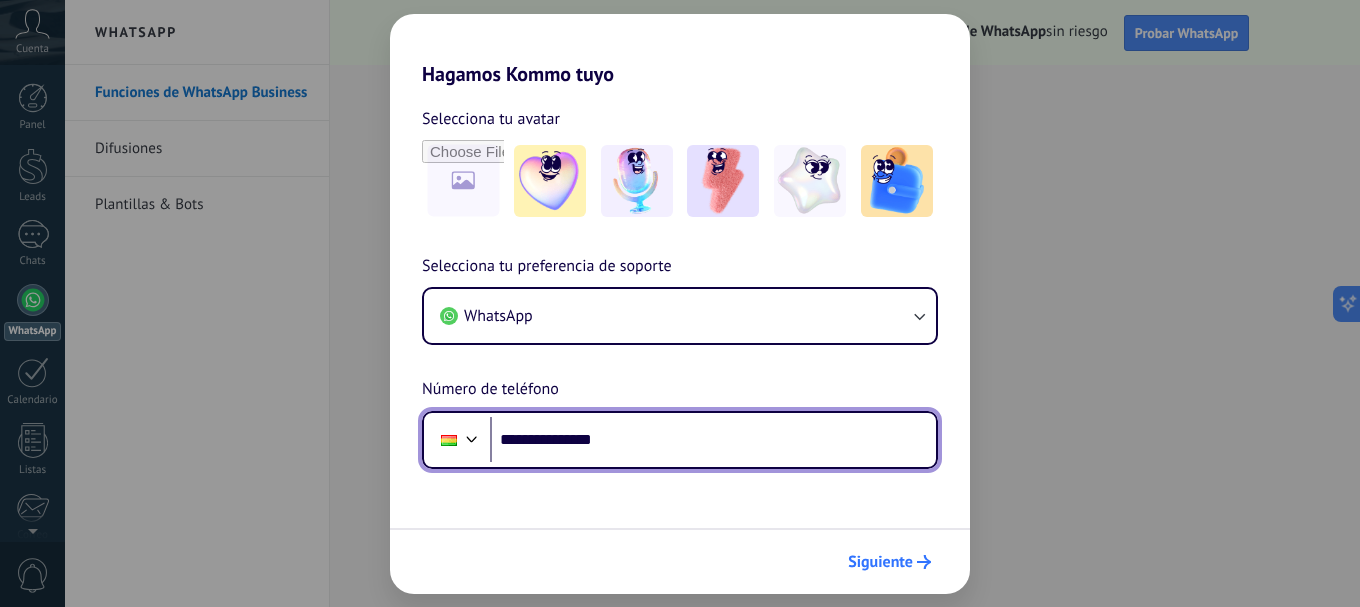 type on "**********" 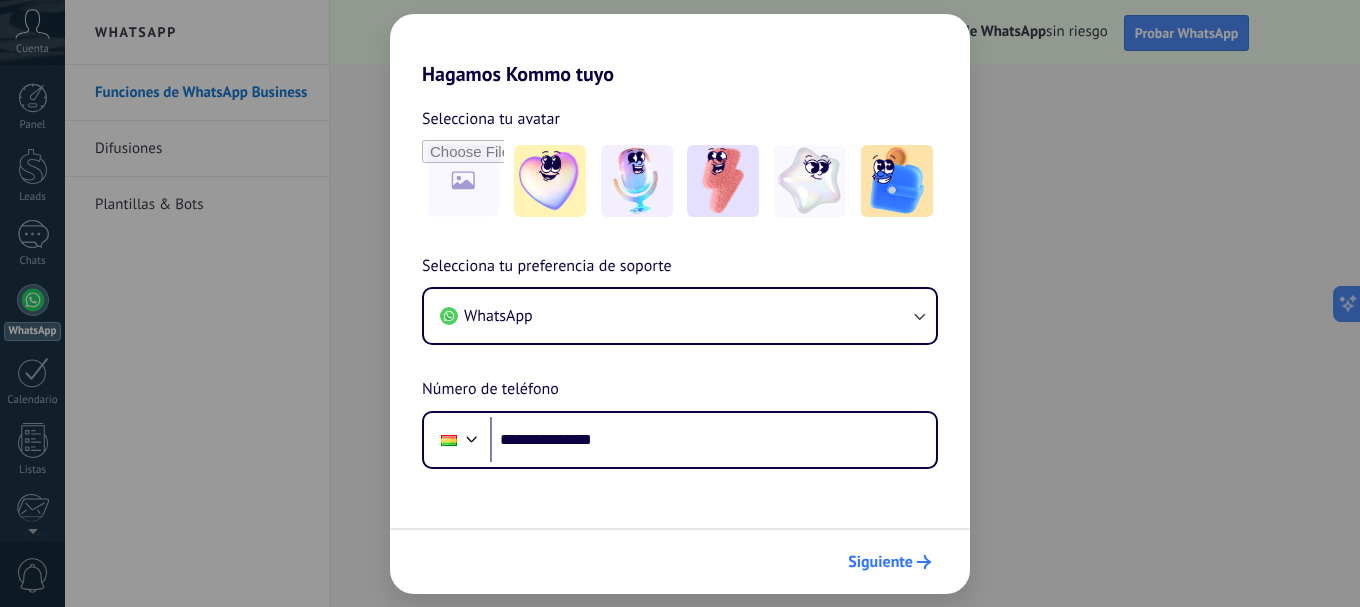 click 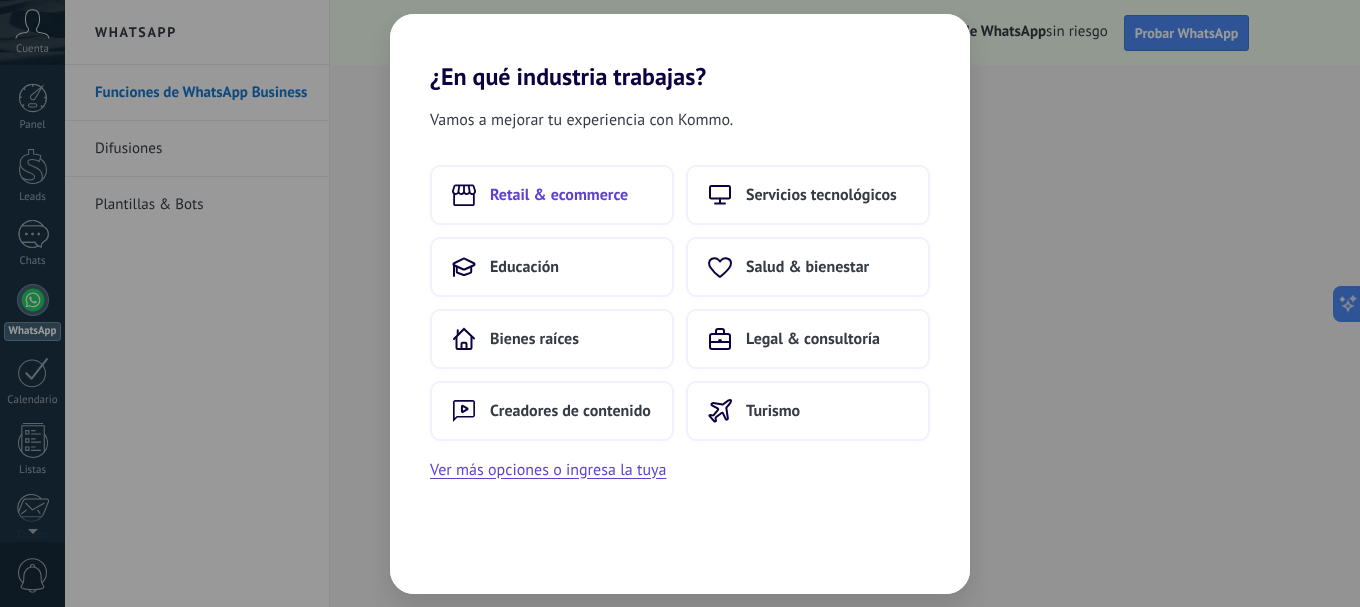 click on "Retail & ecommerce" at bounding box center (552, 195) 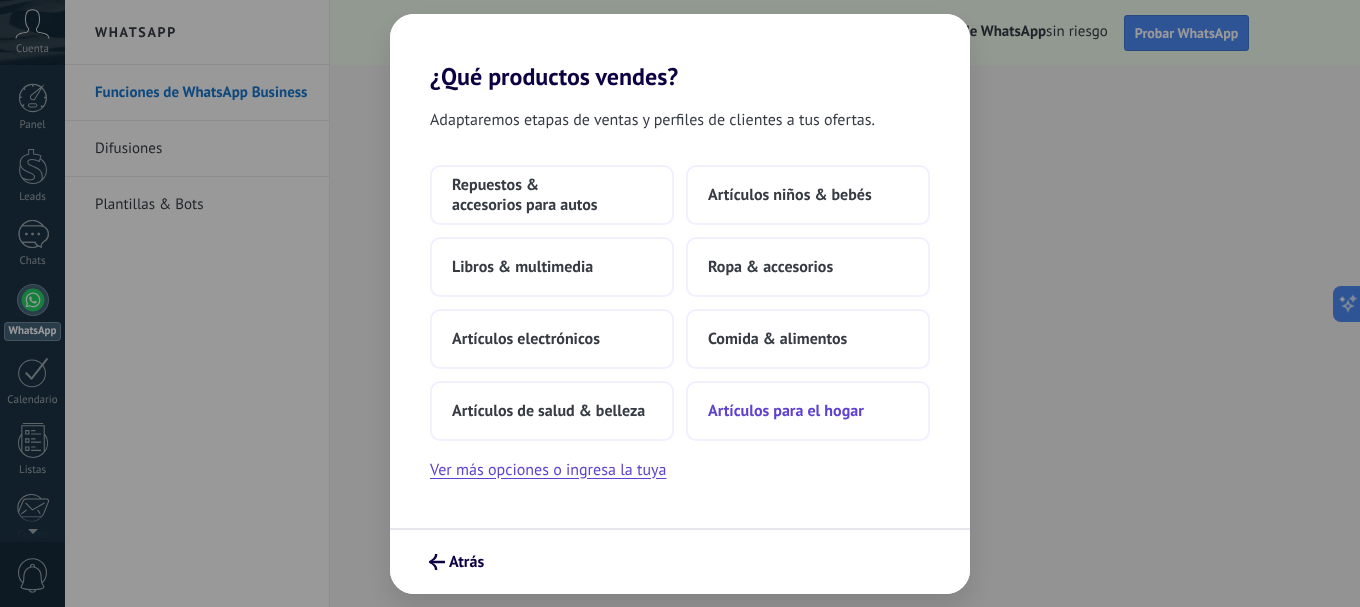 click on "Artículos para el hogar" at bounding box center [808, 411] 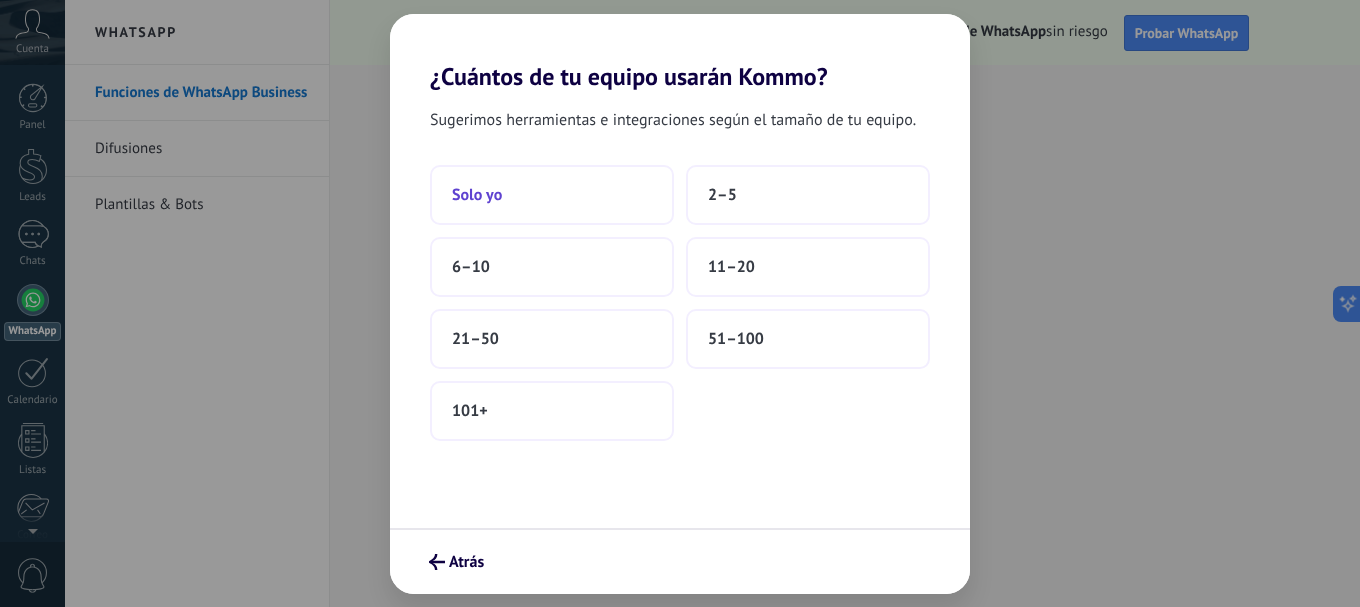 click on "Solo yo" at bounding box center (552, 195) 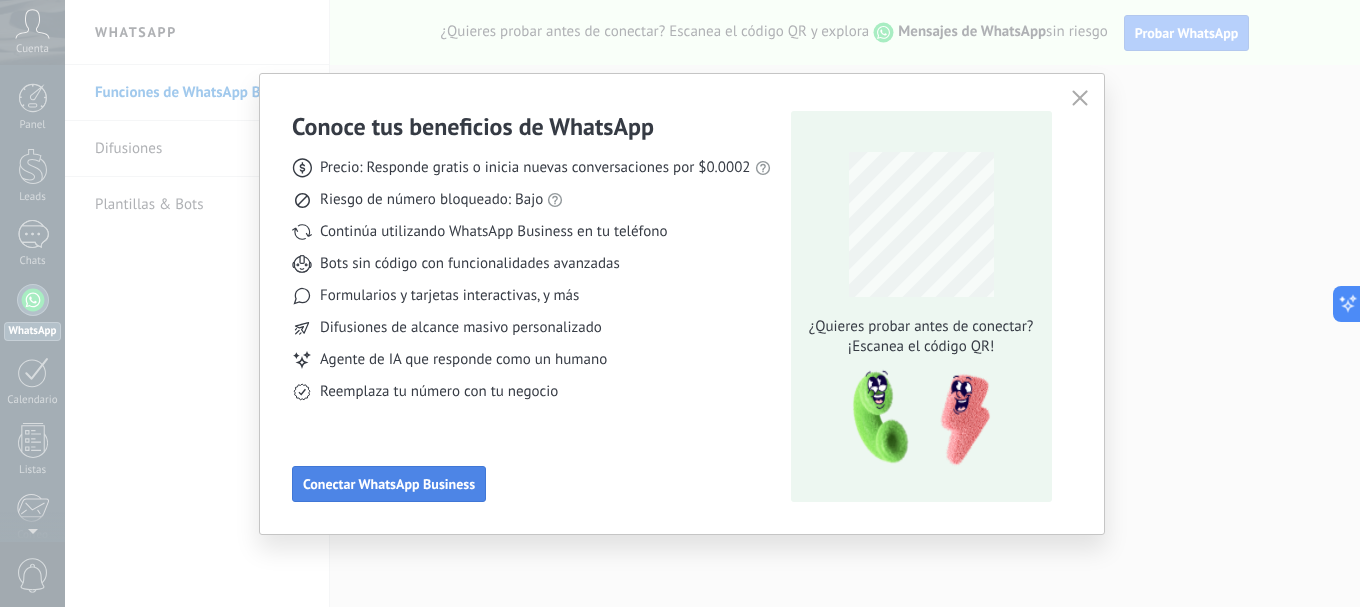 click on "Conectar WhatsApp Business" at bounding box center (389, 484) 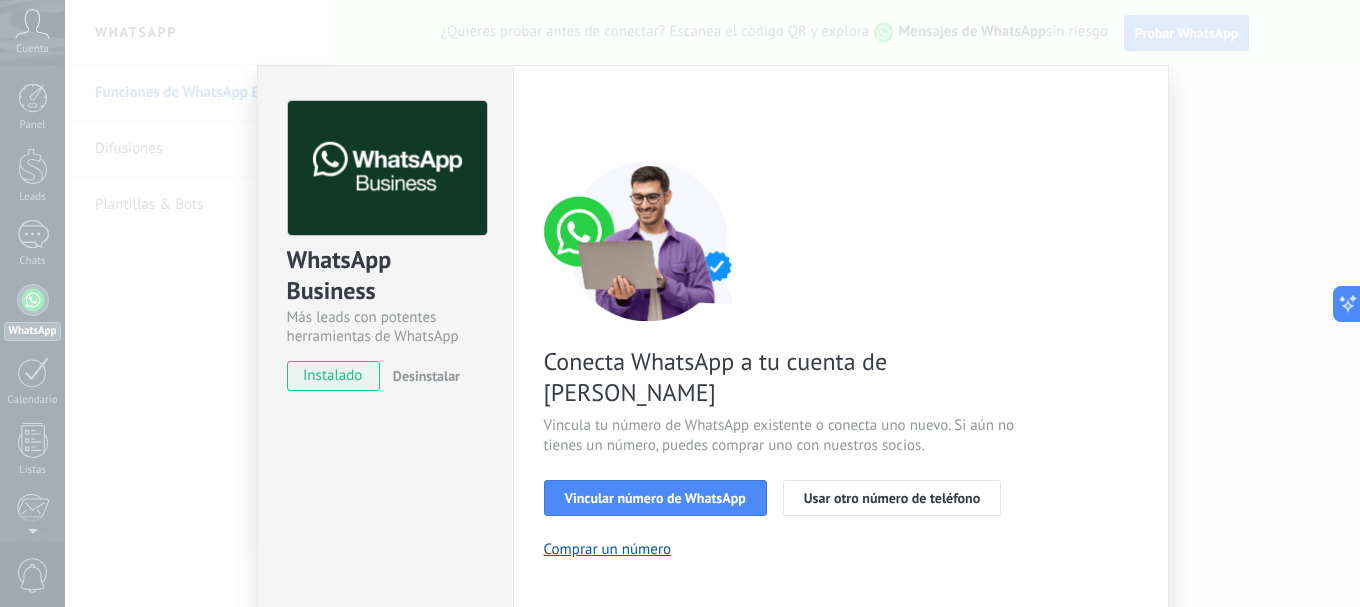 click on "Configuraciones Autorizaciones This tab logs the users who have granted integration access to this account. If you want to to remove a user's ability to send requests to the account on behalf of this integration, you can revoke access. If access is revoked from all users, the integration will stop working. This app is installed, but no one has given it access yet. WhatsApp Cloud API más _:  Guardar < Volver 1 Seleccionar aplicación 2 Conectar Facebook  3 Finalizar configuración Conecta WhatsApp a tu cuenta de Kommo Vincula tu número de WhatsApp existente o conecta uno nuevo. Si aún no tienes un número, puedes comprar uno con nuestros socios. Vincular número de WhatsApp Usar otro número de teléfono Comprar un número ¿Necesitas ayuda?" at bounding box center (841, 410) 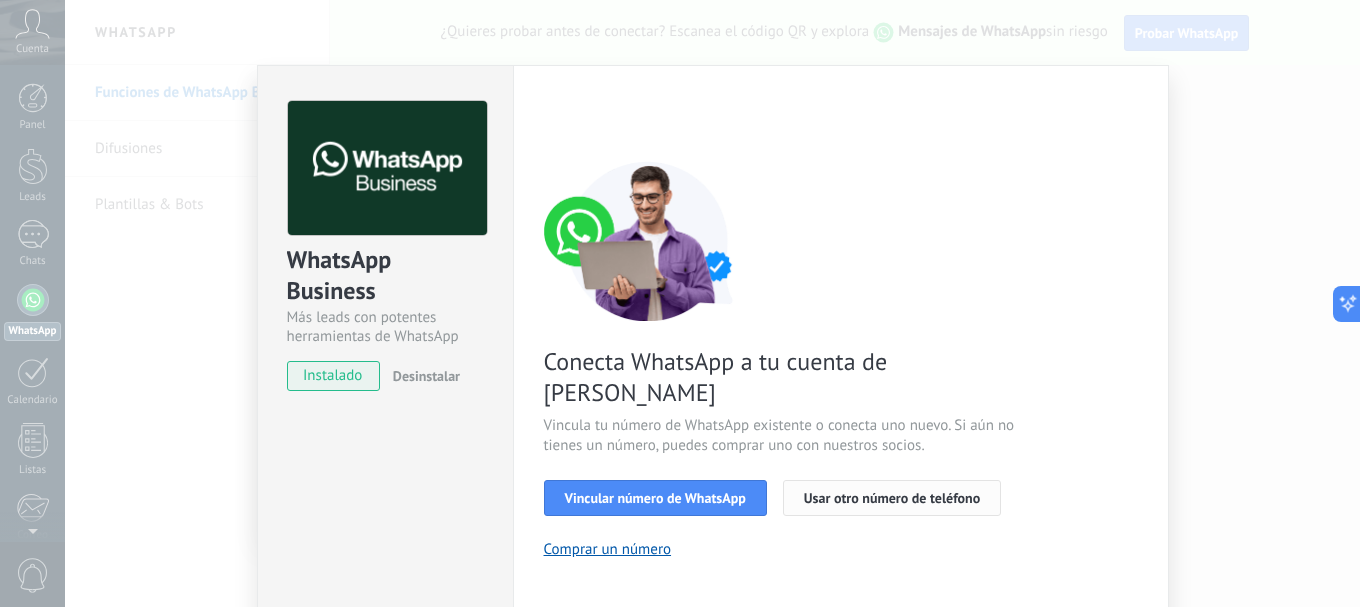 click on "Usar otro número de teléfono" at bounding box center (892, 498) 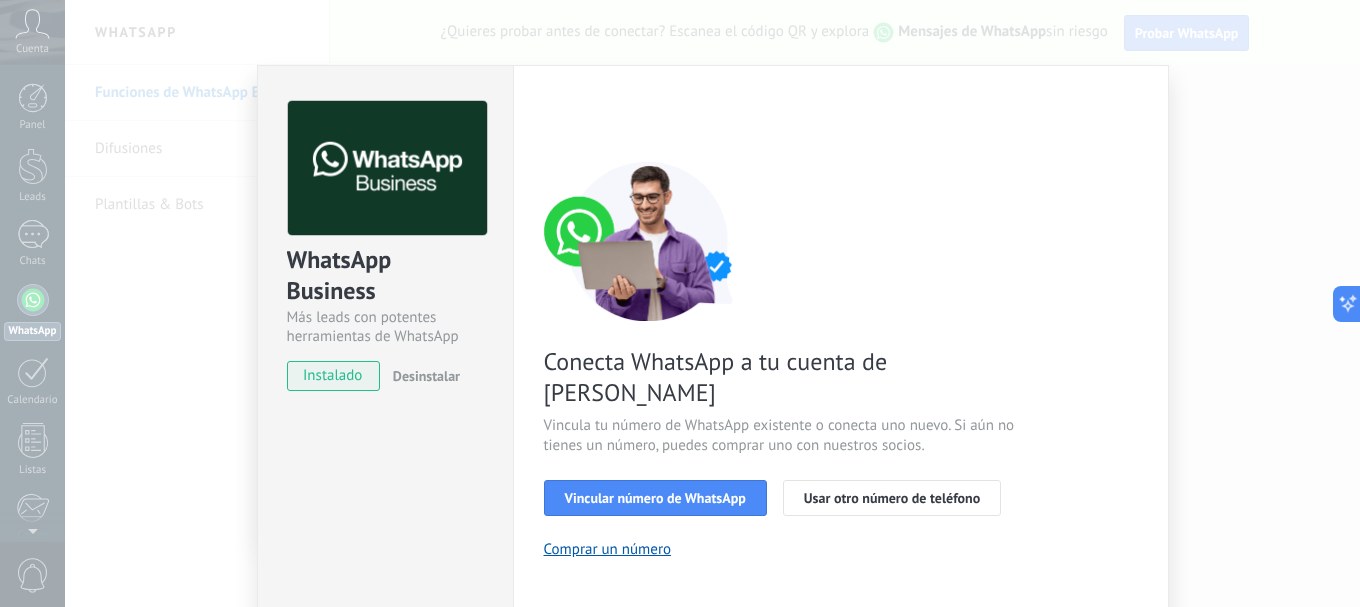 click on "Configuraciones Autorizaciones This tab logs the users who have granted integration access to this account. If you want to to remove a user's ability to send requests to the account on behalf of this integration, you can revoke access. If access is revoked from all users, the integration will stop working. This app is installed, but no one has given it access yet. WhatsApp Cloud API más _:  Guardar < Volver 1 Seleccionar aplicación 2 Conectar Facebook  3 Finalizar configuración Conecta WhatsApp a tu cuenta de Kommo Vincula tu número de WhatsApp existente o conecta uno nuevo. Si aún no tienes un número, puedes comprar uno con nuestros socios. Vincular número de WhatsApp Usar otro número de teléfono Comprar un número ¿Necesitas ayuda?" at bounding box center (841, 410) 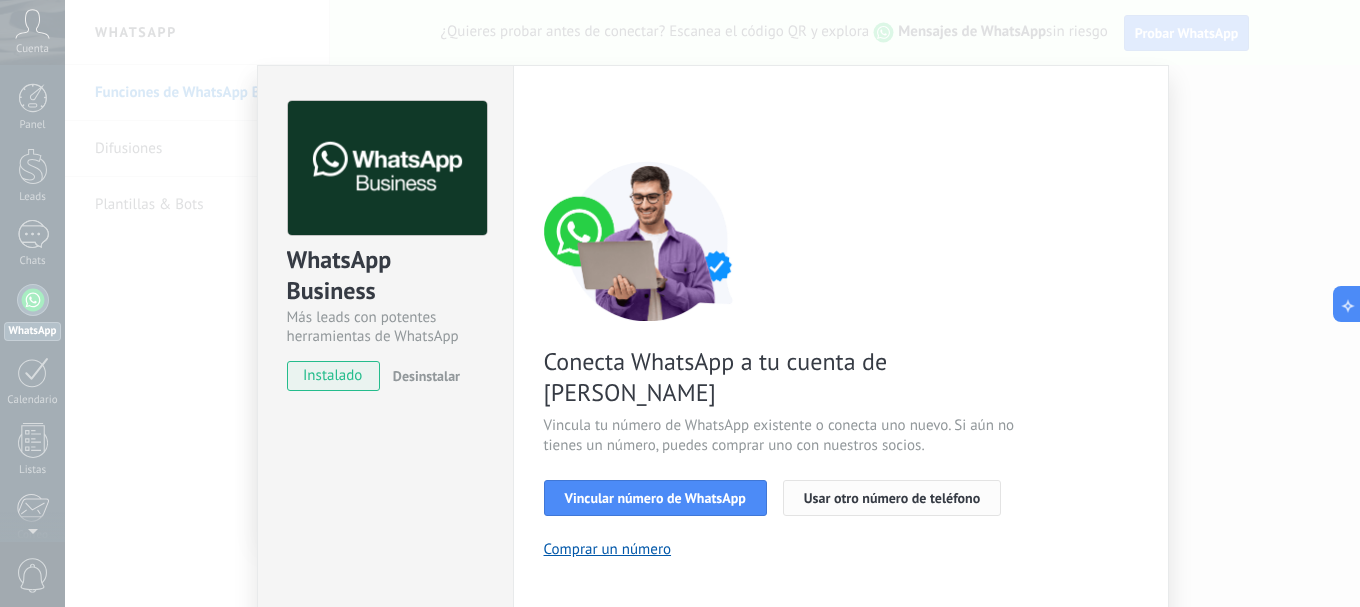 click on "Usar otro número de teléfono" at bounding box center (892, 498) 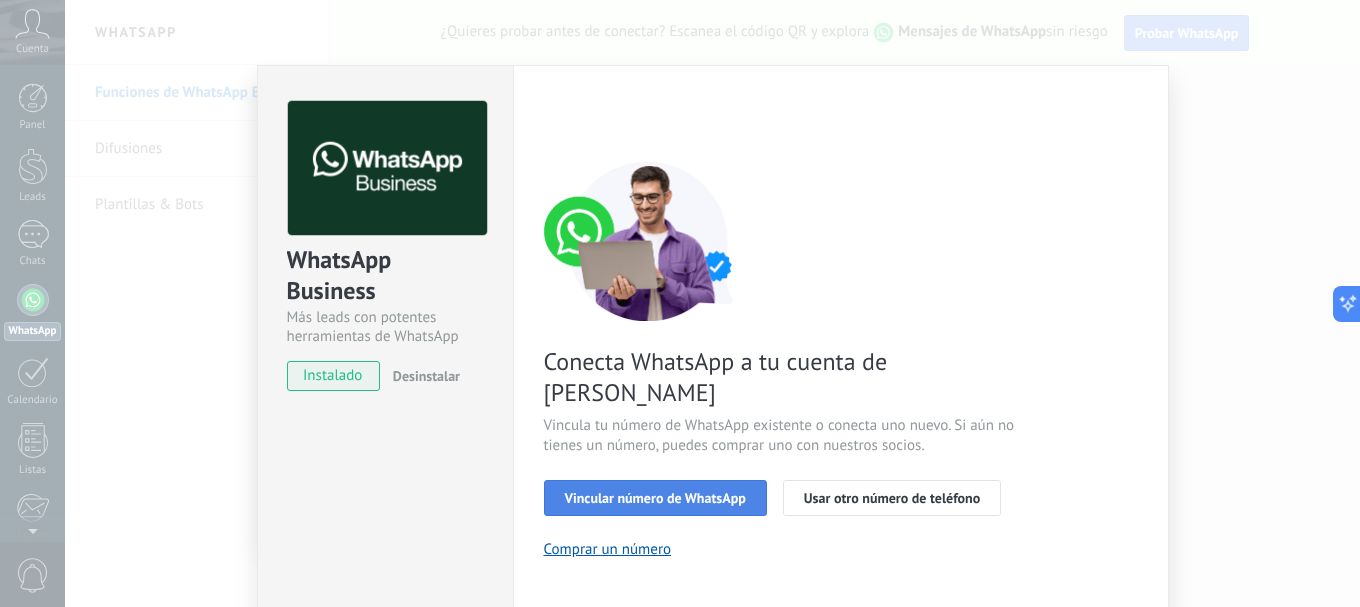 click on "Vincular número de WhatsApp" at bounding box center [655, 498] 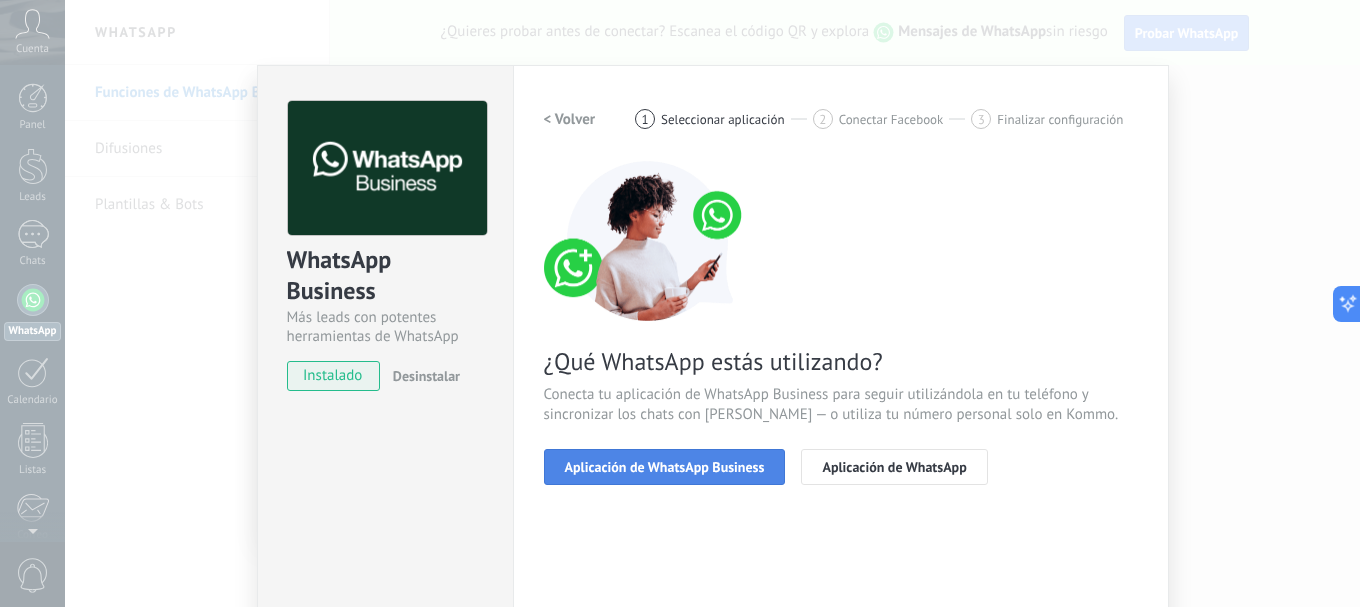 click on "Aplicación de WhatsApp Business" at bounding box center (665, 467) 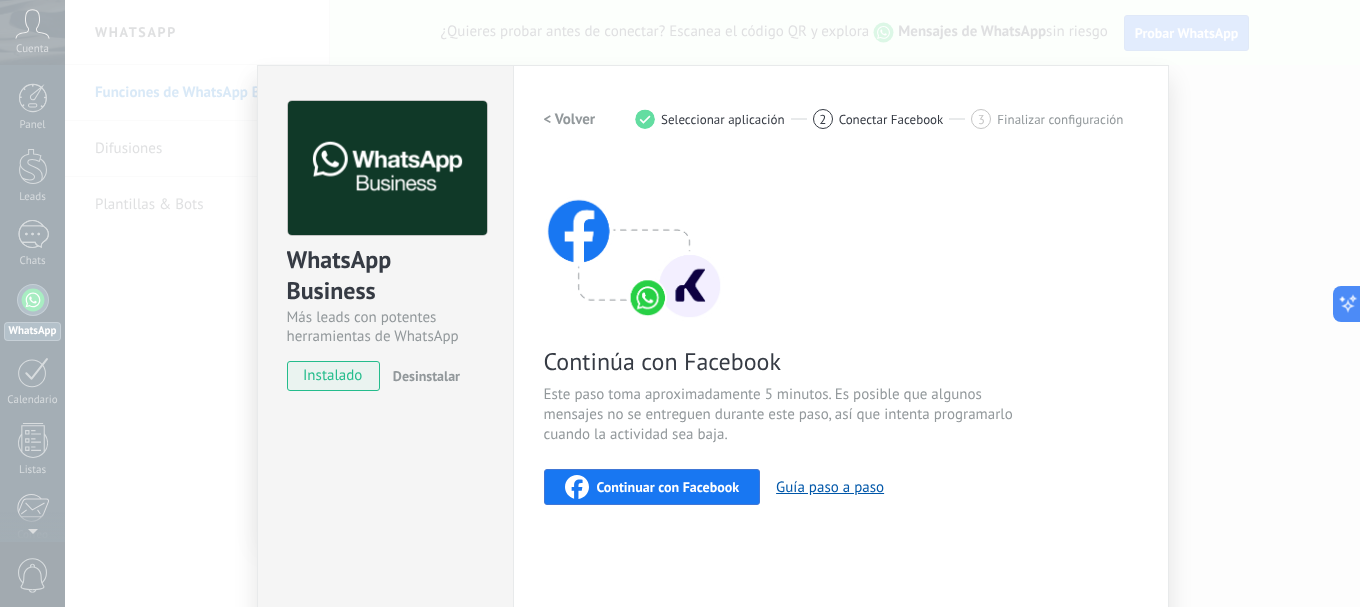 click on "WhatsApp Business Más leads con potentes herramientas de WhatsApp instalado Desinstalar ¿Quieres probar la integración primero?   Escanea el código QR   para ver cómo funciona. Configuraciones Autorizaciones This tab logs the users who have granted integration access to this account. If you want to to remove a user's ability to send requests to the account on behalf of this integration, you can revoke access. If access is revoked from all users, the integration will stop working. This app is installed, but no one has given it access yet. WhatsApp Cloud API más _:  Guardar < Volver 1 Seleccionar aplicación 2 Conectar Facebook  3 Finalizar configuración Continúa con Facebook Este paso toma aproximadamente 5 minutos. Es posible que algunos mensajes no se entreguen durante este paso, así que intenta programarlo cuando la actividad sea baja. Continuar con Facebook Guía paso a paso ¿Necesitas ayuda?" at bounding box center [712, 303] 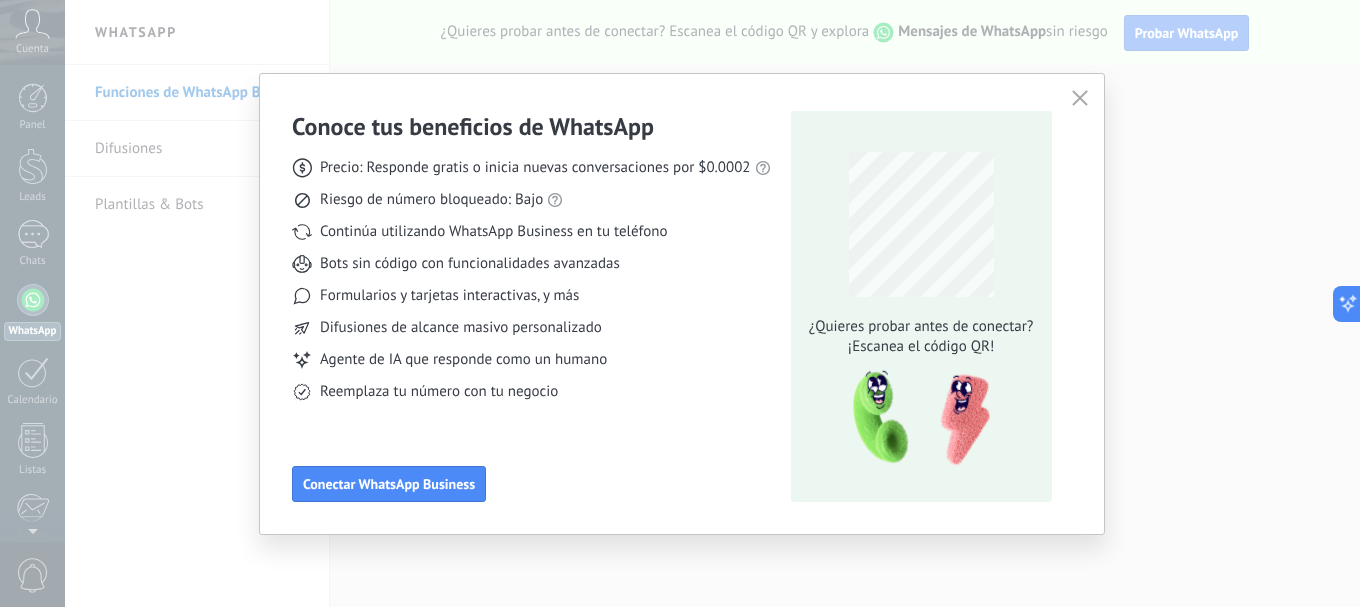 click 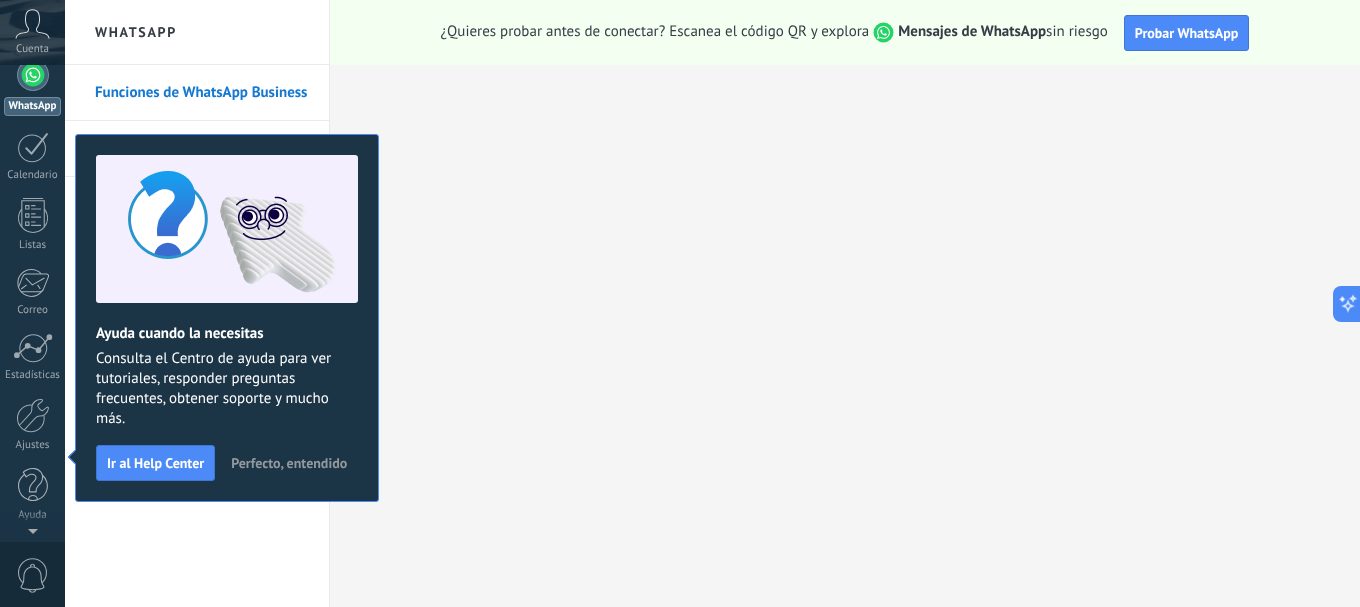 scroll, scrollTop: 0, scrollLeft: 0, axis: both 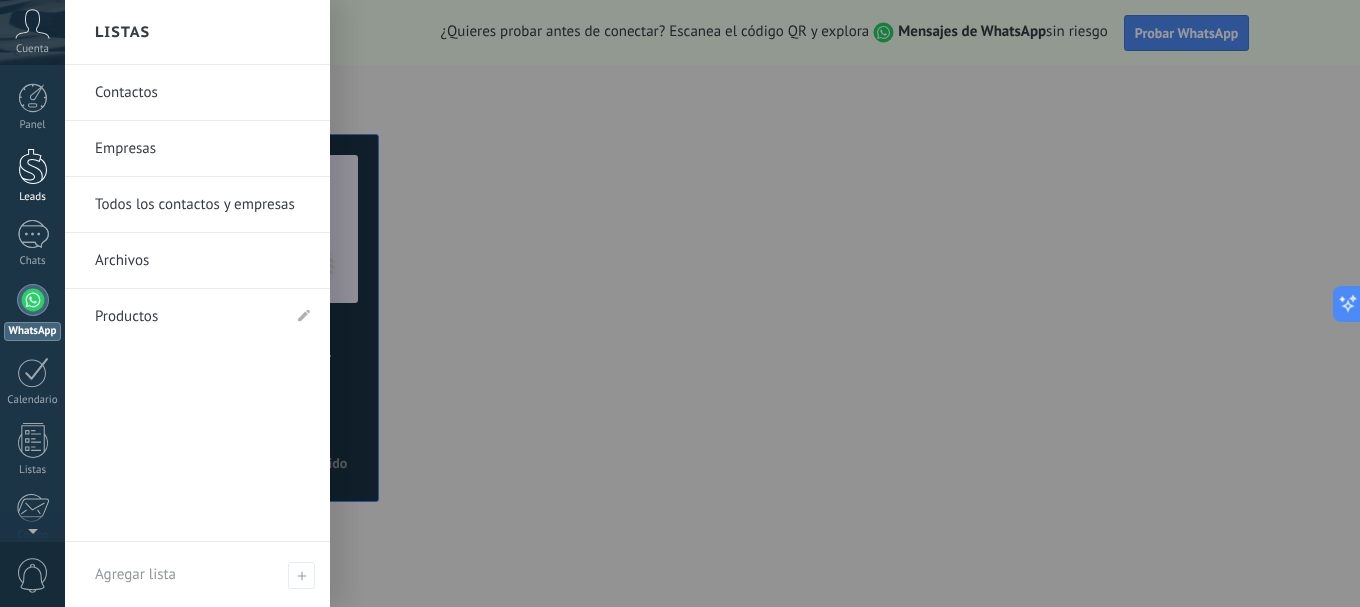 click at bounding box center [33, 166] 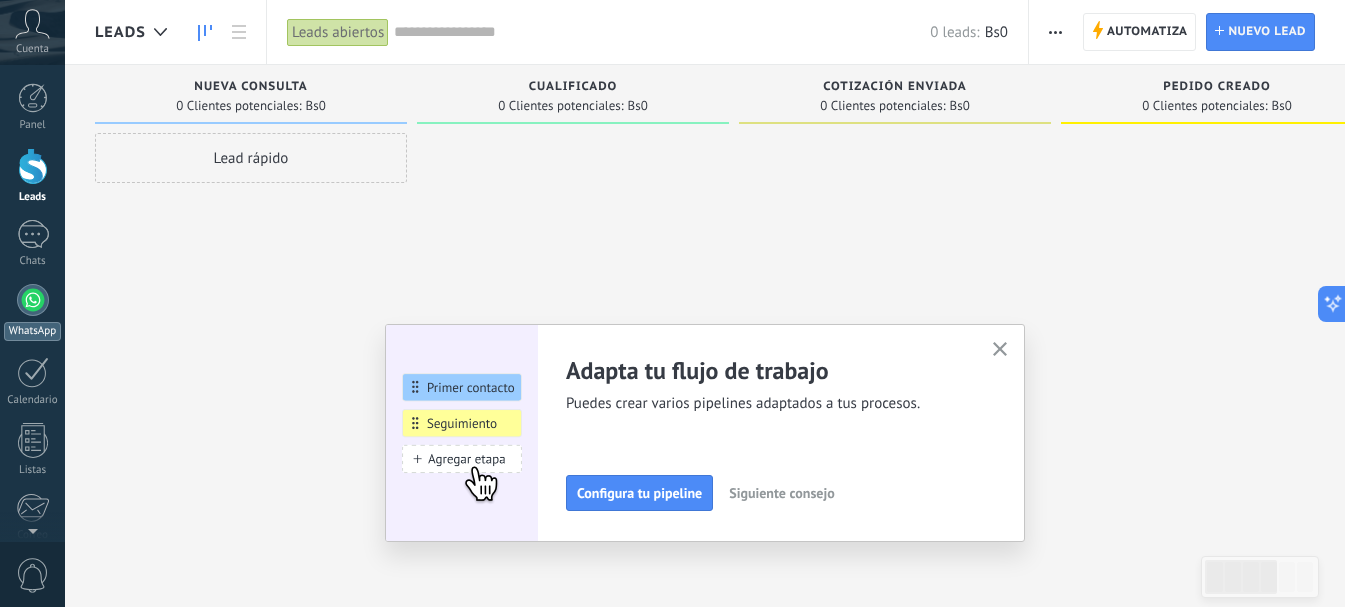 click on "WhatsApp" at bounding box center [32, 331] 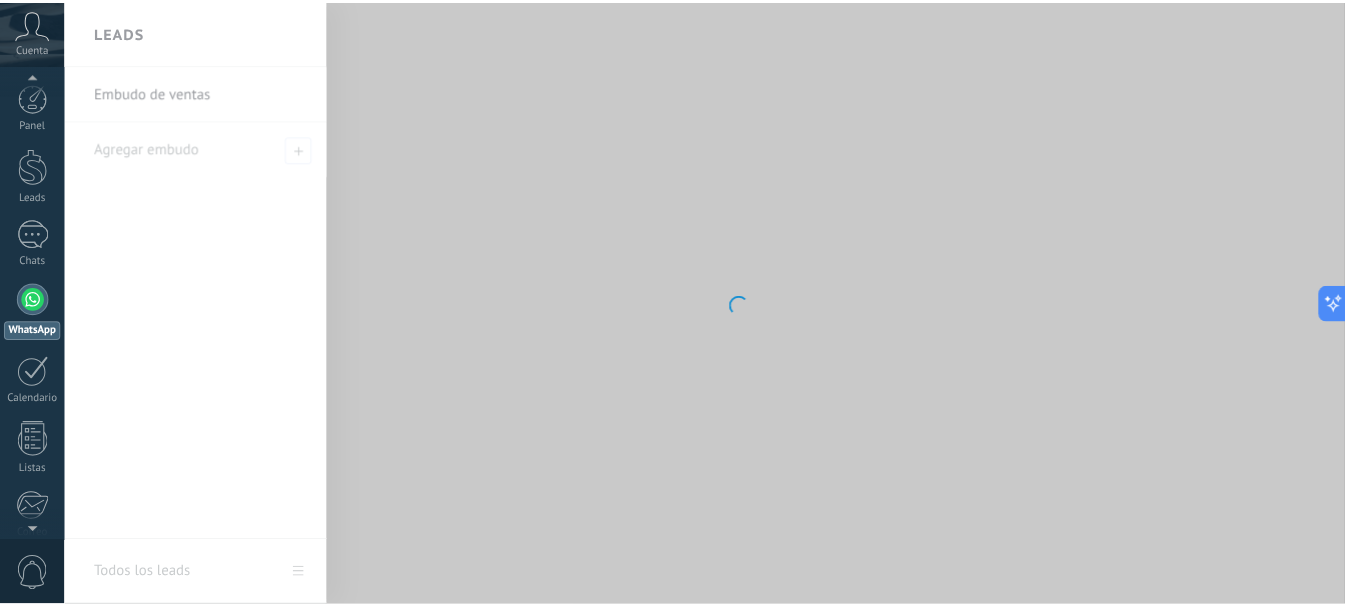 scroll, scrollTop: 225, scrollLeft: 0, axis: vertical 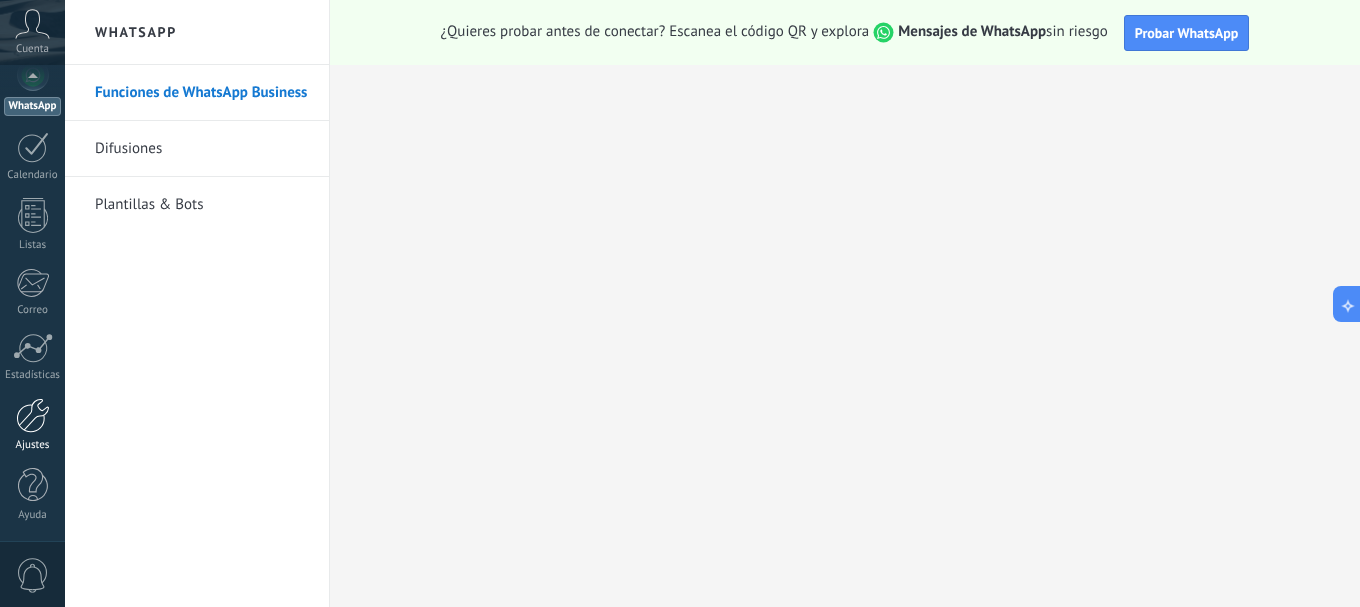 click on "Ajustes" at bounding box center (32, 425) 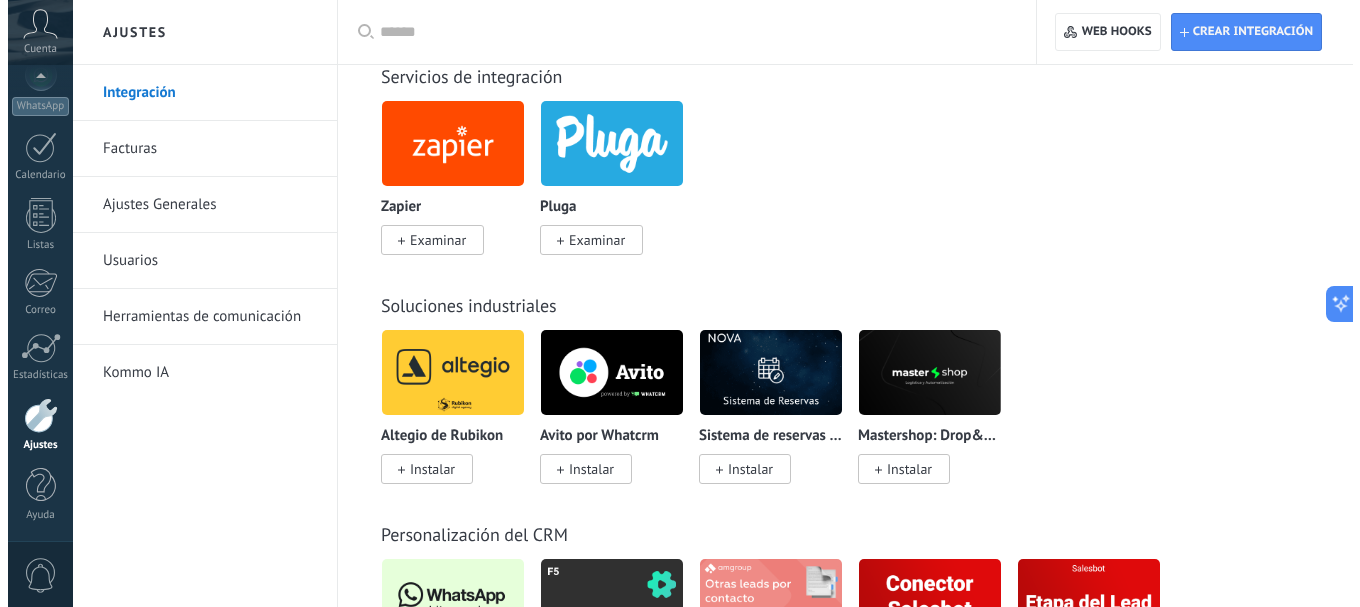 scroll, scrollTop: 5067, scrollLeft: 0, axis: vertical 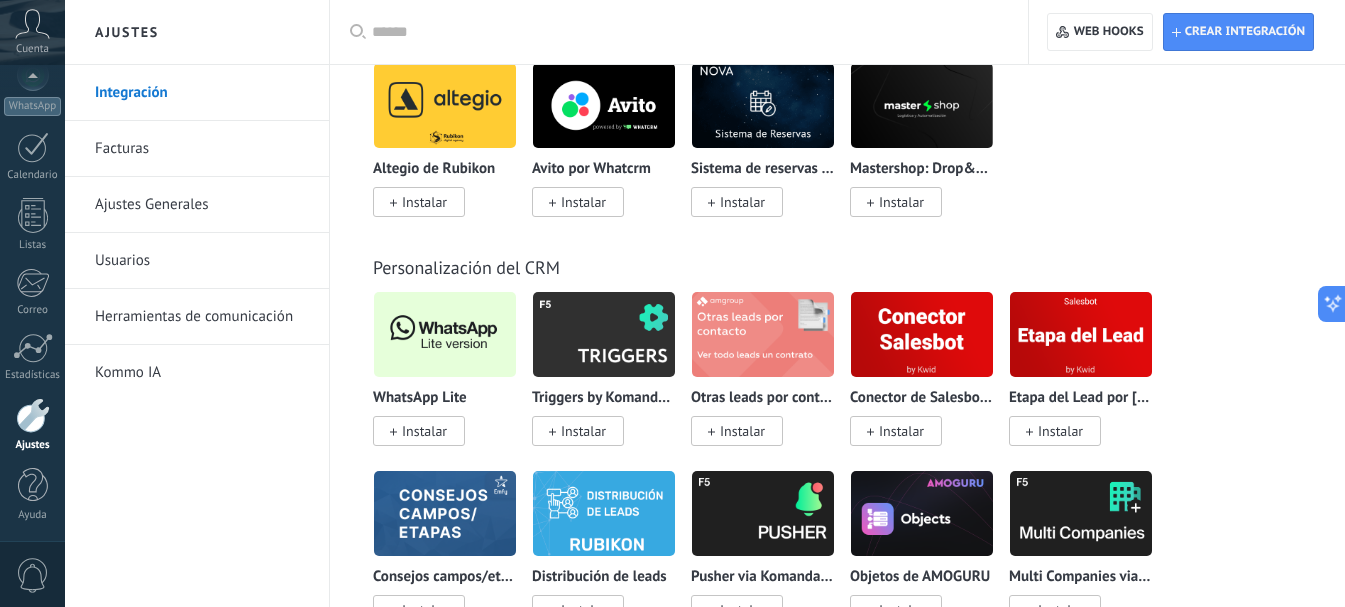 click on "Instalar" at bounding box center [424, 431] 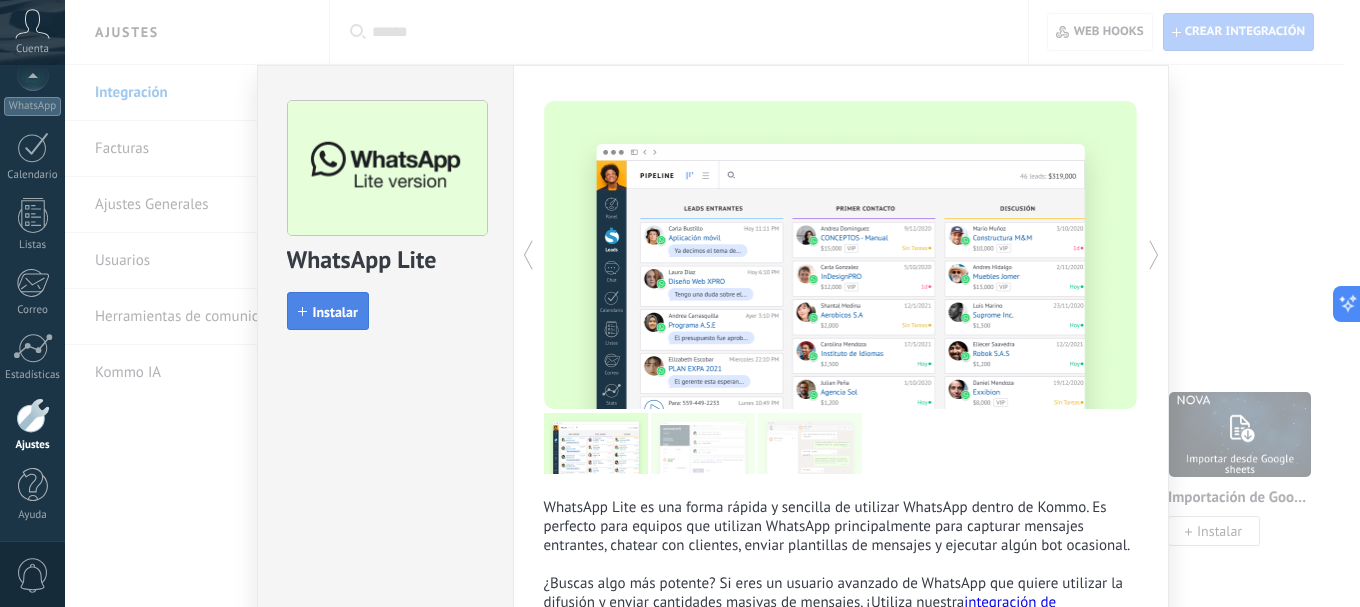 click on "Instalar" at bounding box center [335, 312] 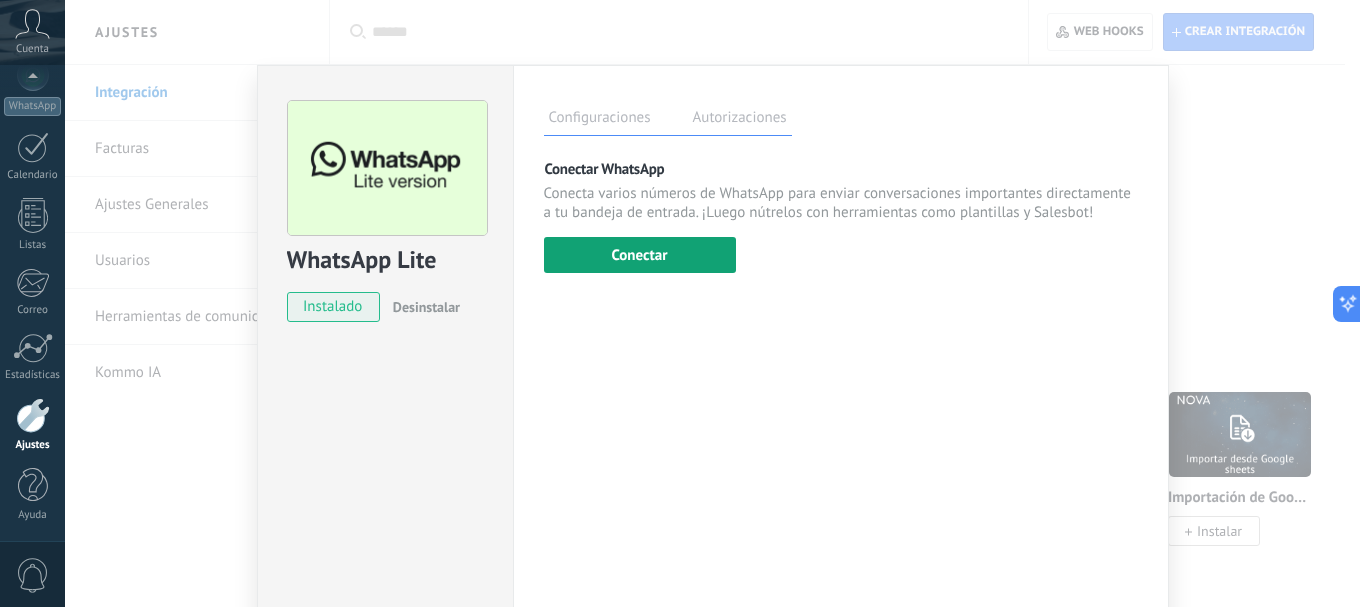 click on "Conectar" at bounding box center [640, 255] 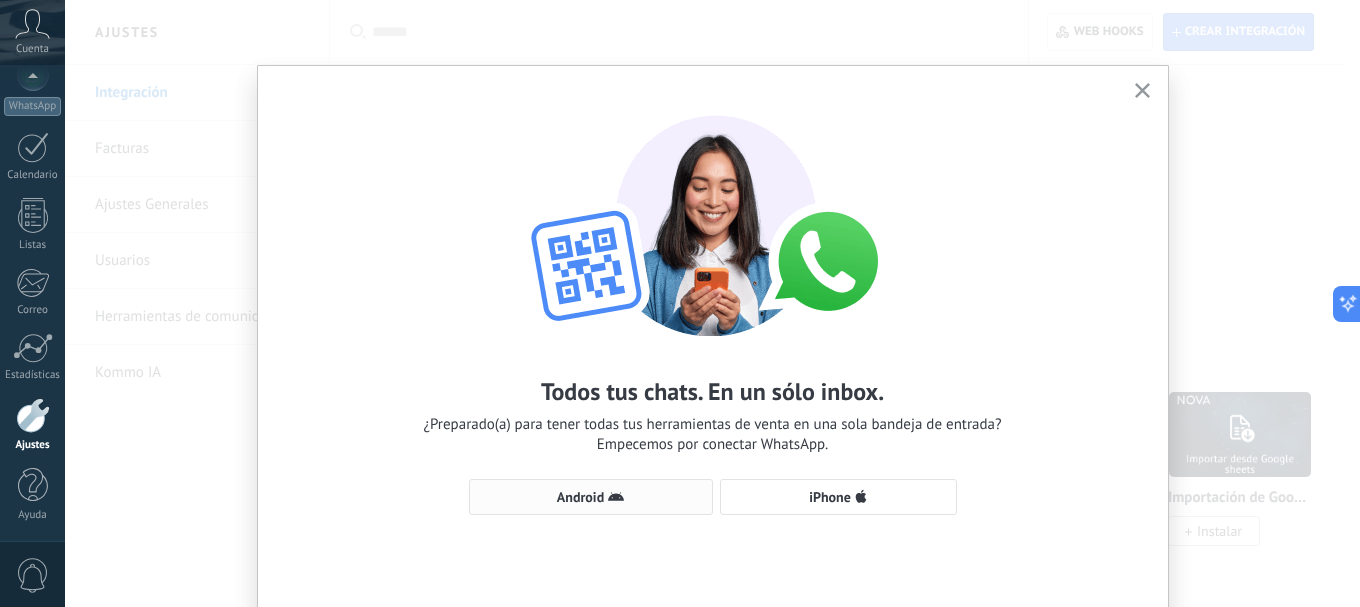 click 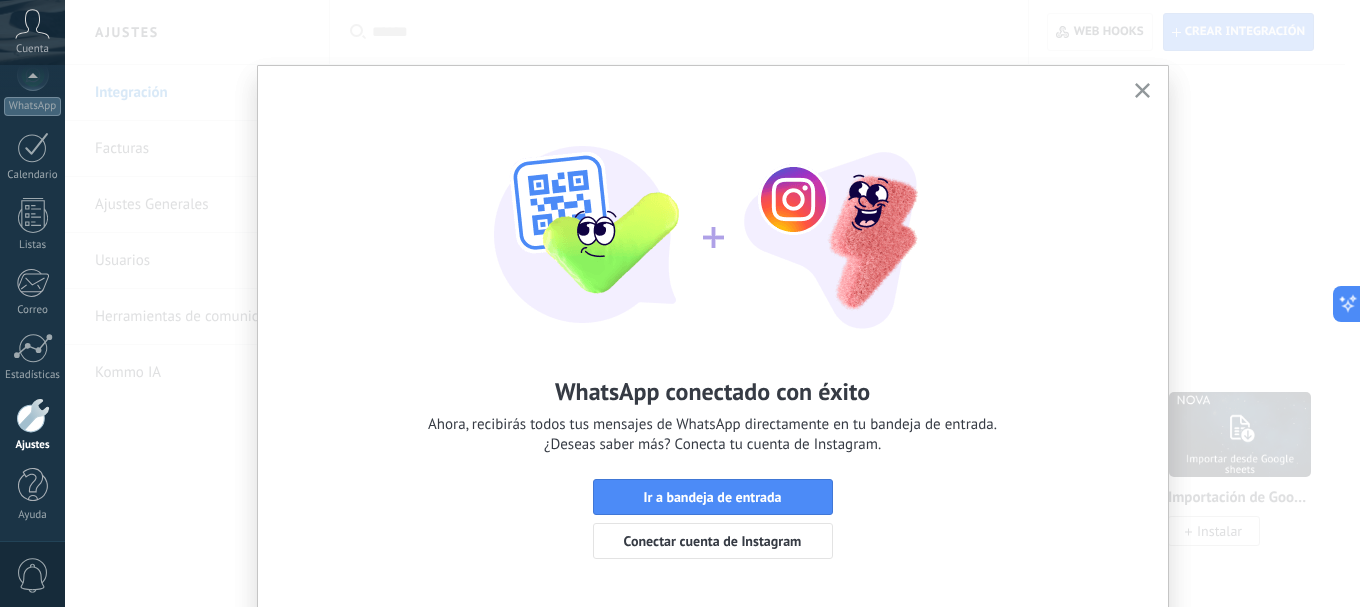 click 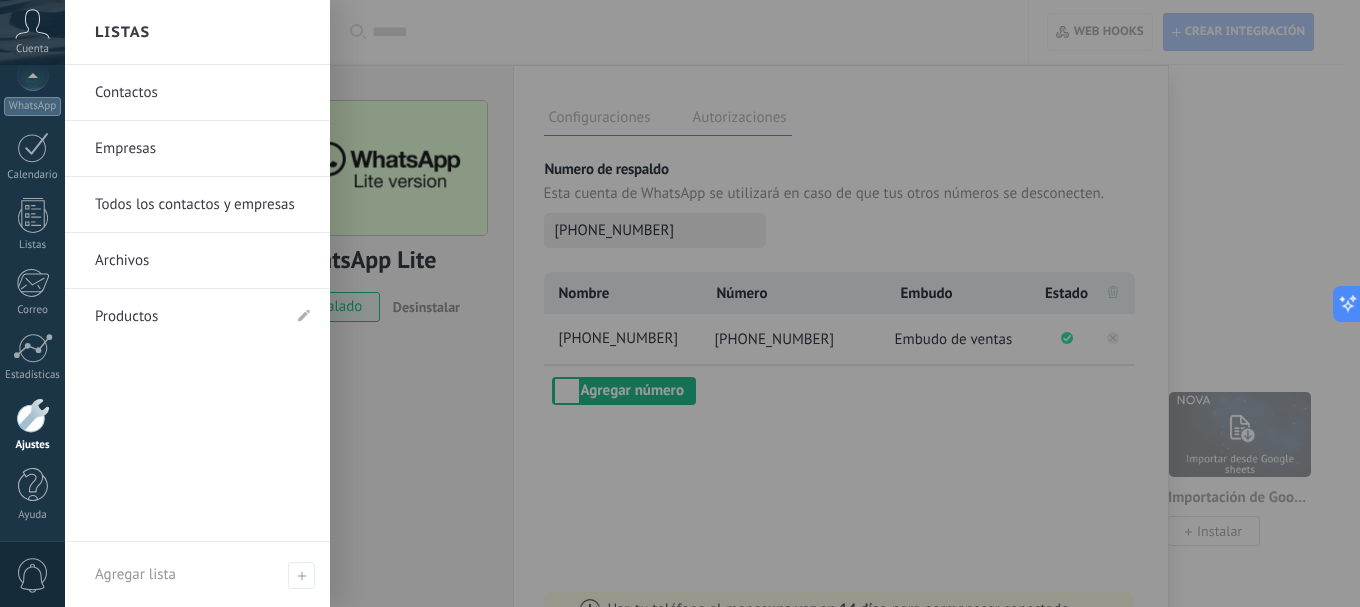 scroll, scrollTop: 0, scrollLeft: 0, axis: both 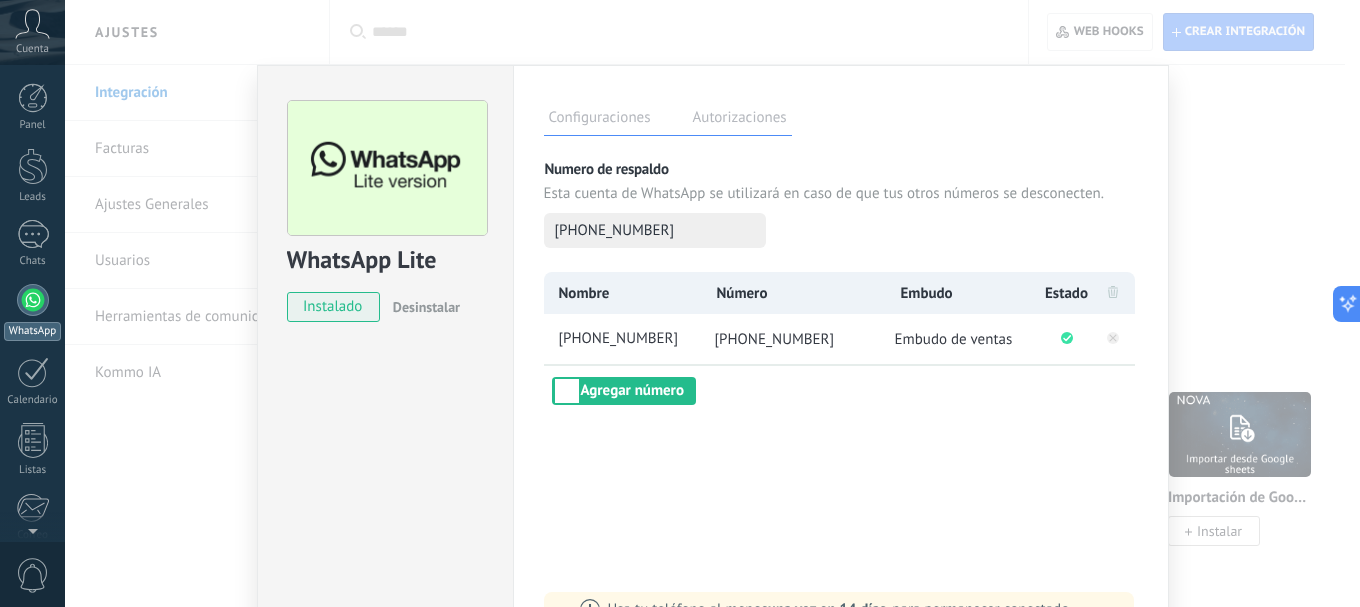 click on "WhatsApp" at bounding box center (32, 312) 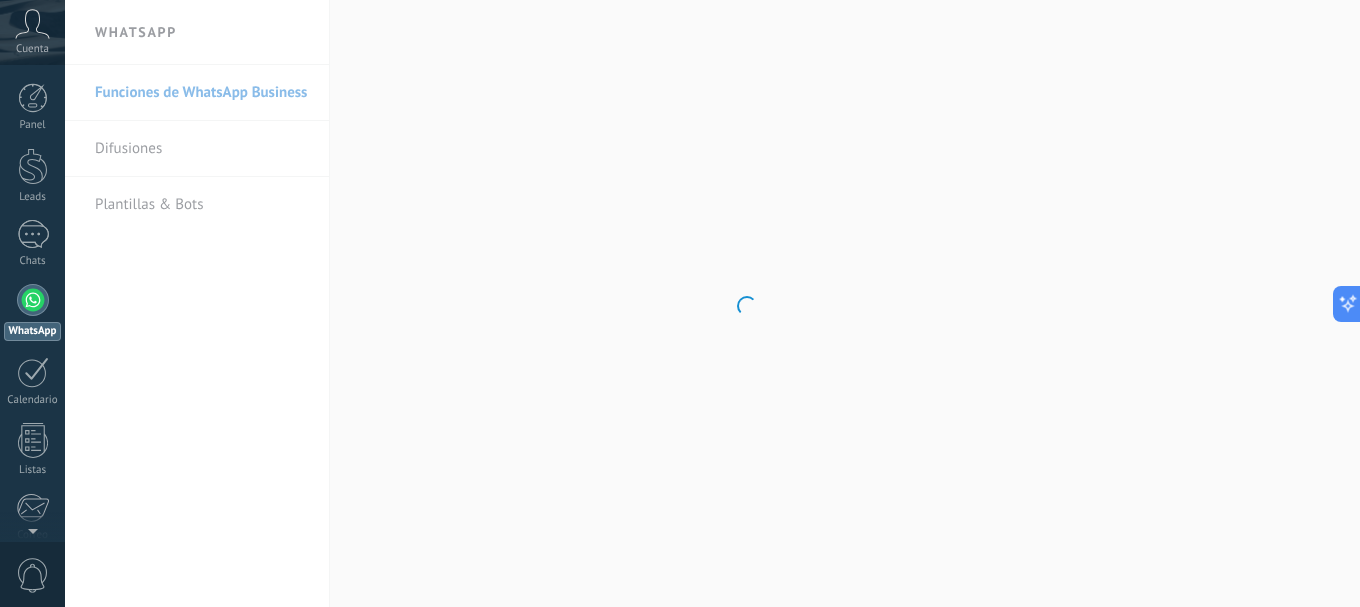 scroll, scrollTop: 0, scrollLeft: 0, axis: both 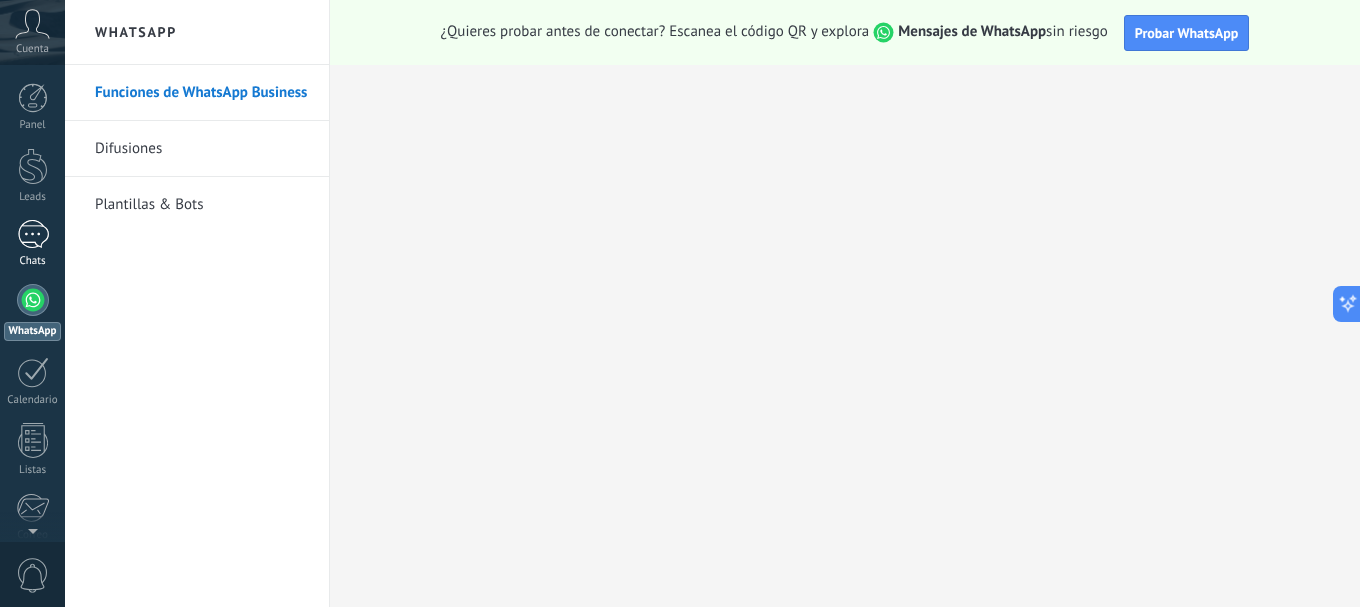 click at bounding box center (33, 234) 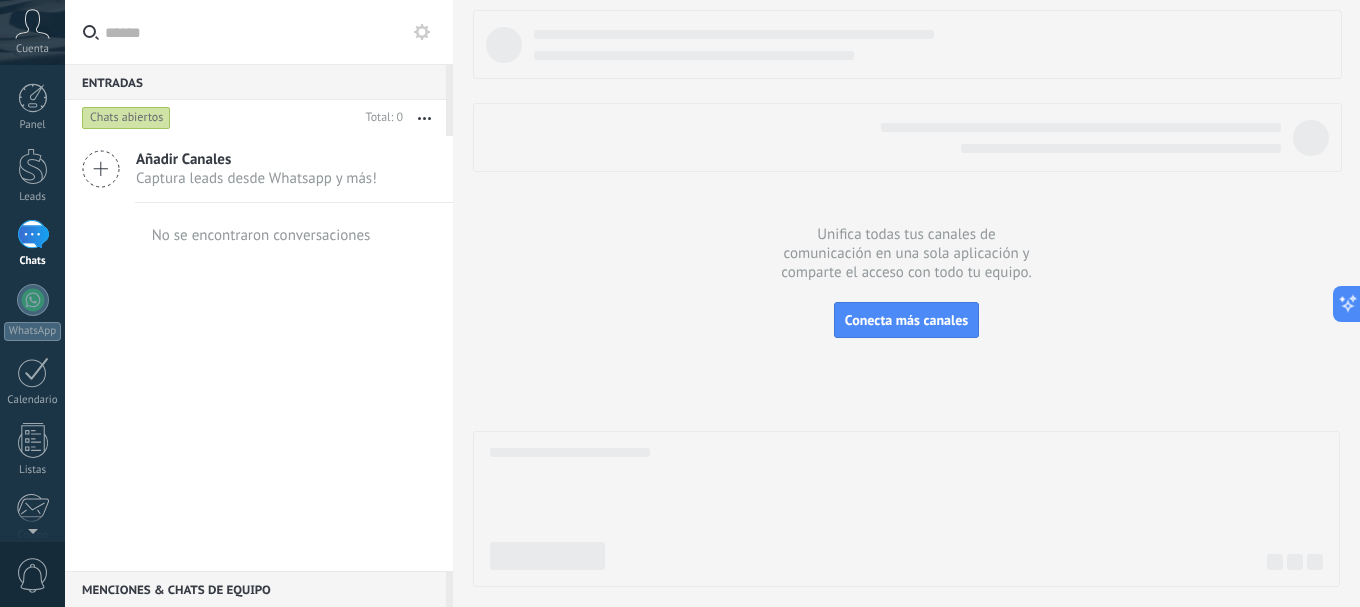 click 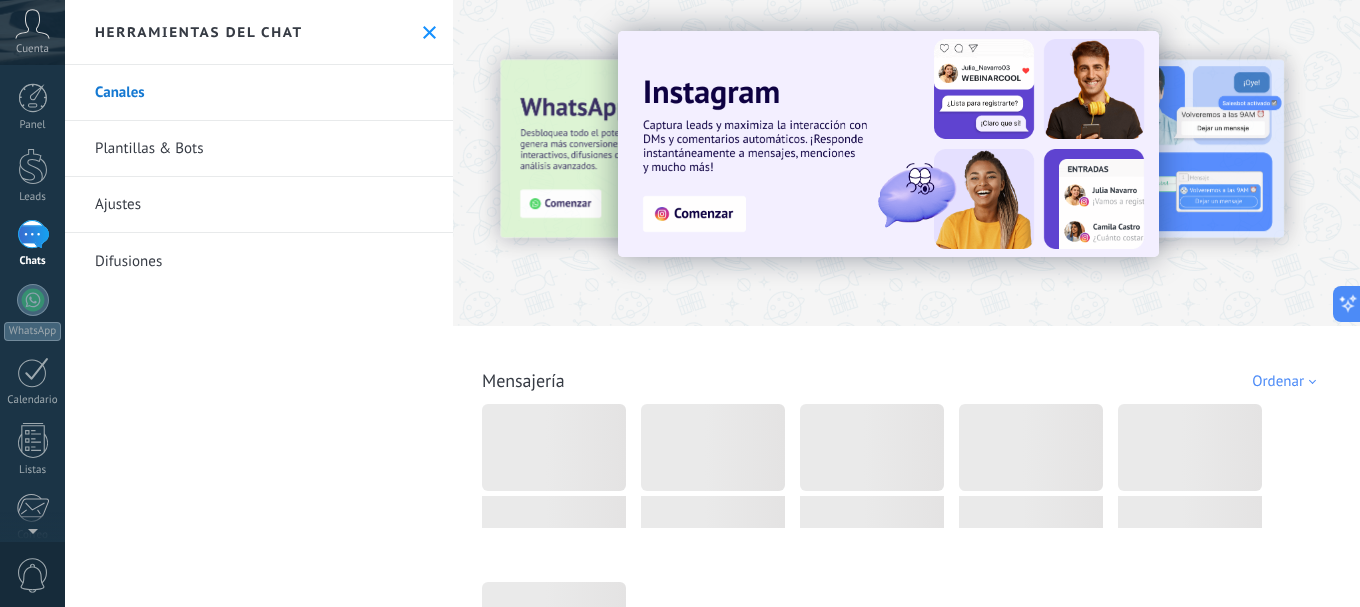 click on "Plantillas & Bots" at bounding box center [259, 149] 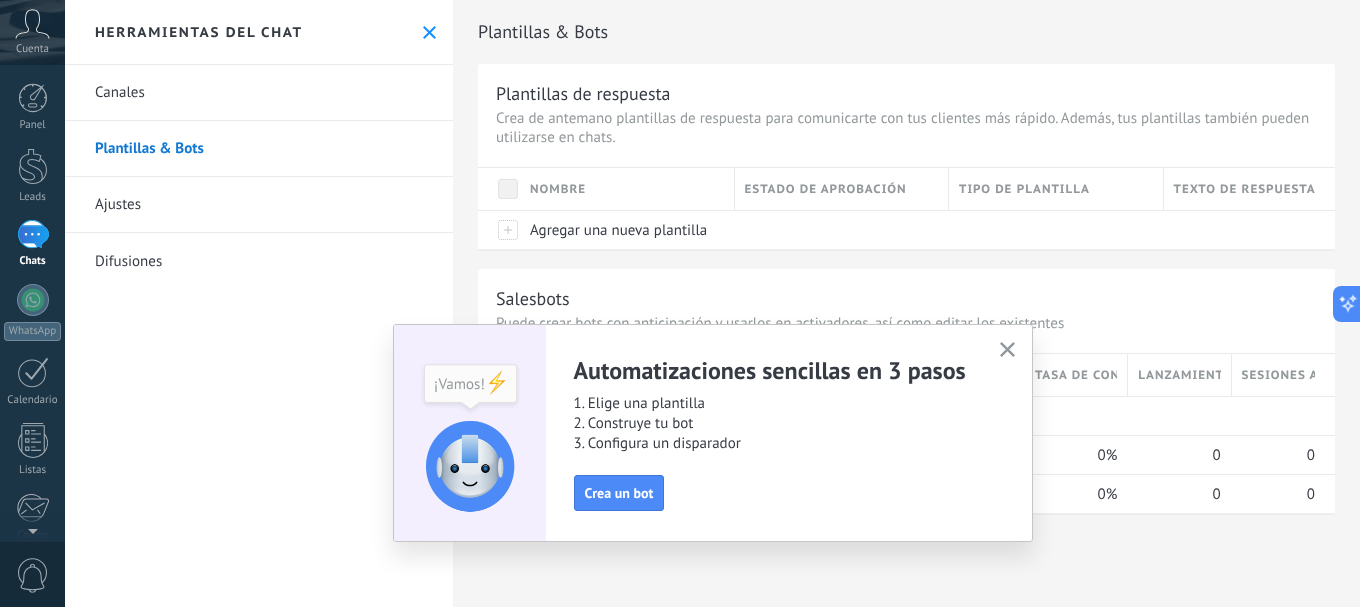 click 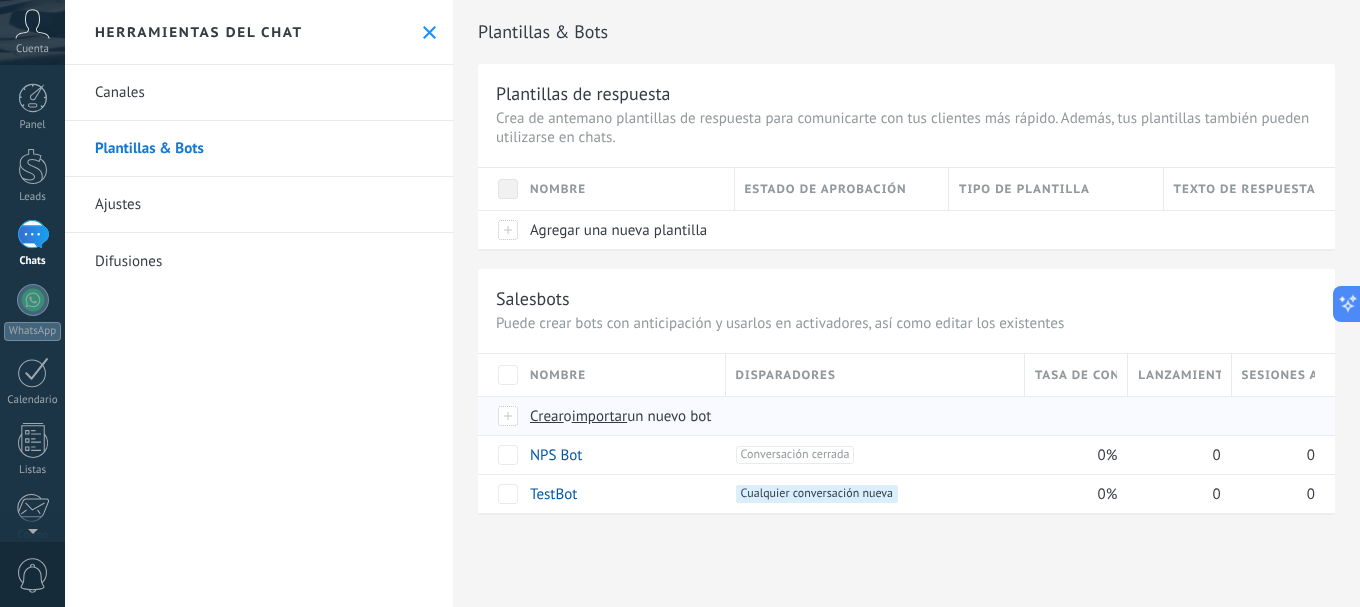 click on "importar" at bounding box center (600, 416) 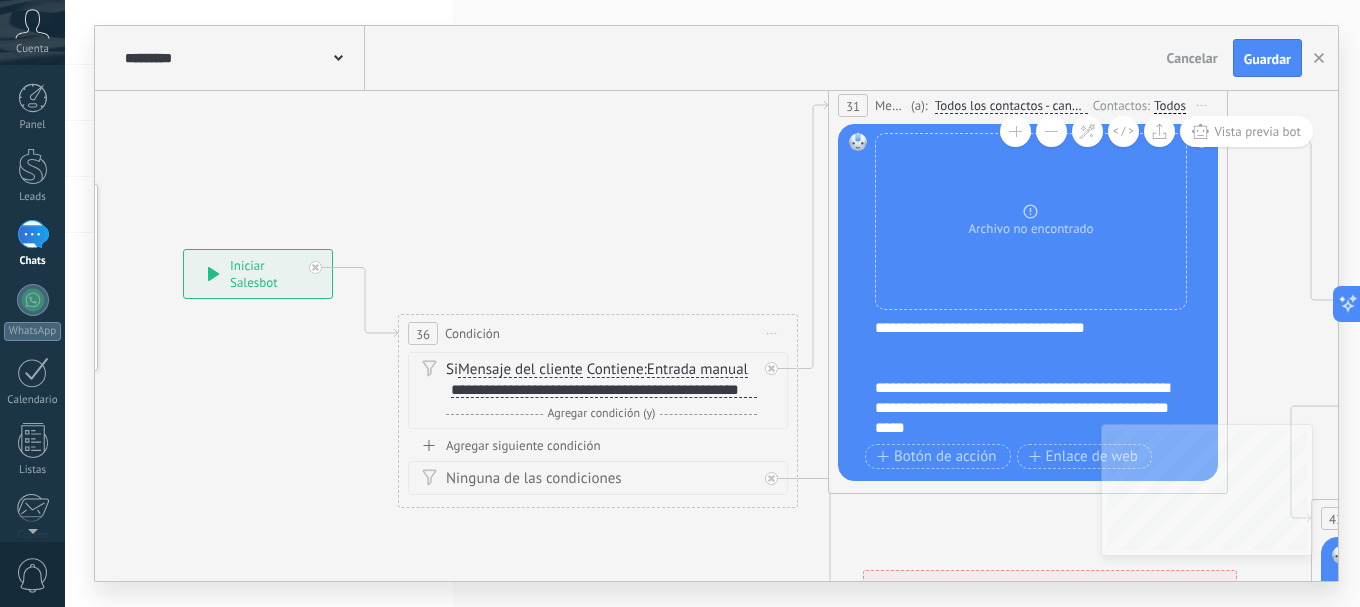 drag, startPoint x: 540, startPoint y: 413, endPoint x: 210, endPoint y: 356, distance: 334.88654 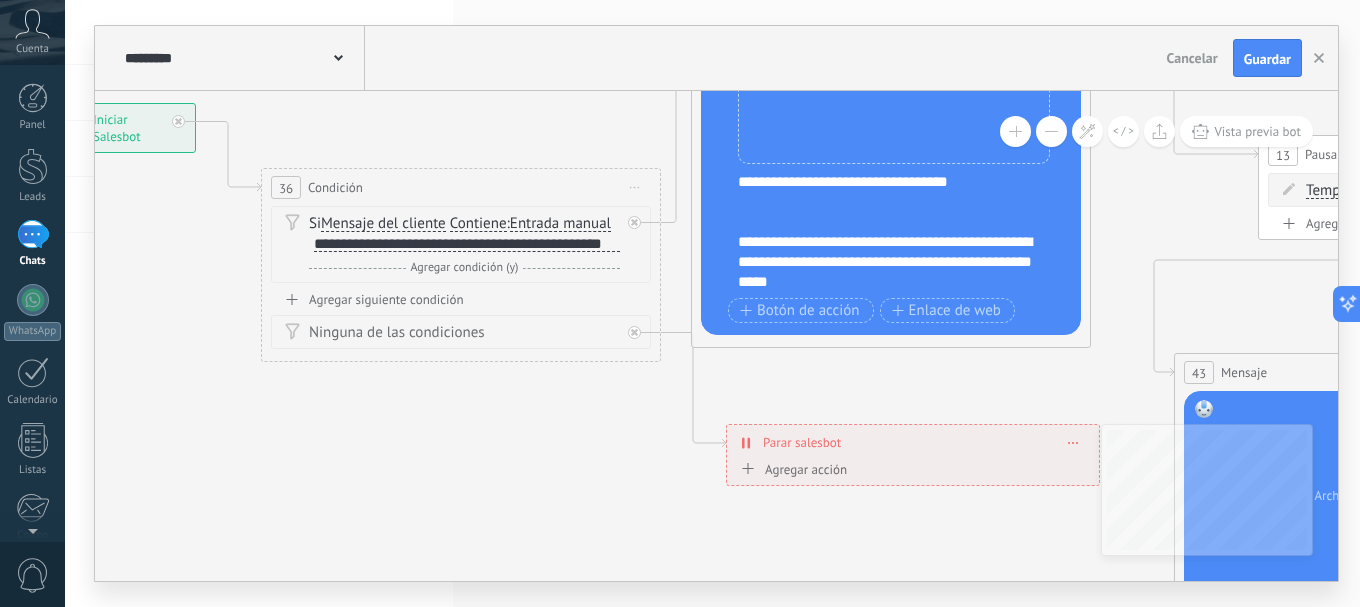 drag, startPoint x: 369, startPoint y: 455, endPoint x: 227, endPoint y: 322, distance: 194.55847 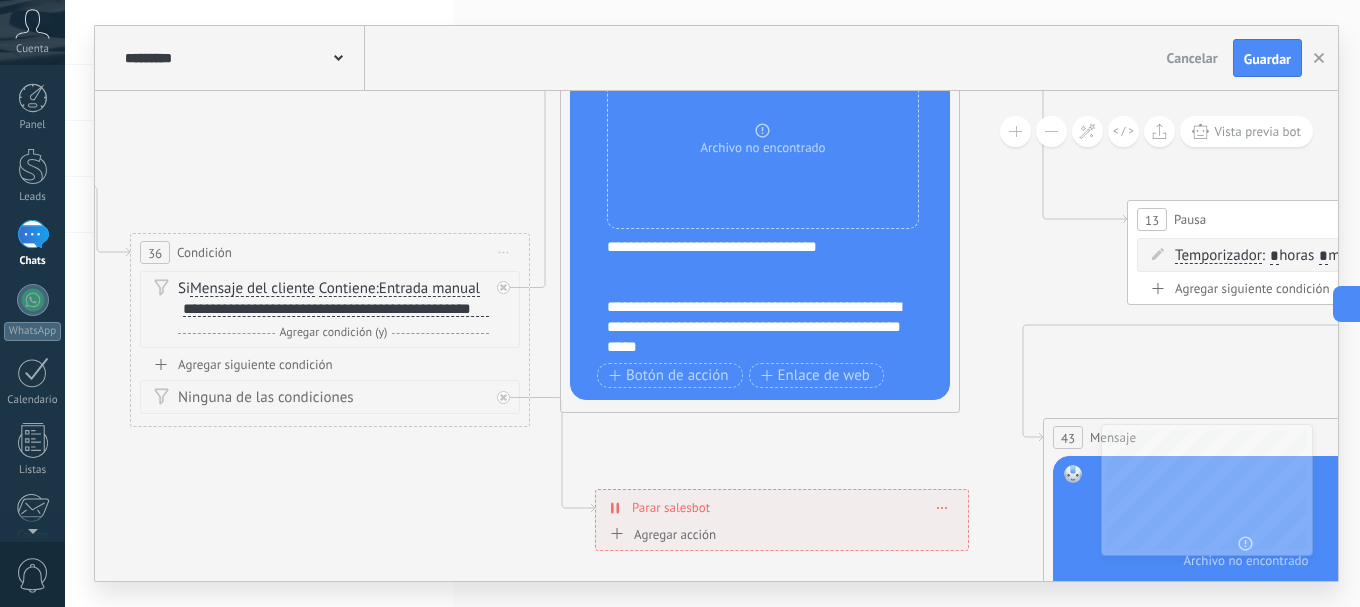 drag, startPoint x: 516, startPoint y: 468, endPoint x: 394, endPoint y: 531, distance: 137.30623 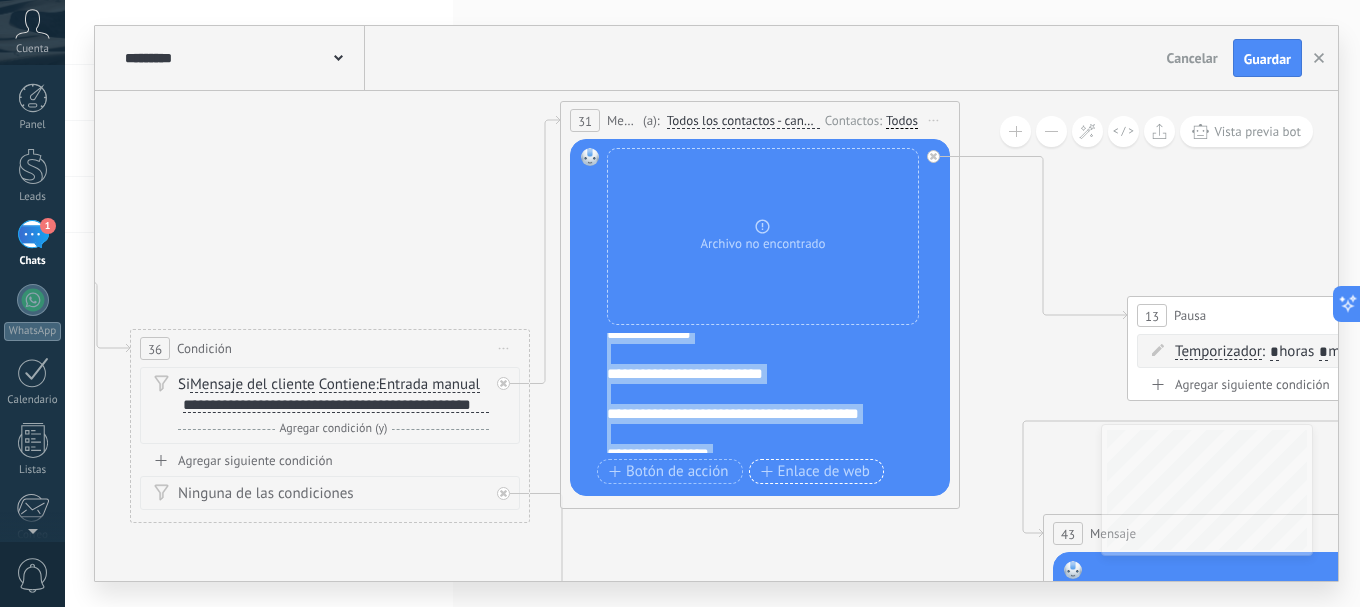 scroll, scrollTop: 400, scrollLeft: 0, axis: vertical 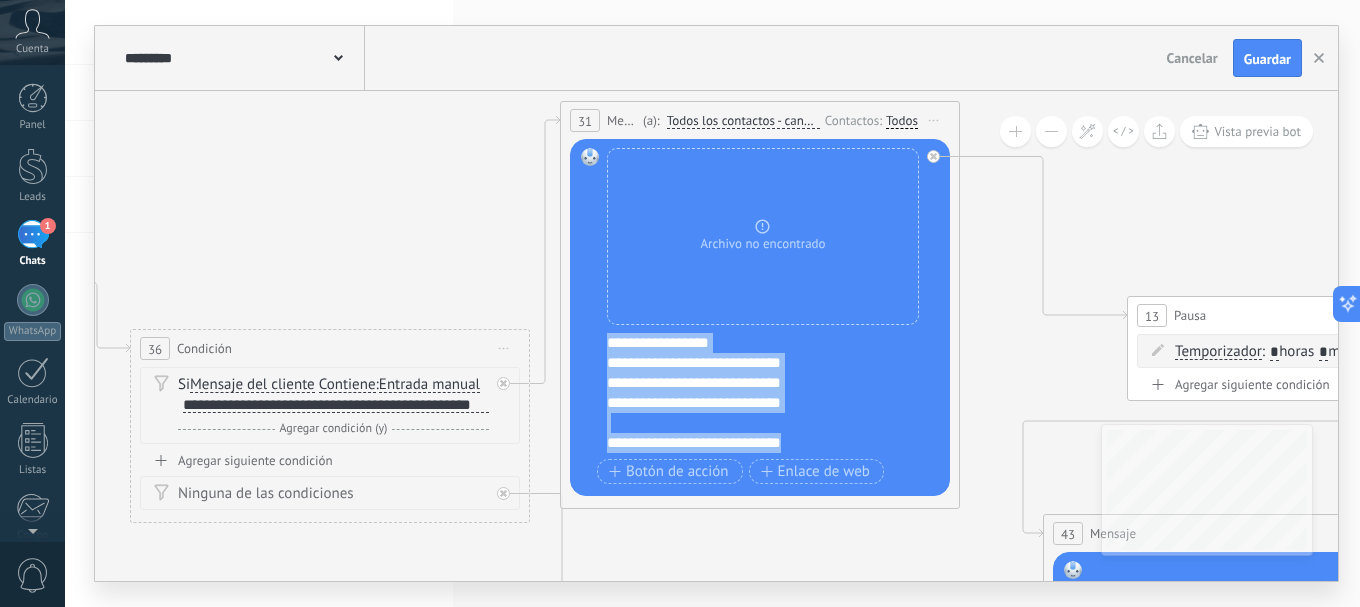 drag, startPoint x: 609, startPoint y: 343, endPoint x: 830, endPoint y: 436, distance: 239.77072 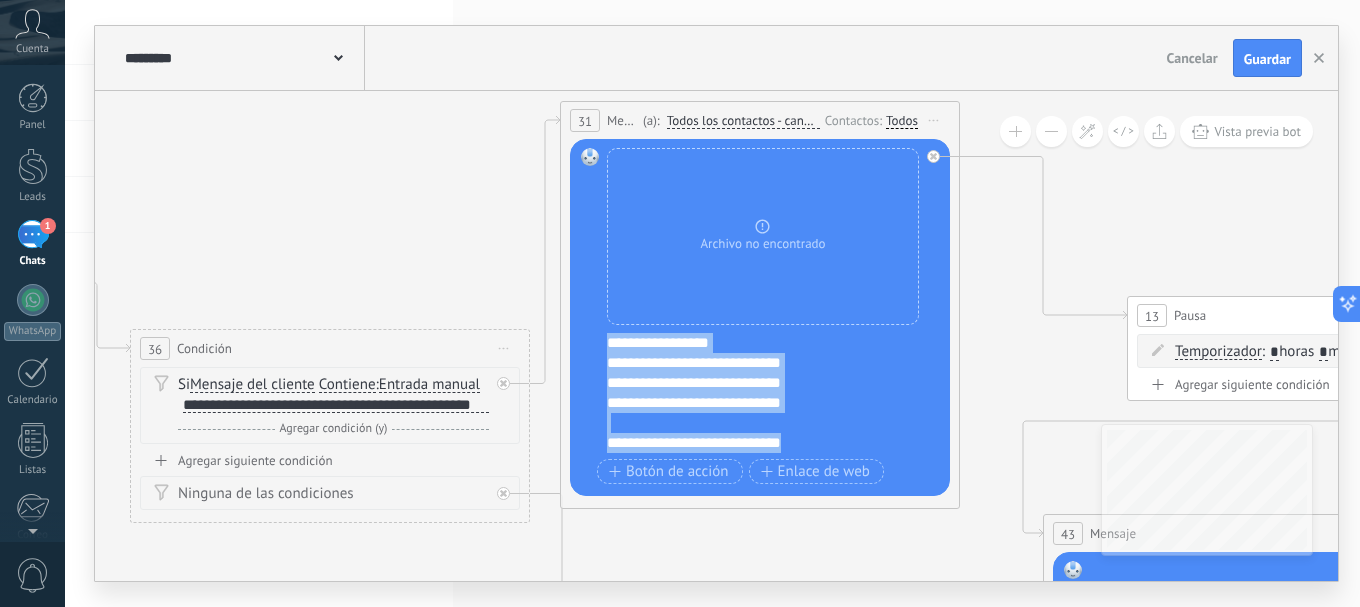 paste 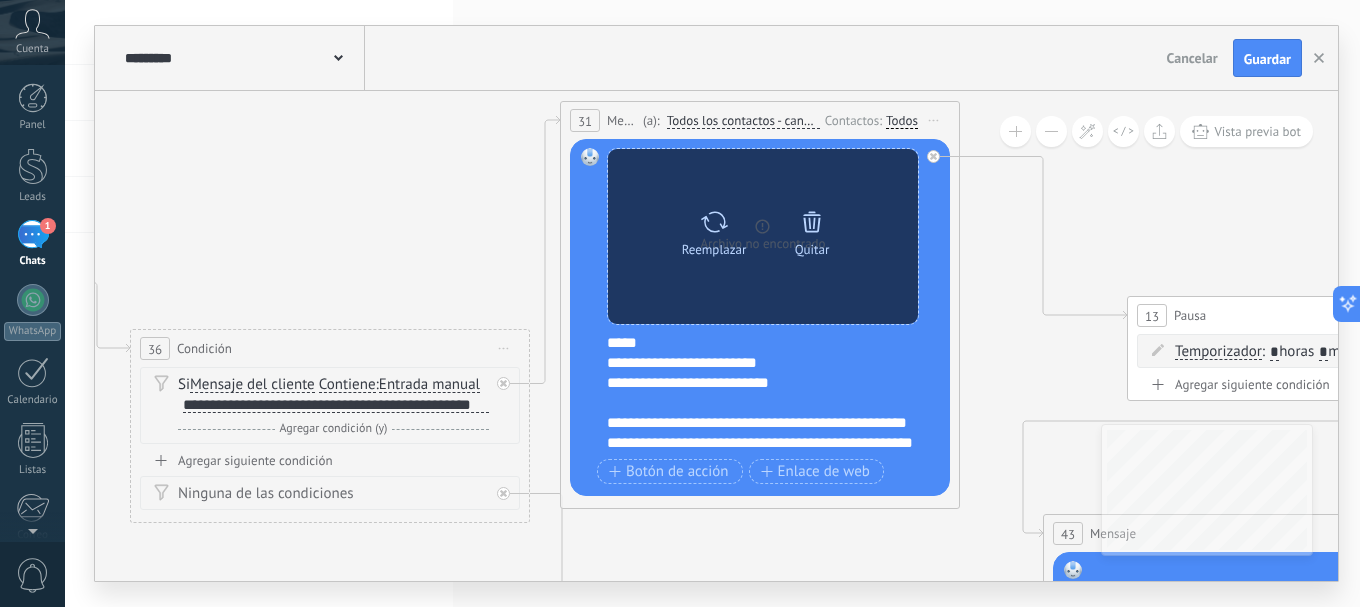 type 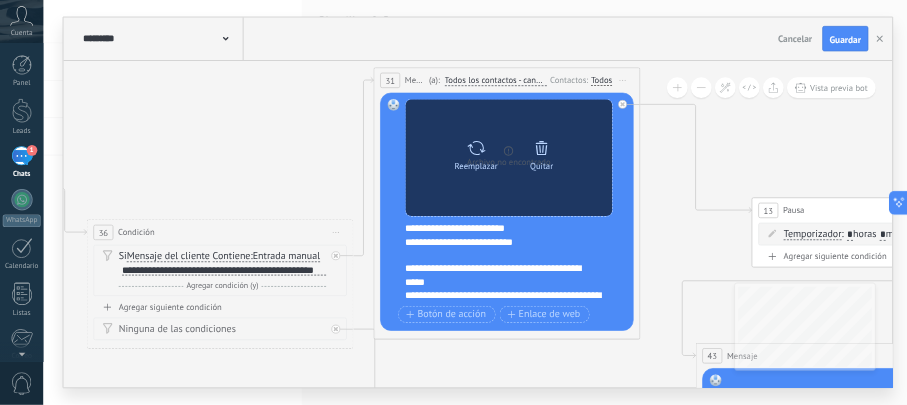 scroll, scrollTop: 0, scrollLeft: 0, axis: both 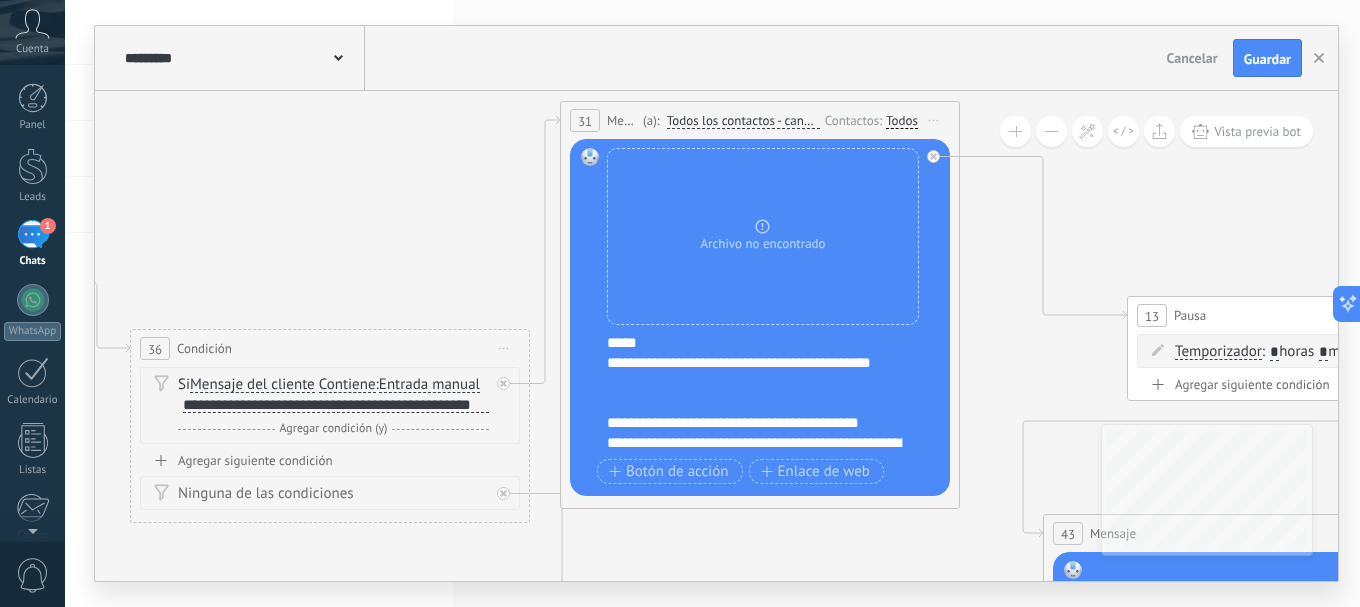 click on "**********" at bounding box center (755, 373) 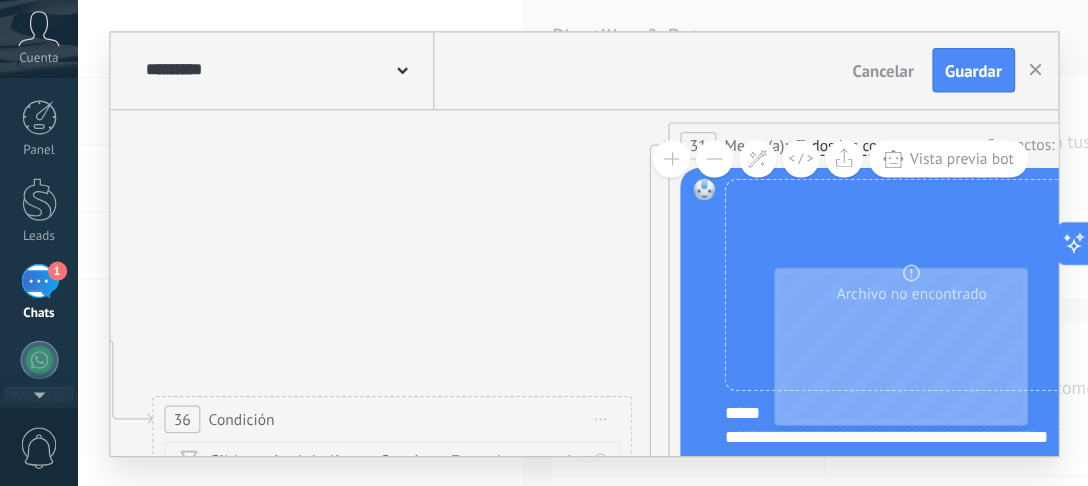 scroll, scrollTop: 65, scrollLeft: 0, axis: vertical 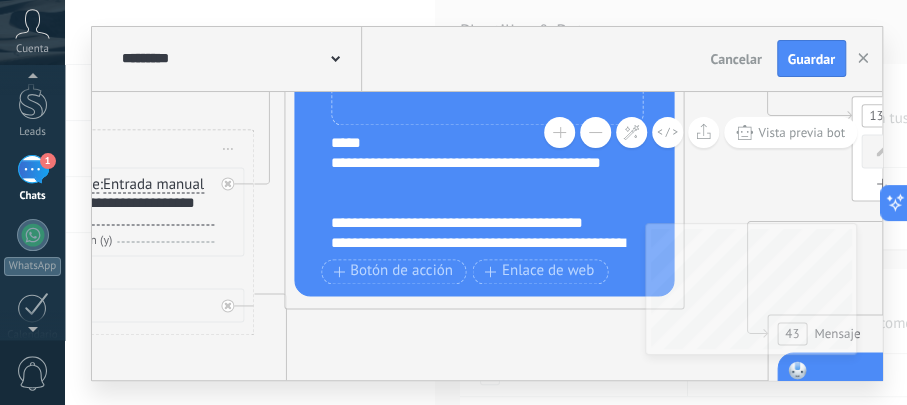 drag, startPoint x: 419, startPoint y: 282, endPoint x: 149, endPoint y: 82, distance: 336.00595 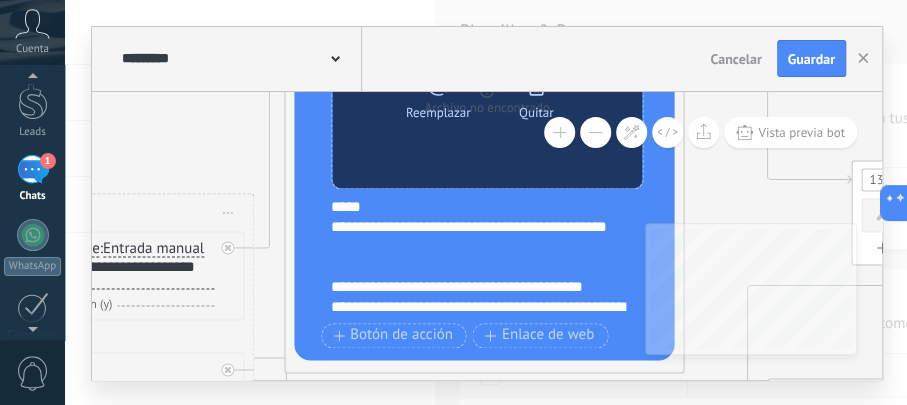 click on "Reemplazar" at bounding box center (438, 113) 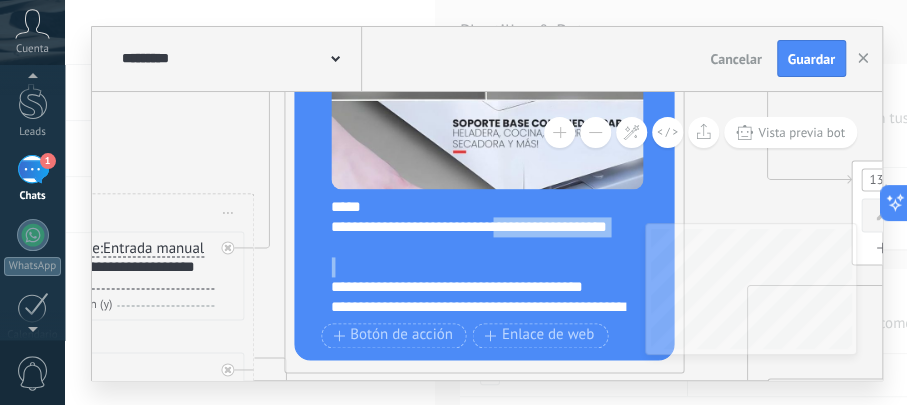 drag, startPoint x: 579, startPoint y: 221, endPoint x: 588, endPoint y: 272, distance: 51.78803 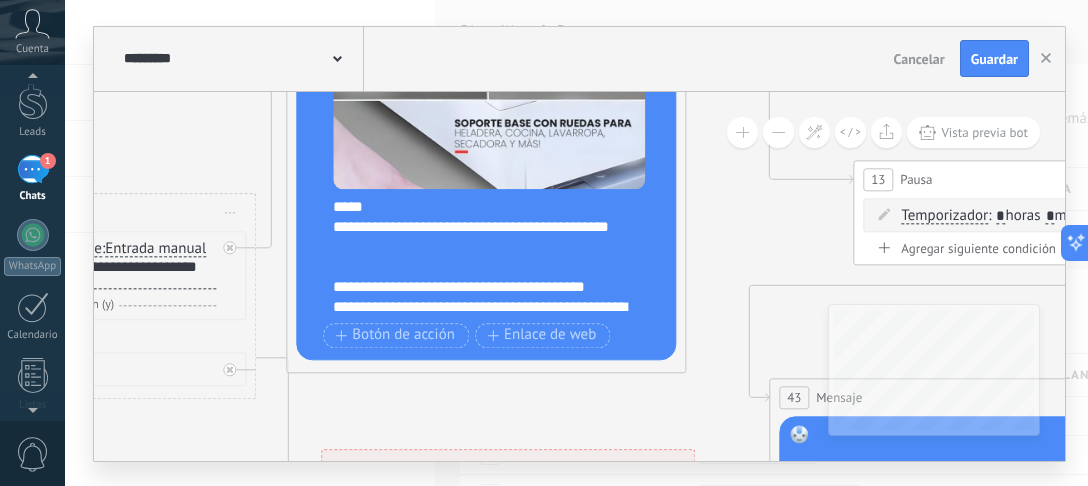 scroll, scrollTop: 0, scrollLeft: 0, axis: both 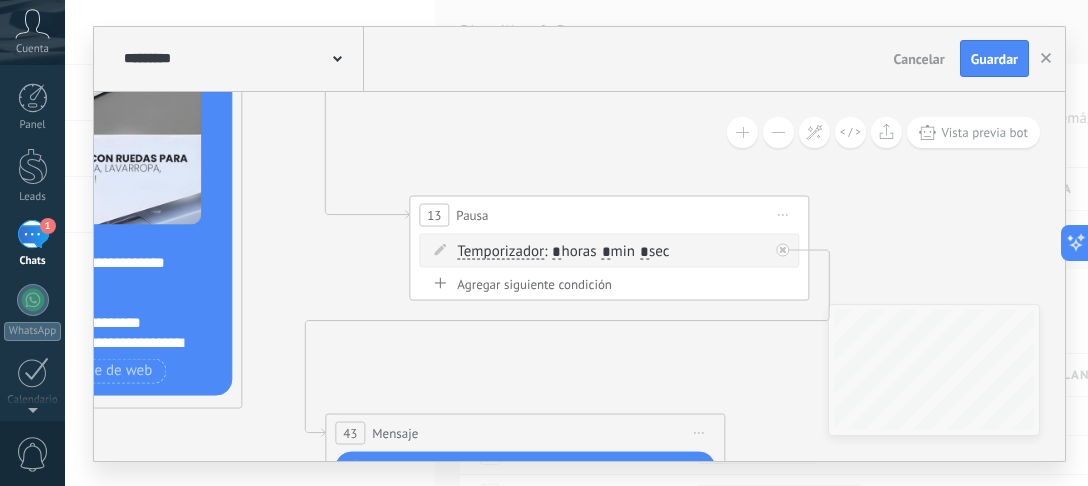 drag, startPoint x: 757, startPoint y: 255, endPoint x: 313, endPoint y: 252, distance: 444.01013 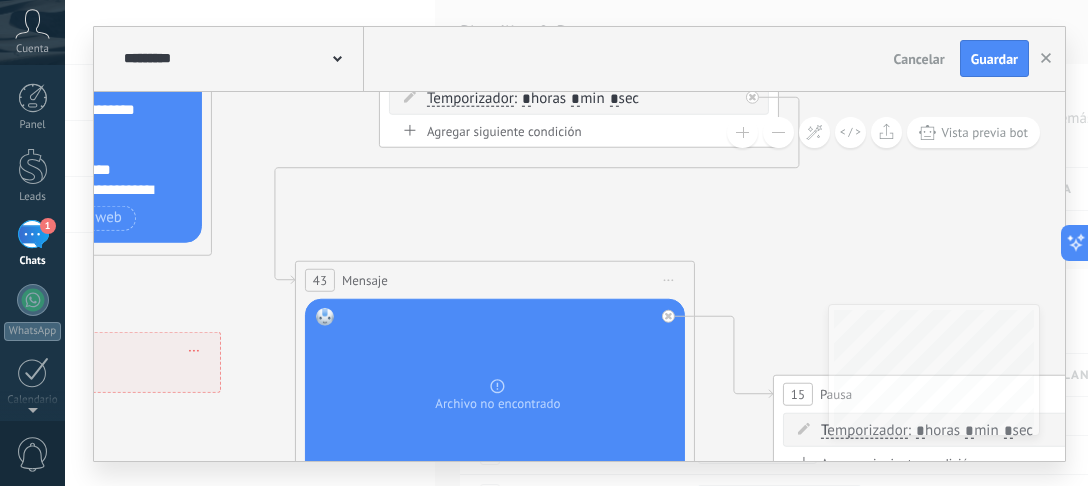 drag, startPoint x: 336, startPoint y: 294, endPoint x: 309, endPoint y: 128, distance: 168.18144 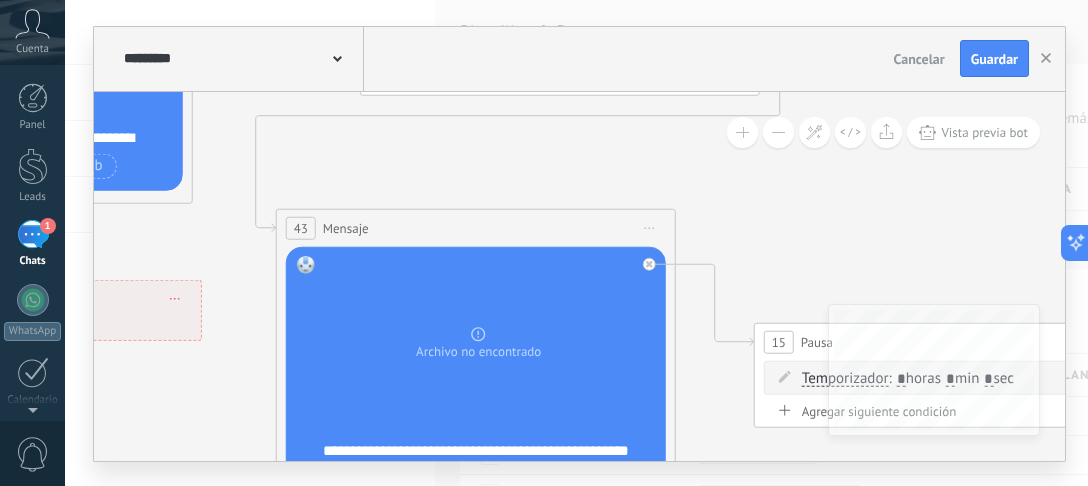 drag, startPoint x: 266, startPoint y: 324, endPoint x: 249, endPoint y: 284, distance: 43.462627 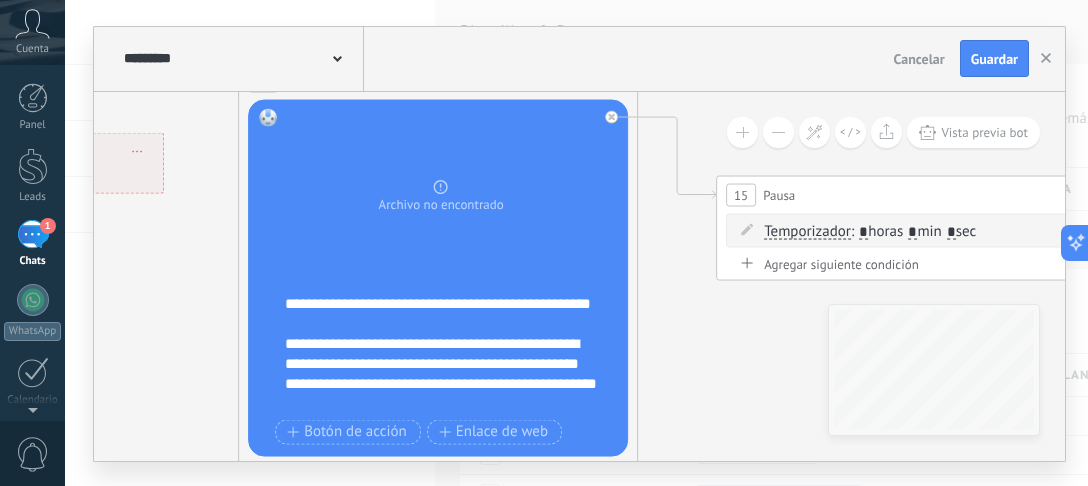 drag, startPoint x: 232, startPoint y: 351, endPoint x: 194, endPoint y: 204, distance: 151.83214 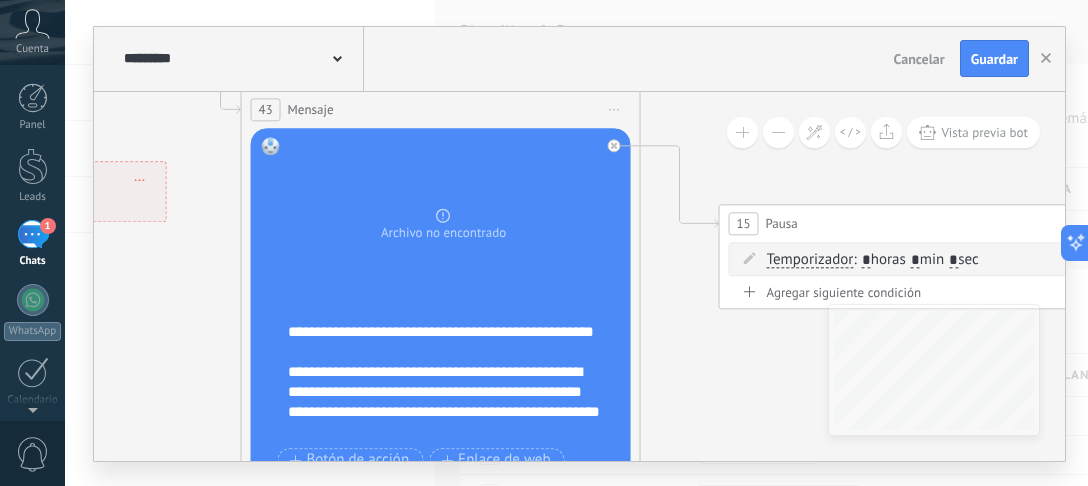 drag, startPoint x: 208, startPoint y: 338, endPoint x: 210, endPoint y: 367, distance: 29.068884 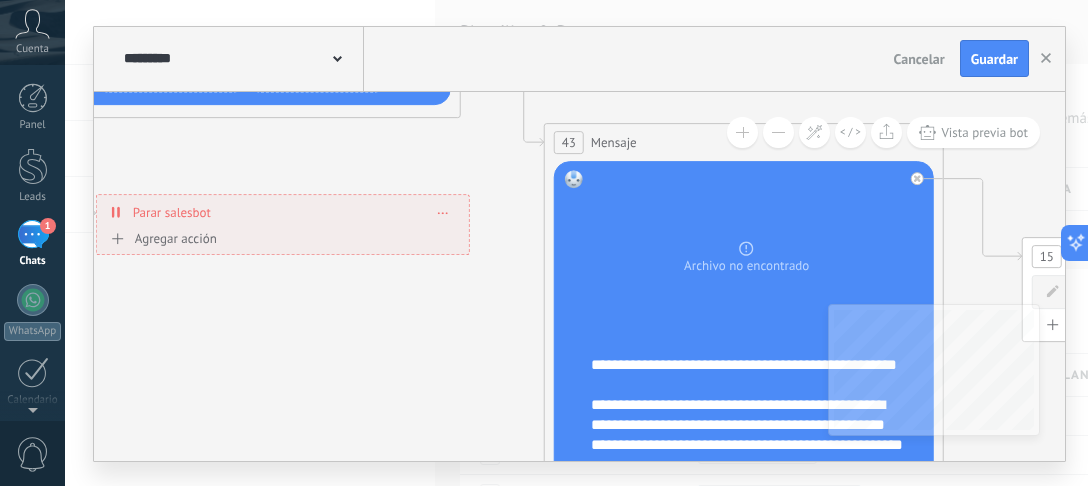 drag, startPoint x: 179, startPoint y: 343, endPoint x: 482, endPoint y: 376, distance: 304.79172 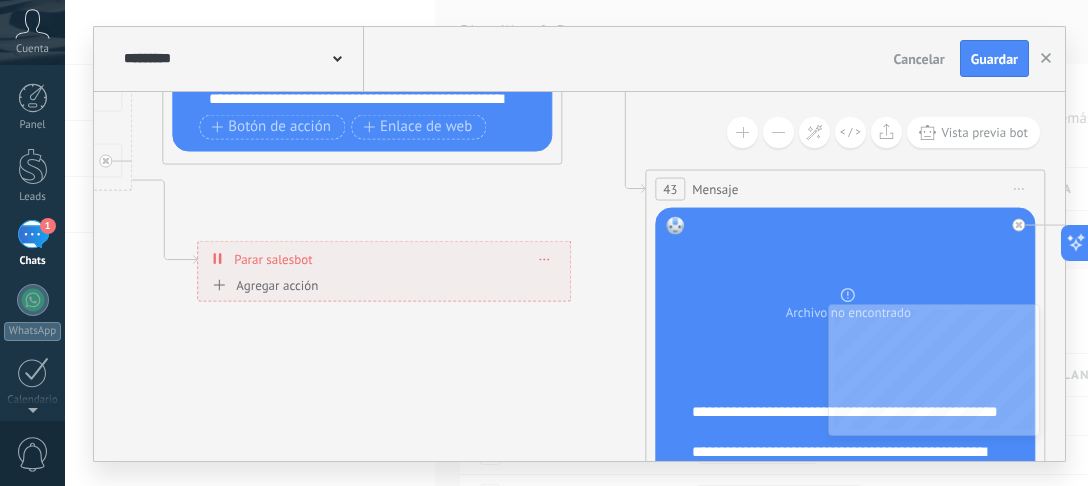 drag, startPoint x: 316, startPoint y: 348, endPoint x: 545, endPoint y: 407, distance: 236.47833 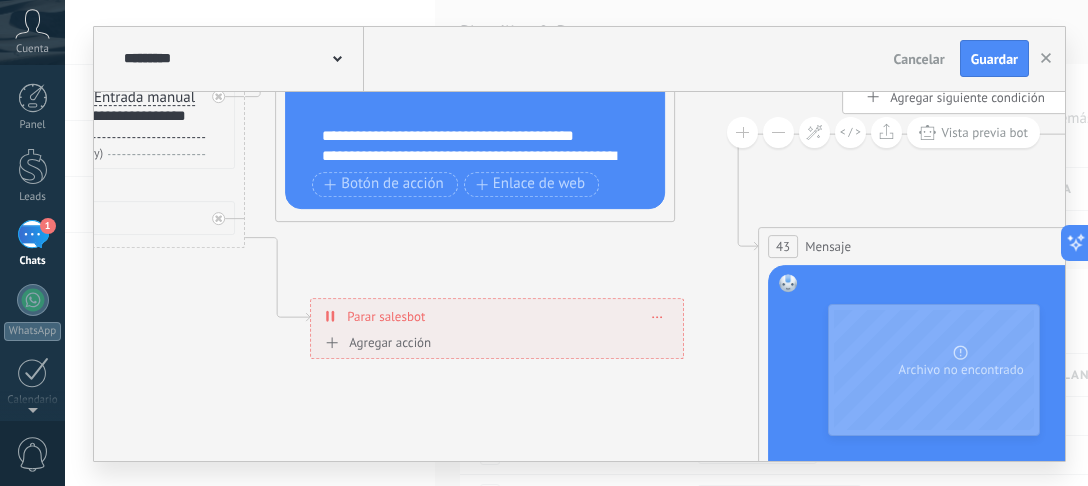 drag, startPoint x: 380, startPoint y: 384, endPoint x: 327, endPoint y: 467, distance: 98.478424 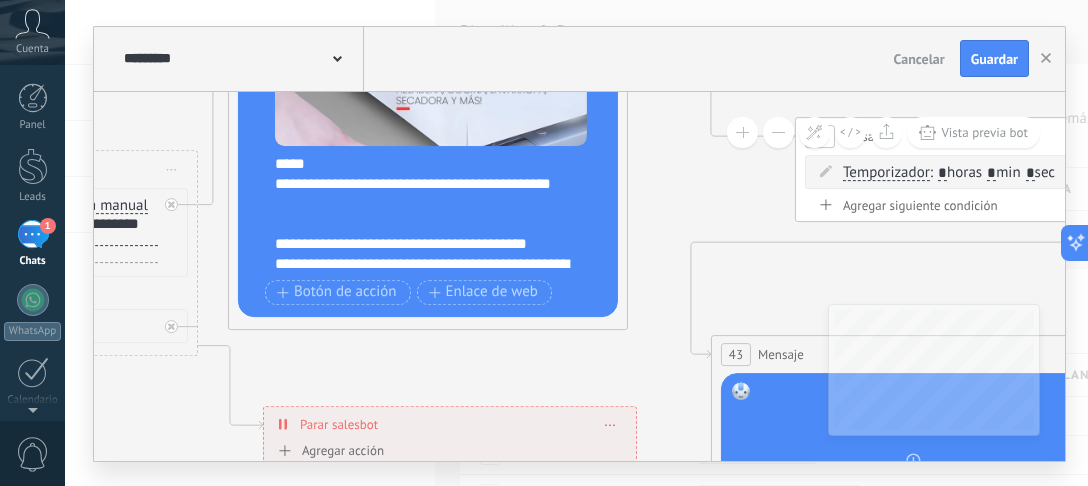 drag, startPoint x: 468, startPoint y: 304, endPoint x: 464, endPoint y: 381, distance: 77.10383 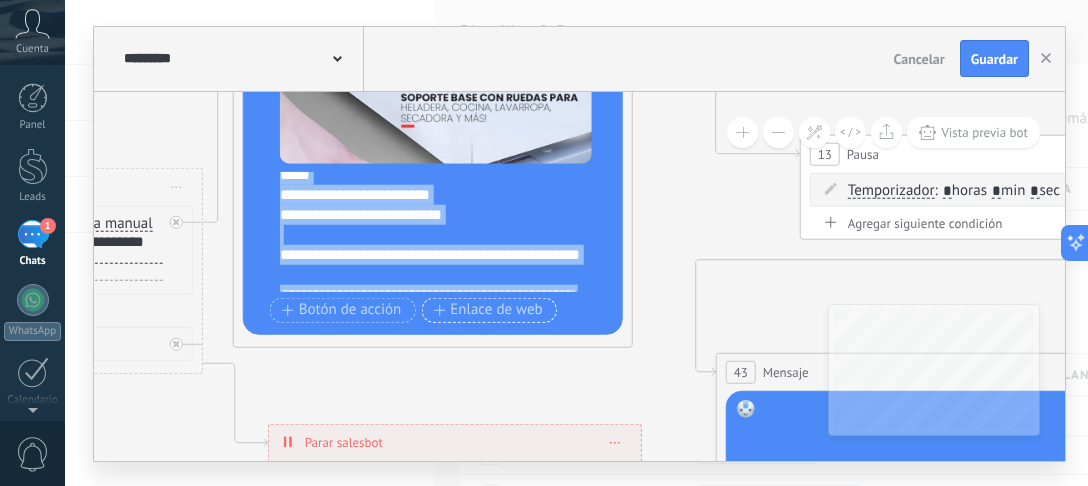 scroll, scrollTop: 420, scrollLeft: 0, axis: vertical 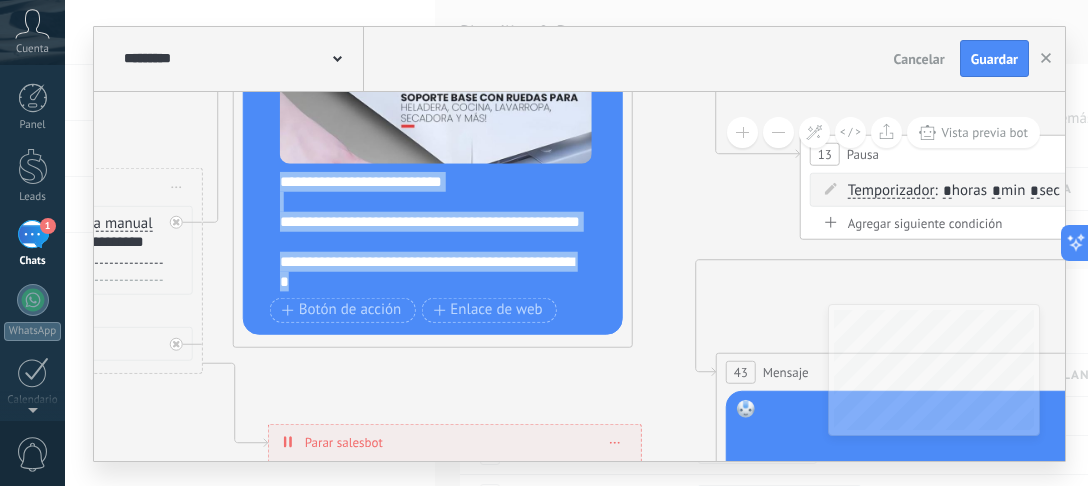 drag, startPoint x: 284, startPoint y: 180, endPoint x: 508, endPoint y: 289, distance: 249.11243 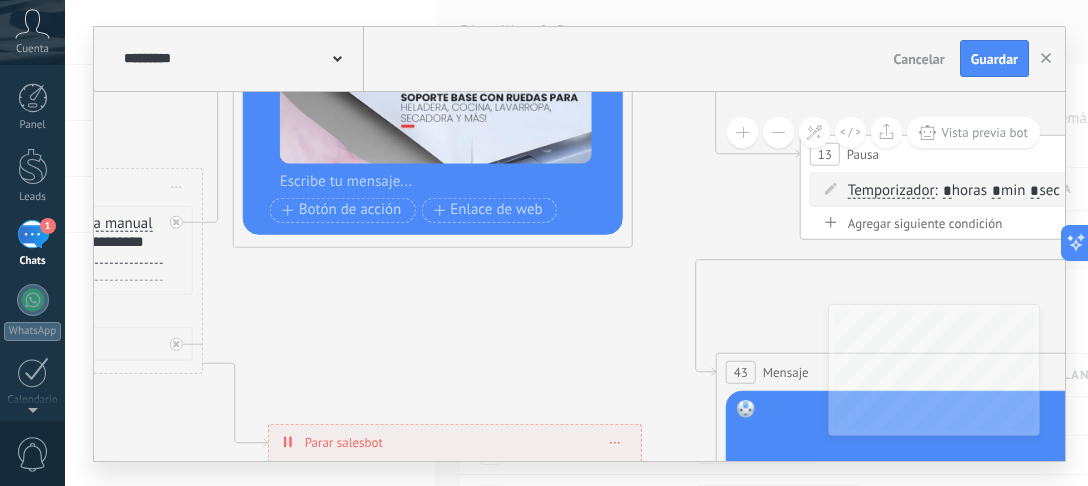 scroll, scrollTop: 0, scrollLeft: 0, axis: both 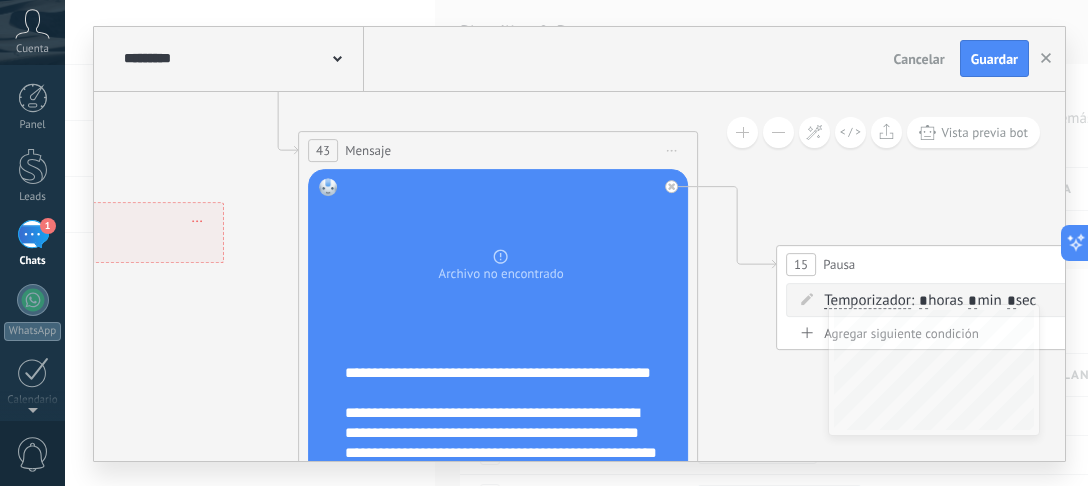drag, startPoint x: 609, startPoint y: 333, endPoint x: 215, endPoint y: 111, distance: 452.23886 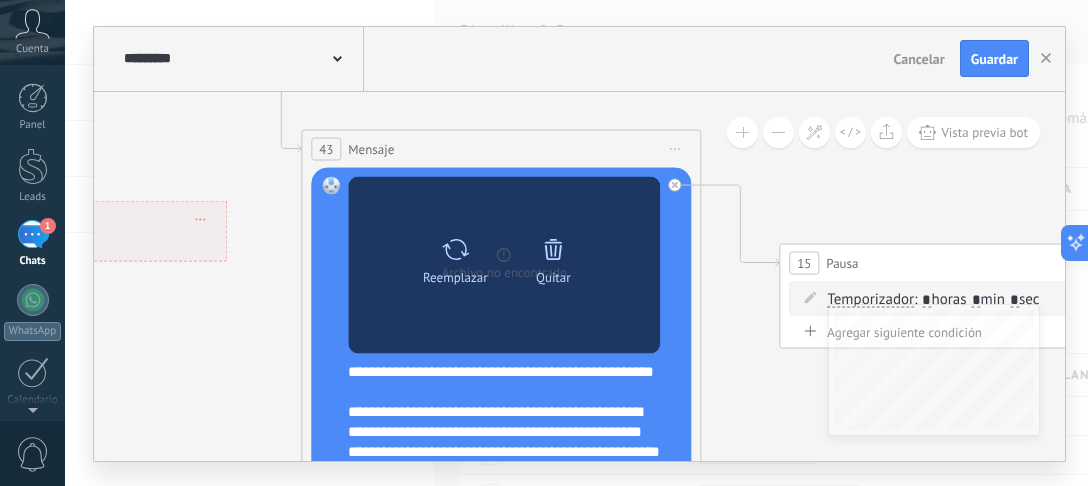 click 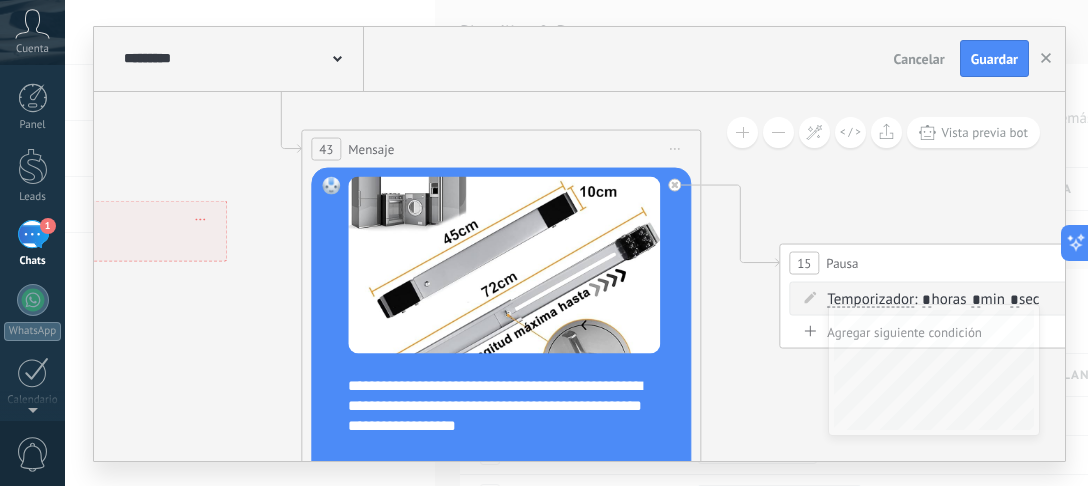 scroll, scrollTop: 213, scrollLeft: 0, axis: vertical 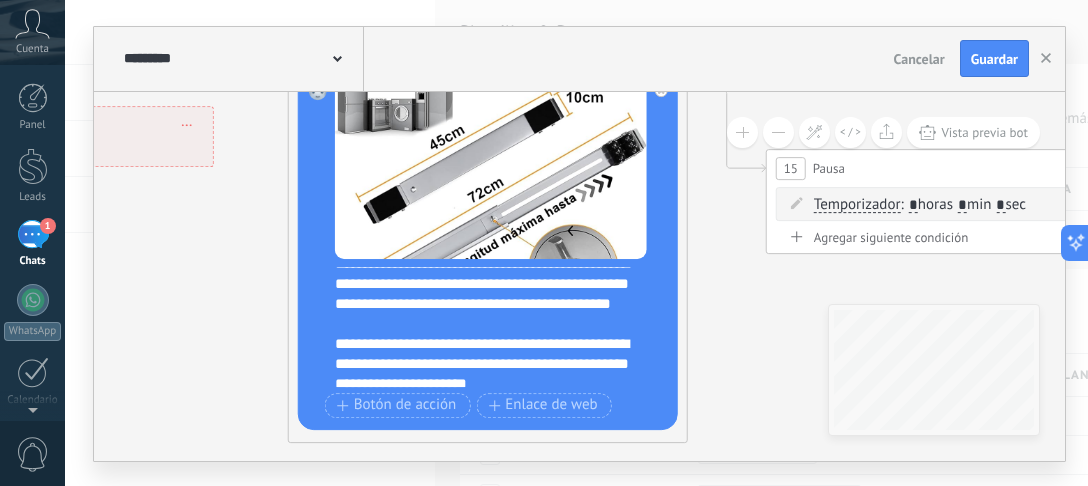 drag, startPoint x: 263, startPoint y: 332, endPoint x: 254, endPoint y: 216, distance: 116.34862 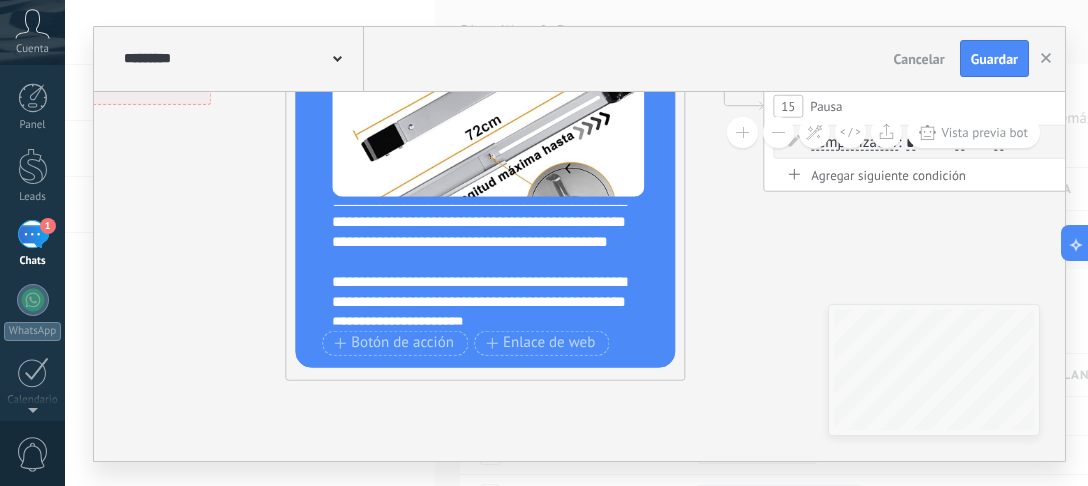 scroll, scrollTop: 0, scrollLeft: 0, axis: both 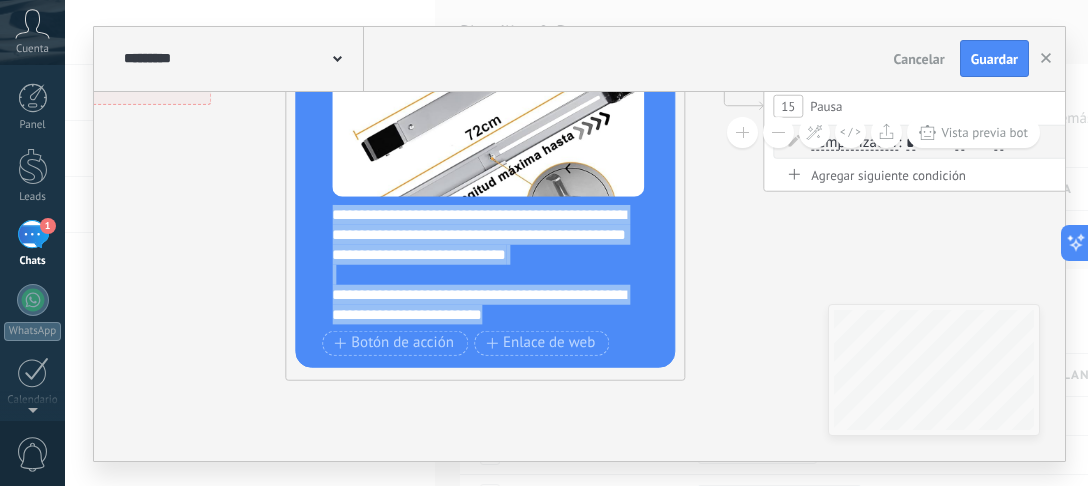 drag, startPoint x: 337, startPoint y: 216, endPoint x: 575, endPoint y: 322, distance: 260.5379 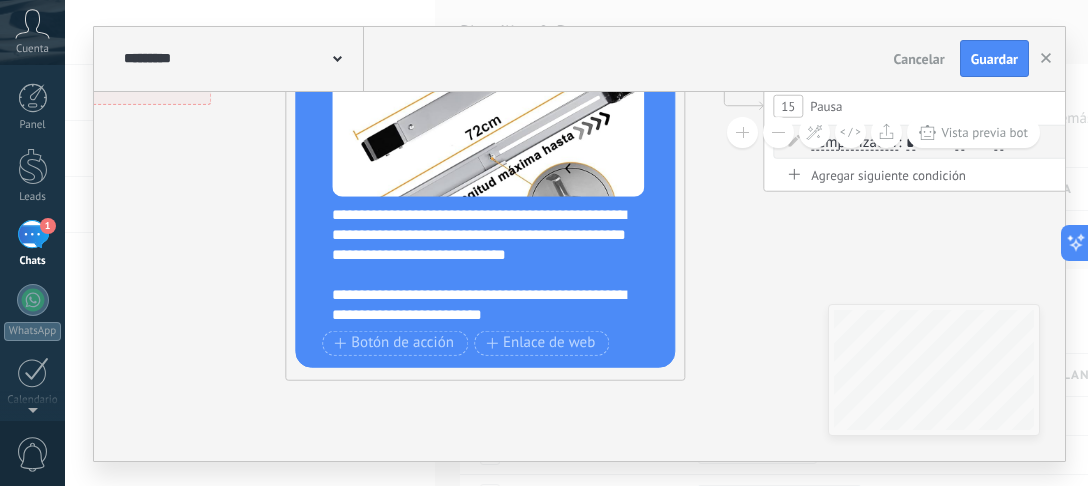 scroll, scrollTop: 0, scrollLeft: 0, axis: both 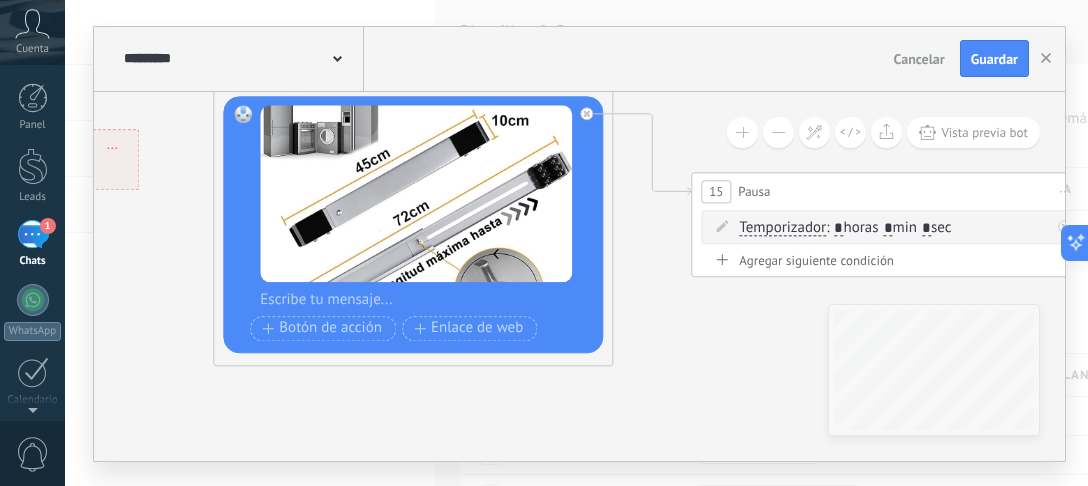 drag, startPoint x: 556, startPoint y: 384, endPoint x: 752, endPoint y: 422, distance: 199.64969 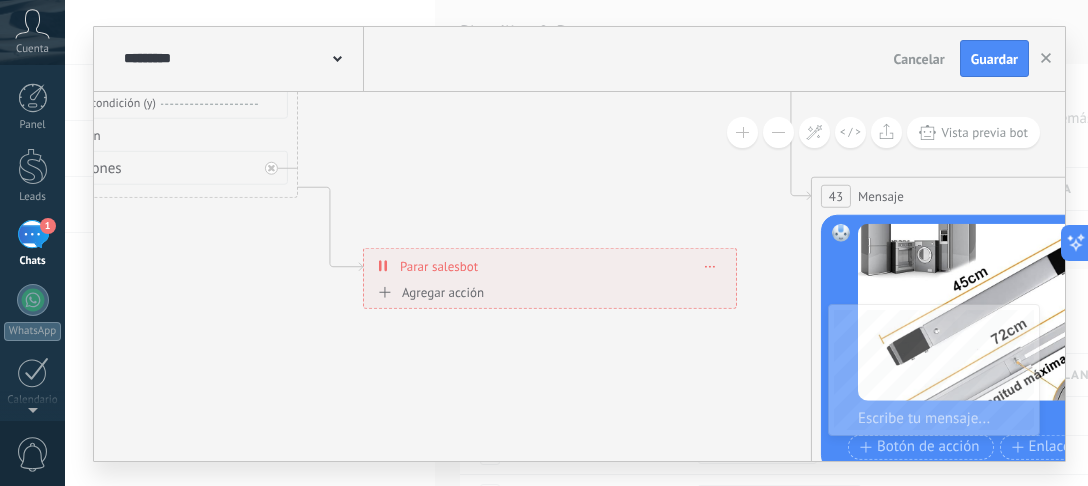 drag, startPoint x: 336, startPoint y: 362, endPoint x: 690, endPoint y: 460, distance: 367.31458 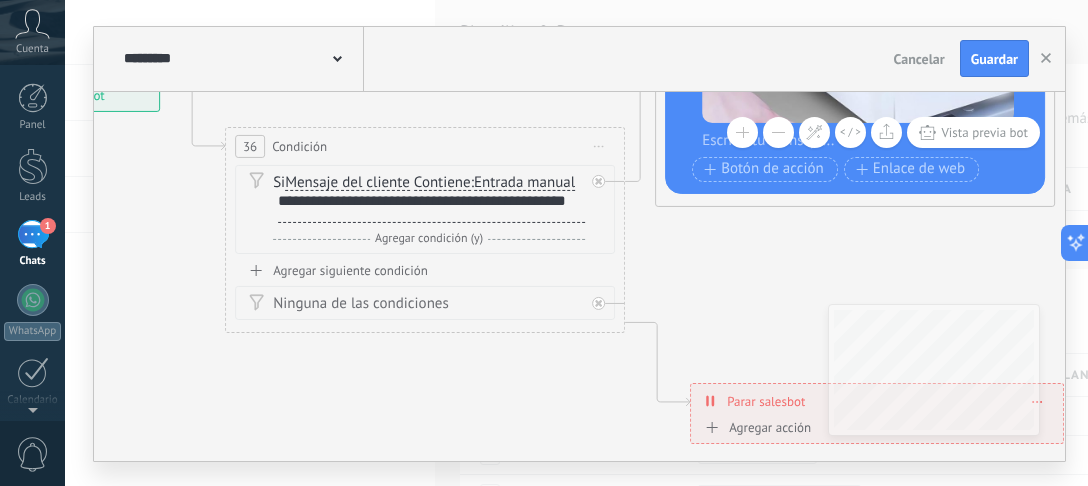drag, startPoint x: 300, startPoint y: 349, endPoint x: 564, endPoint y: 448, distance: 281.95212 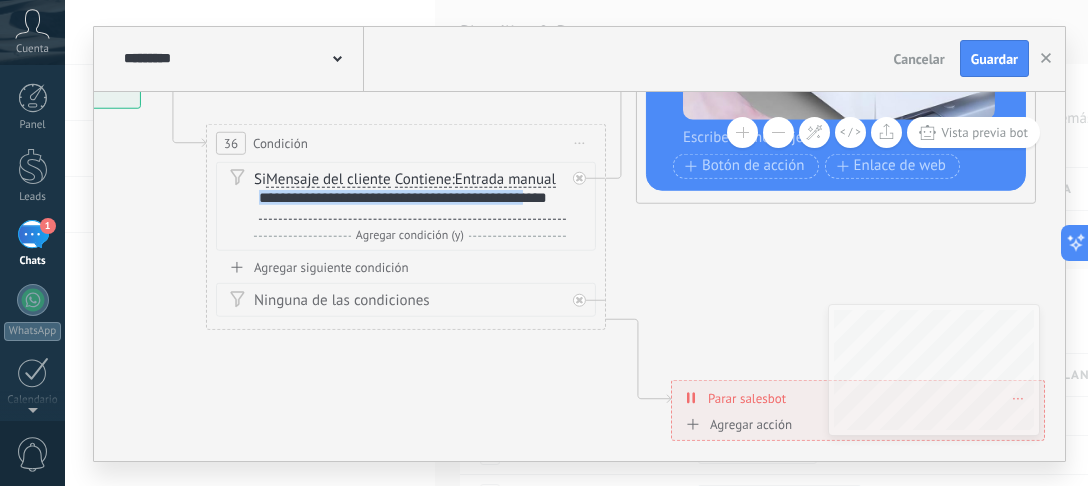 scroll, scrollTop: 1, scrollLeft: 0, axis: vertical 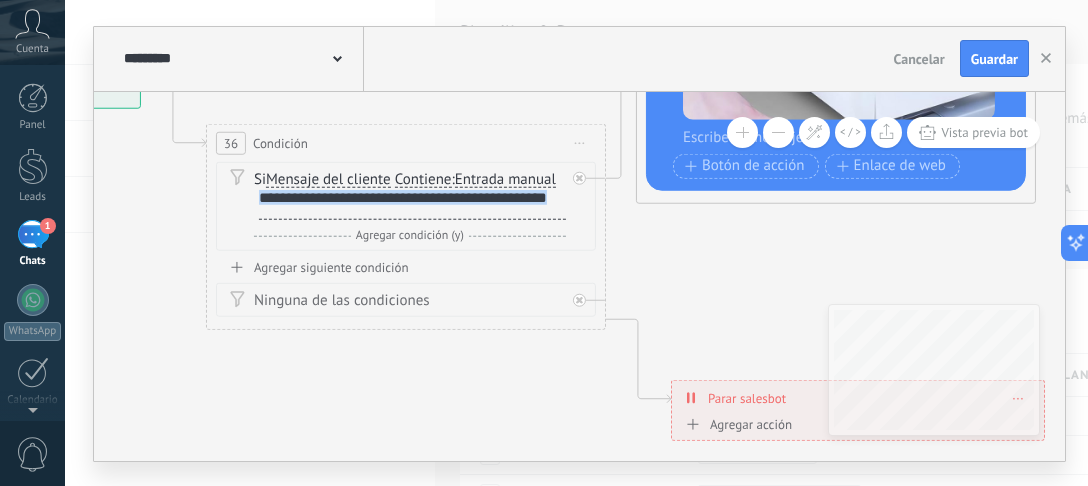 drag, startPoint x: 259, startPoint y: 216, endPoint x: 326, endPoint y: 235, distance: 69.641945 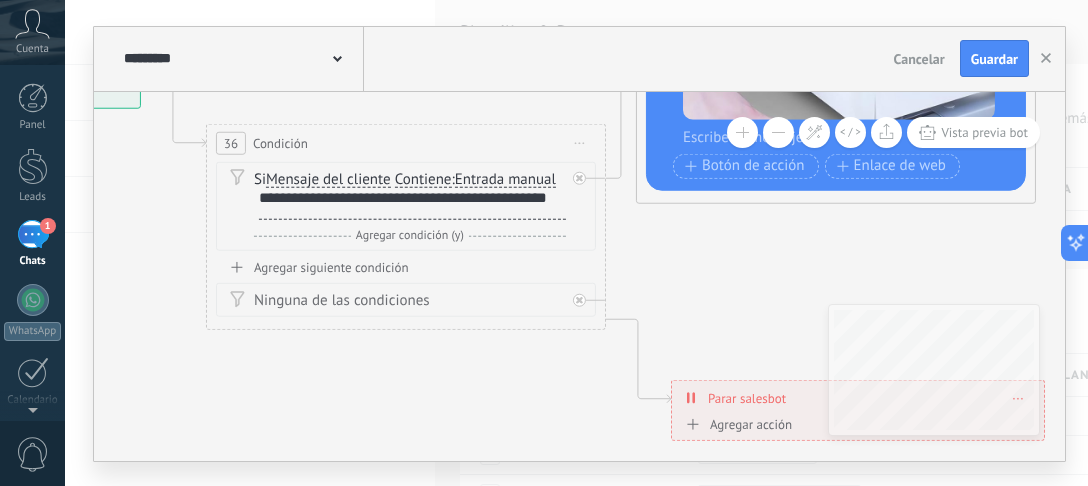 scroll, scrollTop: 0, scrollLeft: 0, axis: both 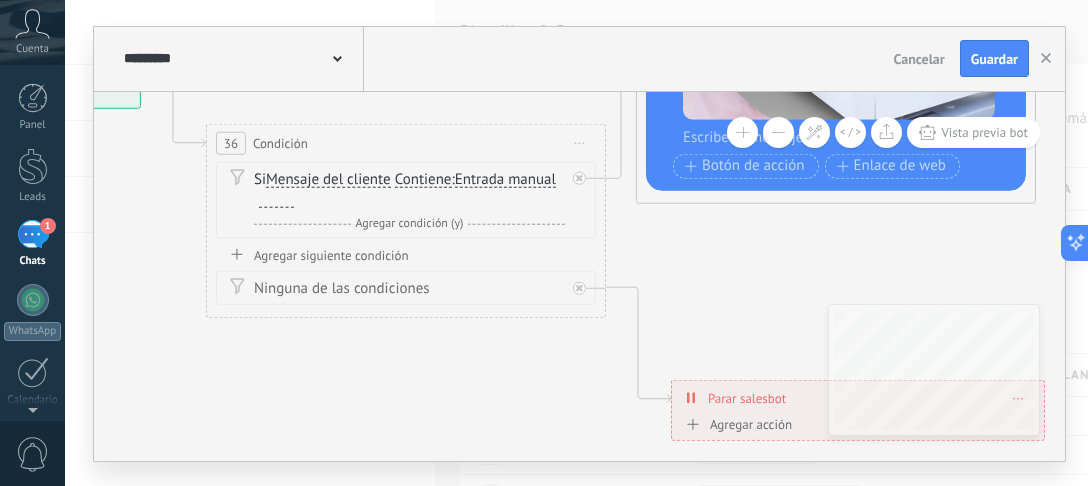 click on "Agregar condición (y)" at bounding box center (409, 222) 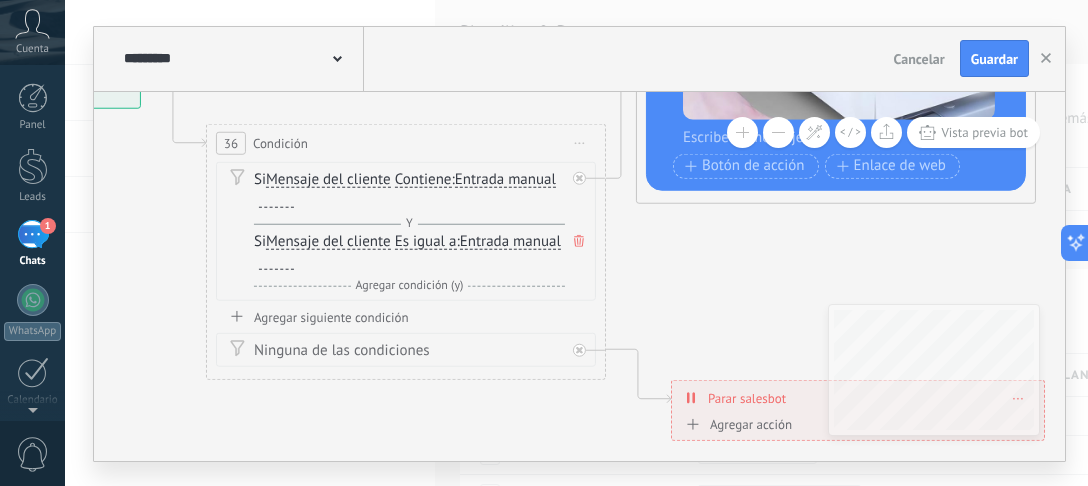 click on "Cancelar" at bounding box center [919, 59] 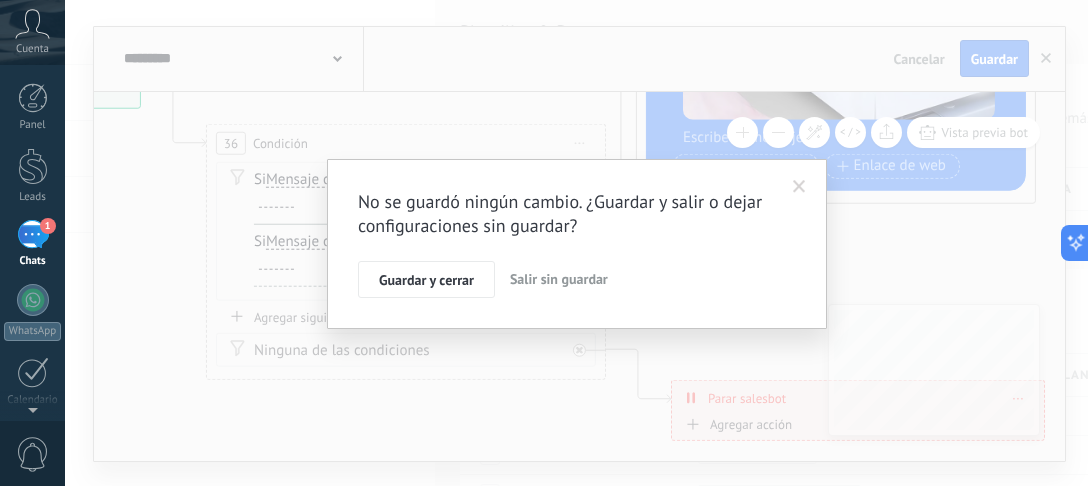 click on "Salir sin guardar" at bounding box center [559, 279] 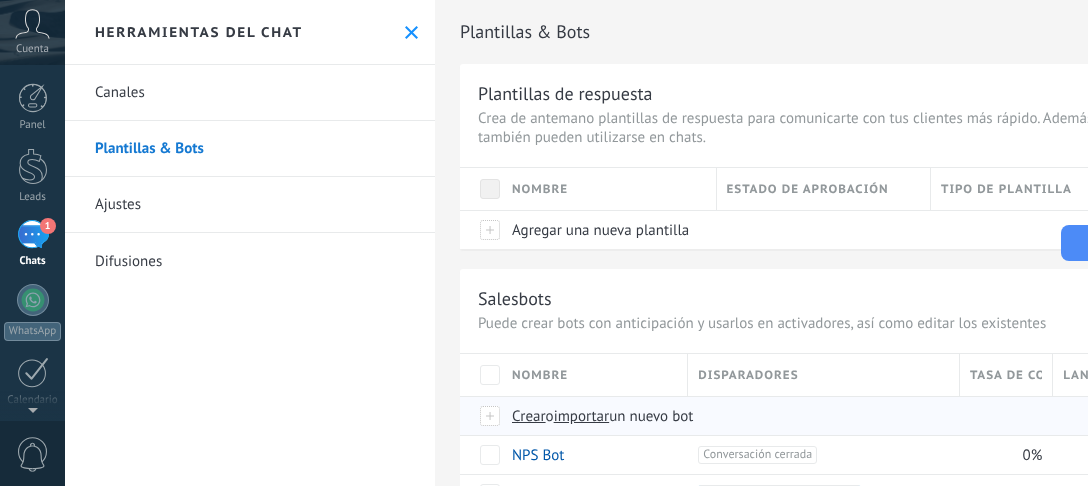 click on "Crear" at bounding box center (529, 416) 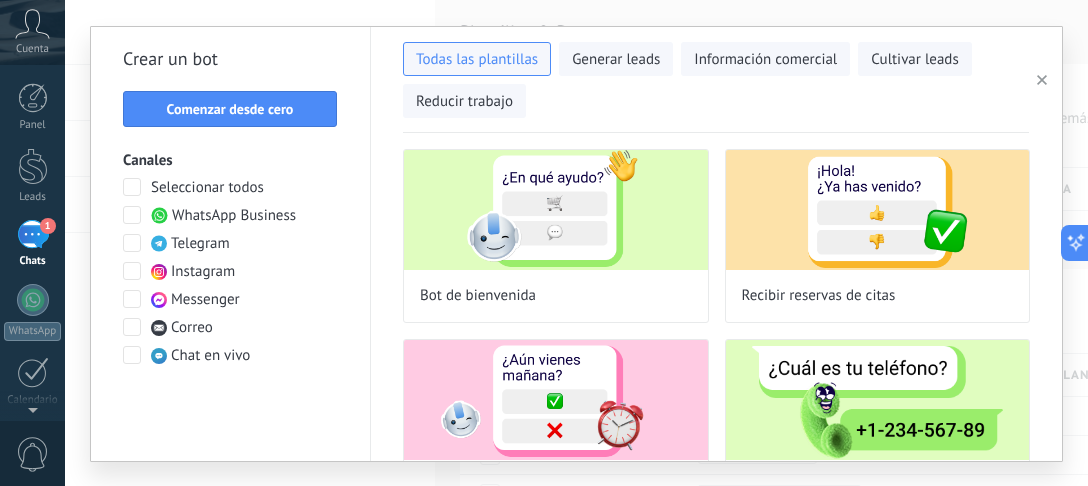 click on "1" at bounding box center [33, 234] 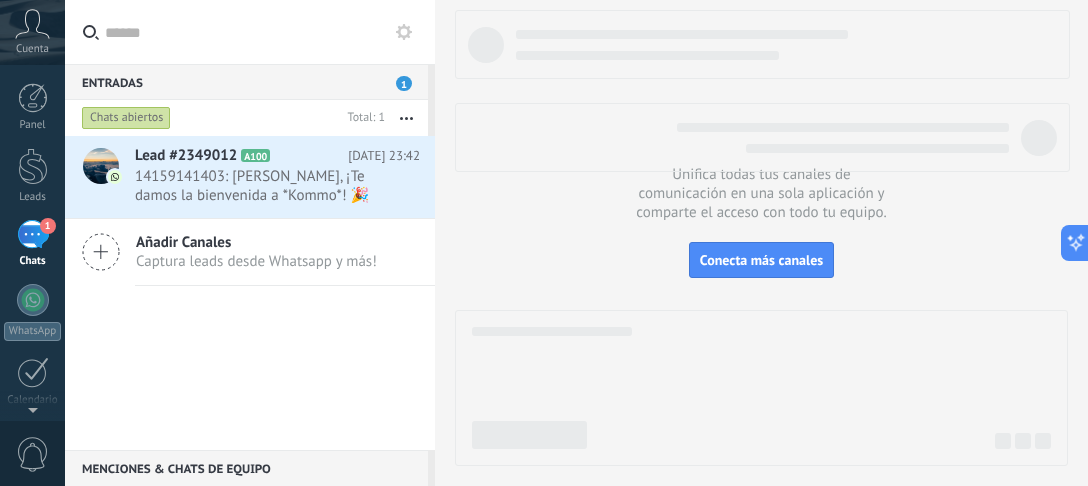 click 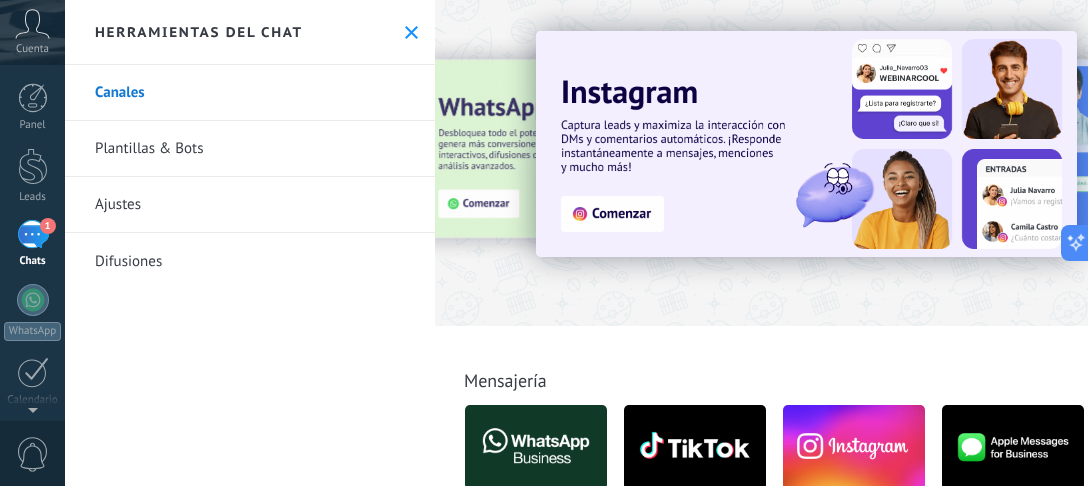click on "Plantillas & Bots" at bounding box center (250, 149) 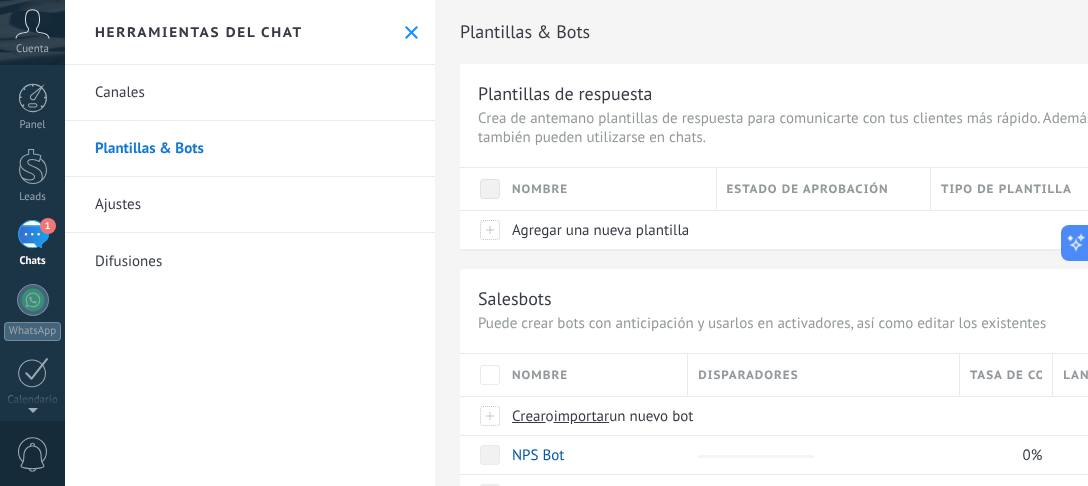 scroll, scrollTop: 70, scrollLeft: 0, axis: vertical 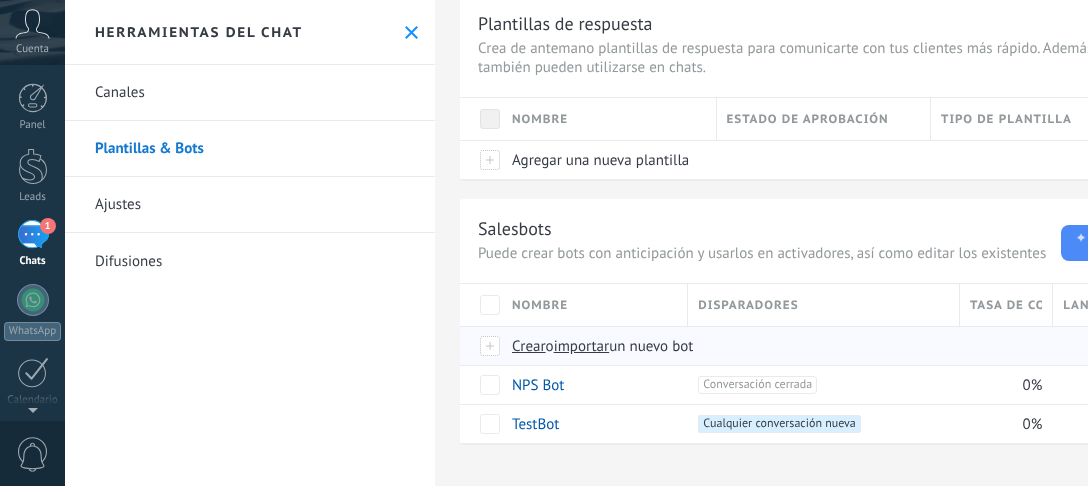 click on "importar" at bounding box center (582, 346) 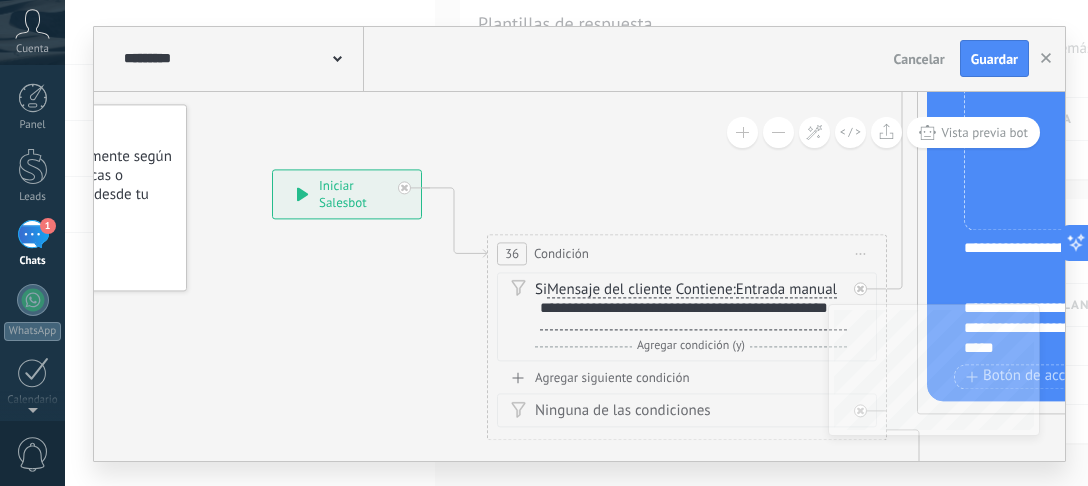 drag, startPoint x: 529, startPoint y: 390, endPoint x: 276, endPoint y: 220, distance: 304.80978 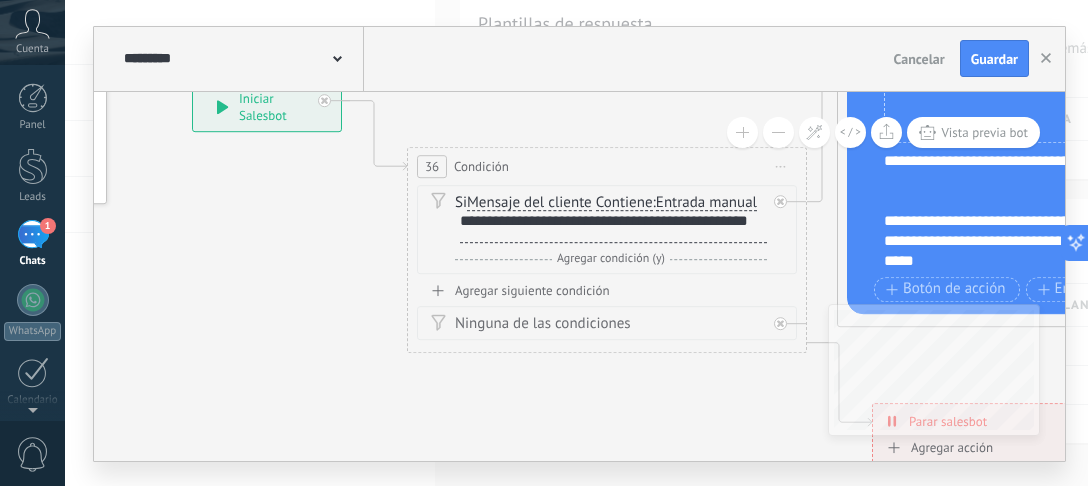 drag, startPoint x: 334, startPoint y: 292, endPoint x: 259, endPoint y: 226, distance: 99.90495 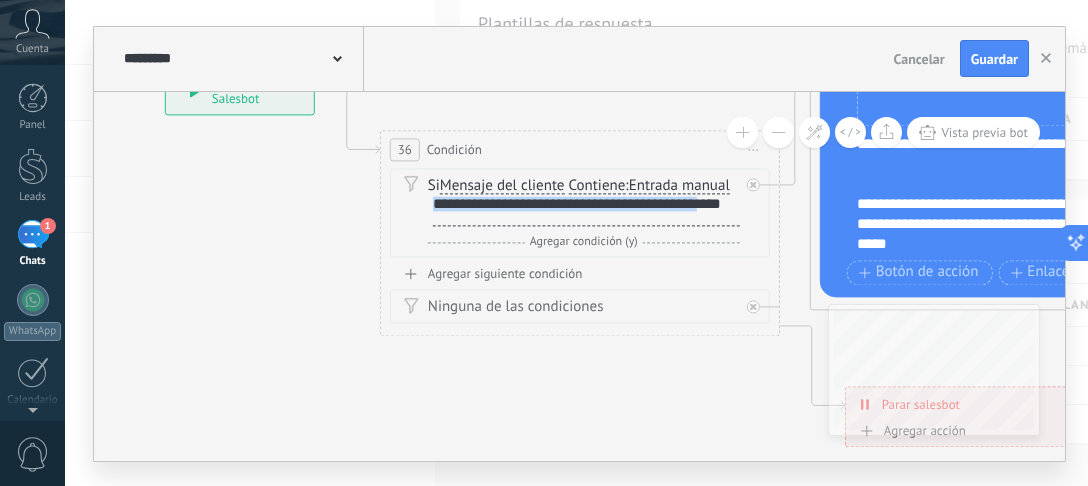 scroll, scrollTop: 1, scrollLeft: 0, axis: vertical 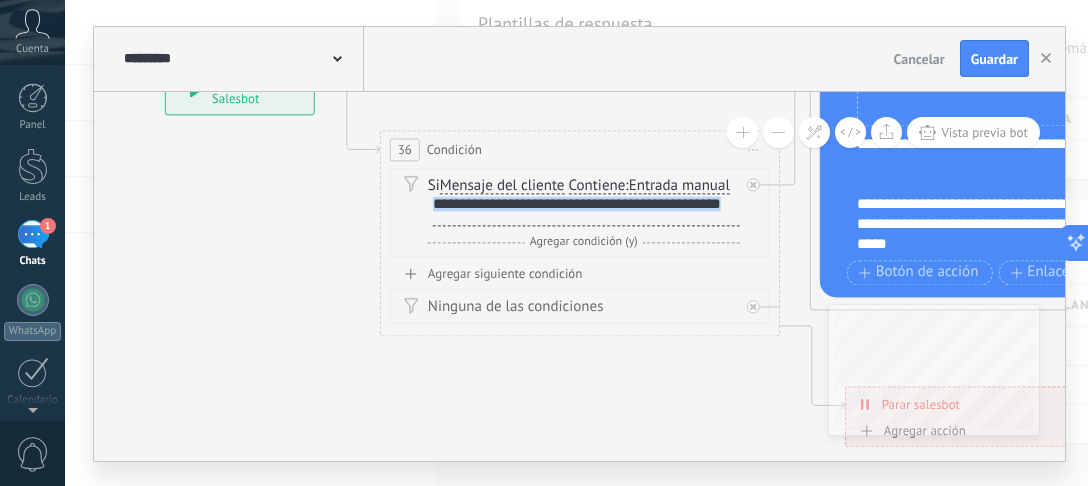 drag, startPoint x: 432, startPoint y: 221, endPoint x: 484, endPoint y: 233, distance: 53.366657 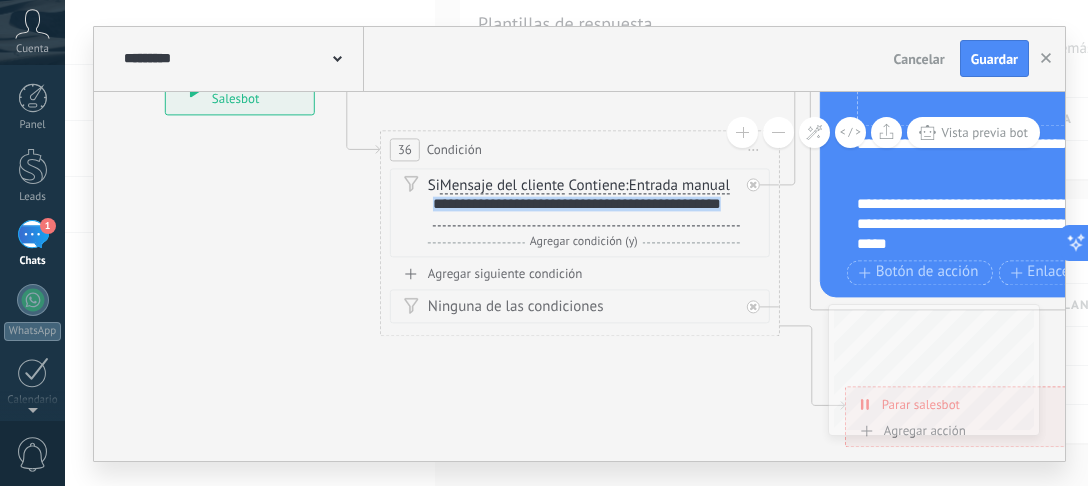 paste 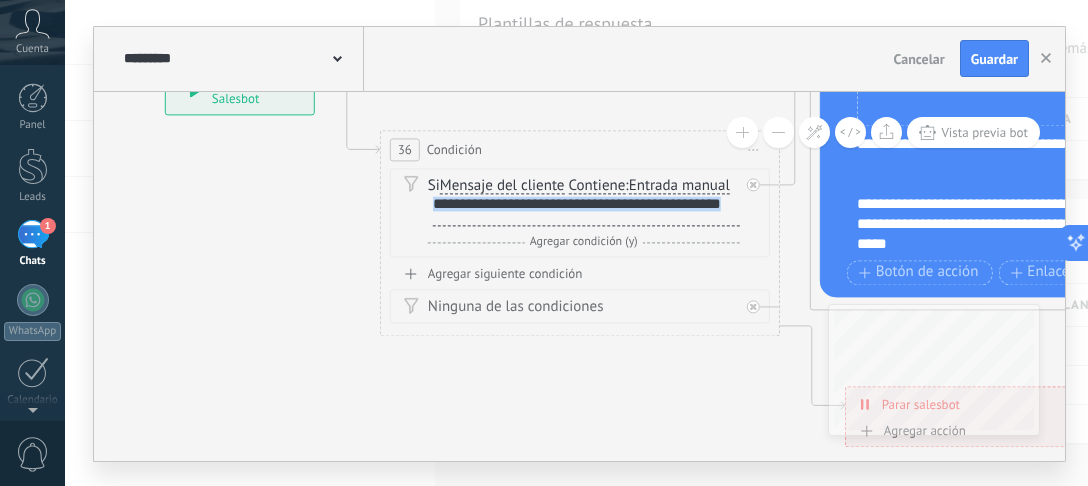 type 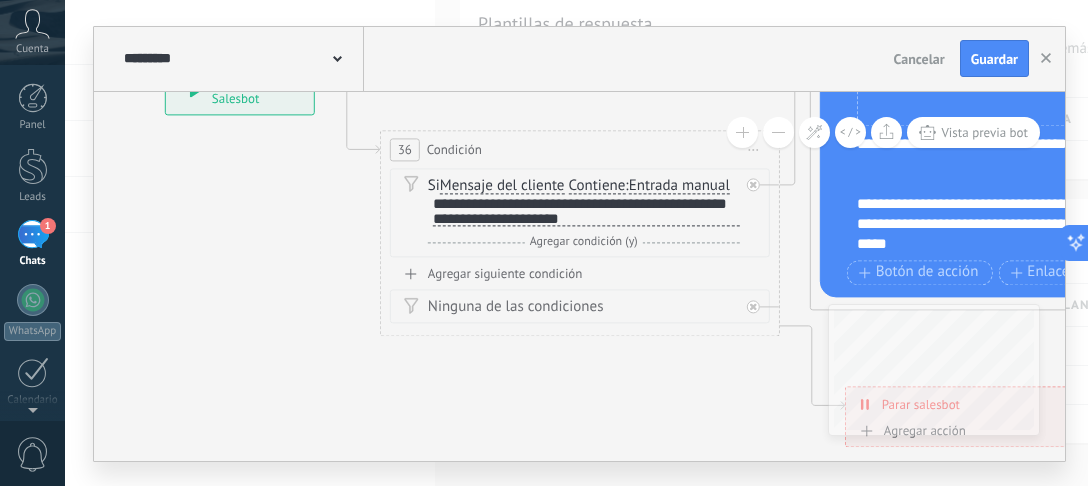 scroll, scrollTop: 0, scrollLeft: 0, axis: both 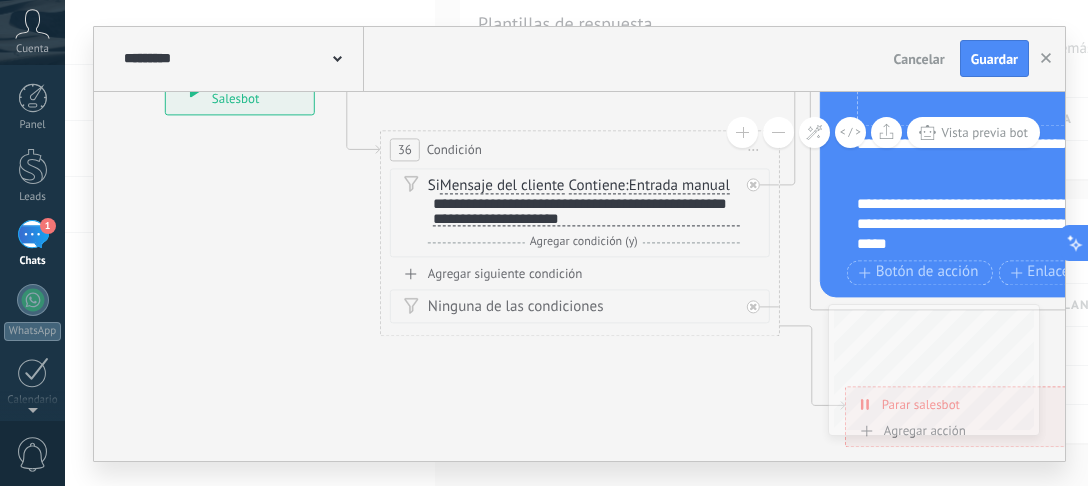 drag, startPoint x: 664, startPoint y: 325, endPoint x: 411, endPoint y: 268, distance: 259.34146 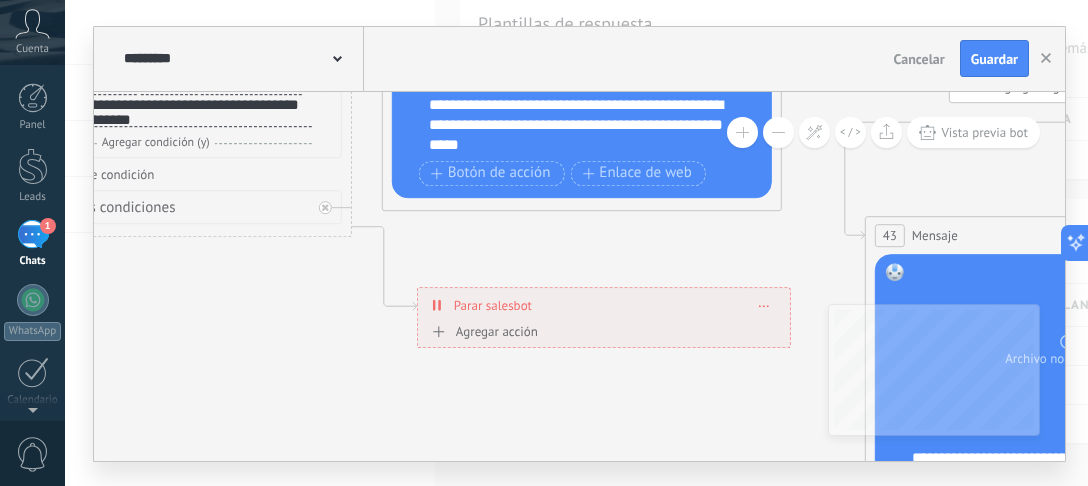 drag, startPoint x: 722, startPoint y: 403, endPoint x: 294, endPoint y: 304, distance: 439.30057 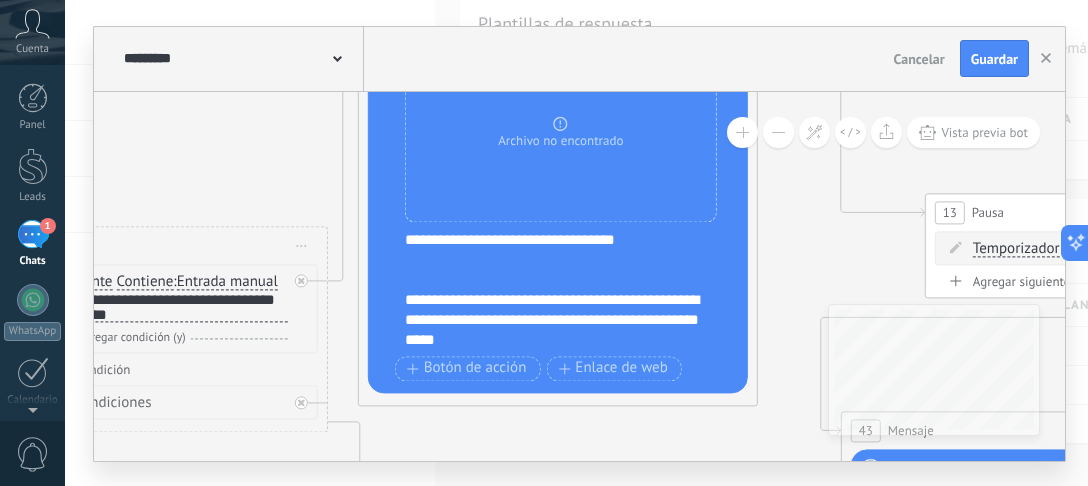 drag, startPoint x: 556, startPoint y: 253, endPoint x: 545, endPoint y: 437, distance: 184.3285 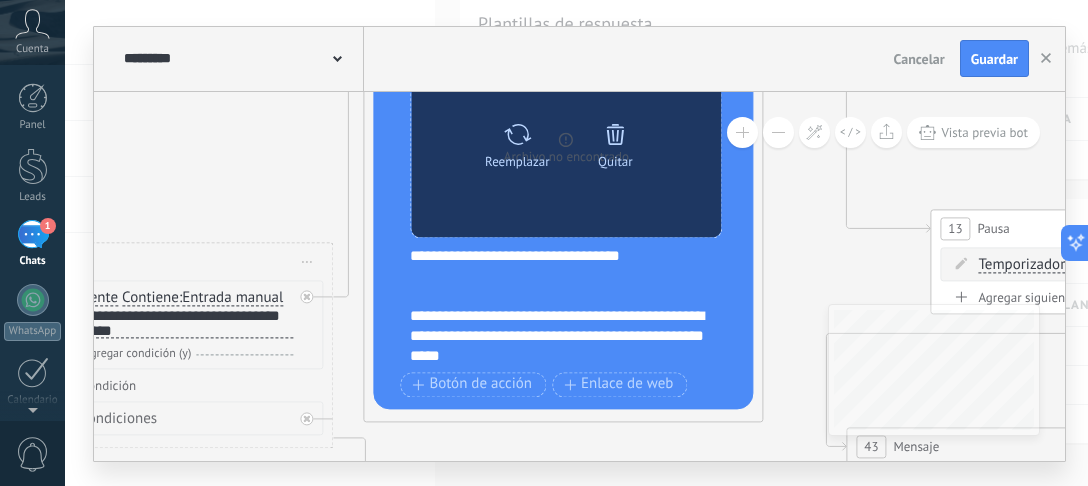 click on "Reemplazar
Quitar
Convertir a mensaje de voz" at bounding box center [566, 150] 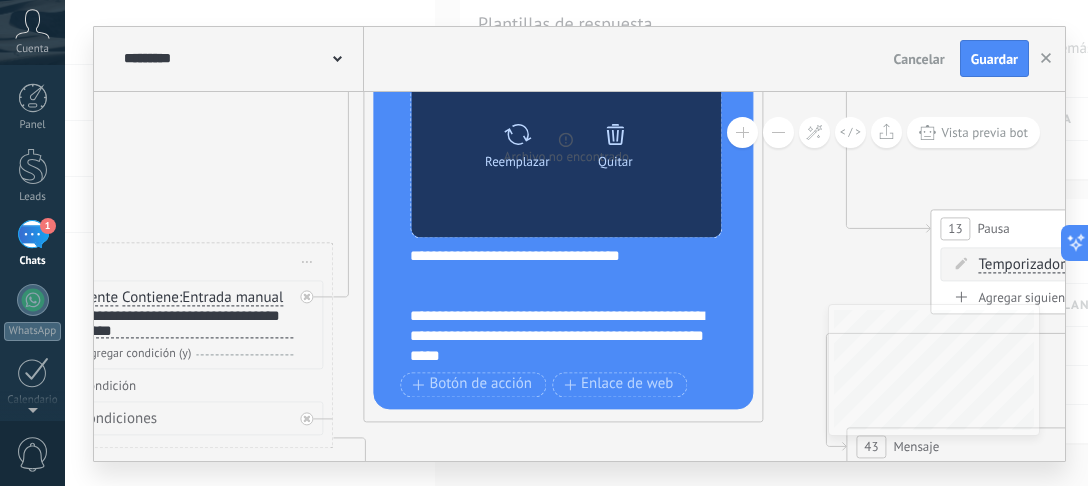 click on "Reemplazar" at bounding box center [517, 162] 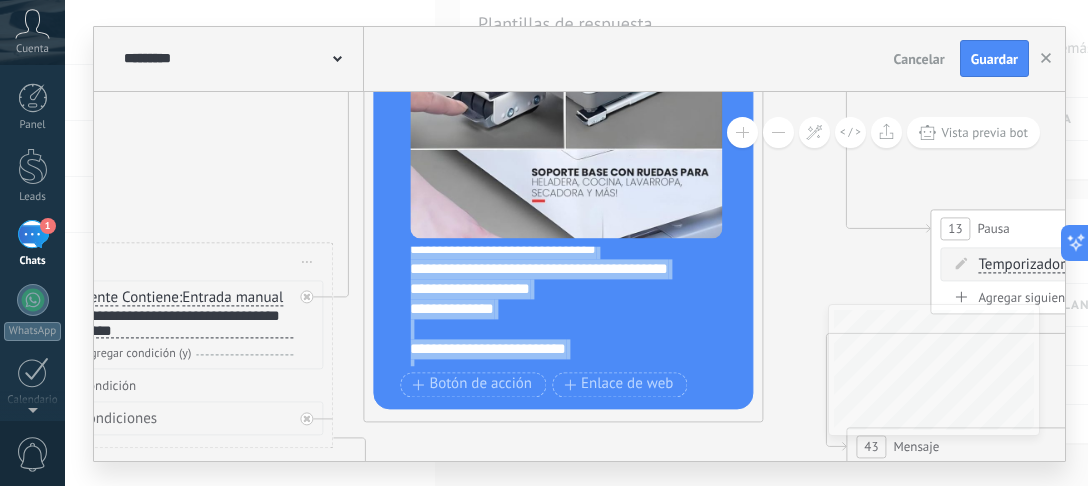 scroll, scrollTop: 400, scrollLeft: 0, axis: vertical 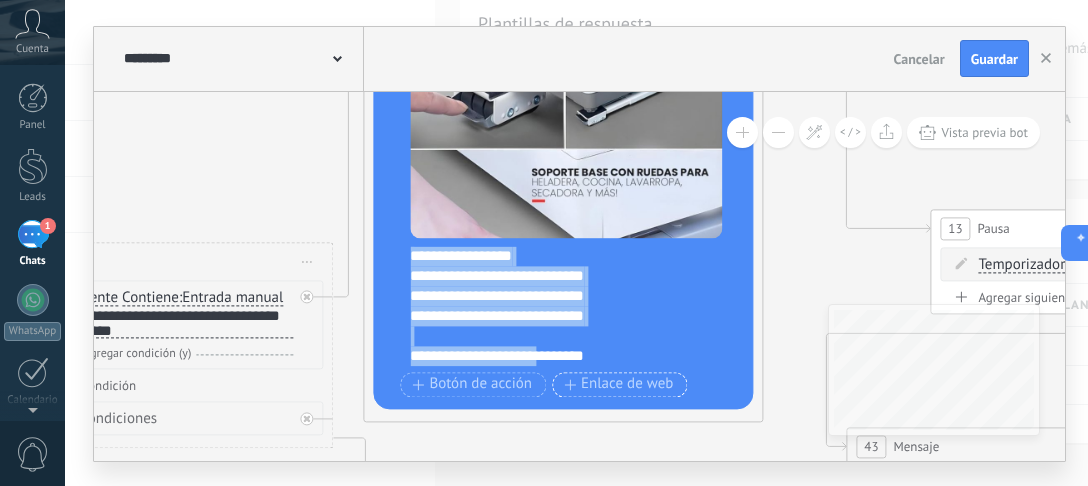 drag, startPoint x: 410, startPoint y: 248, endPoint x: 552, endPoint y: 383, distance: 195.9311 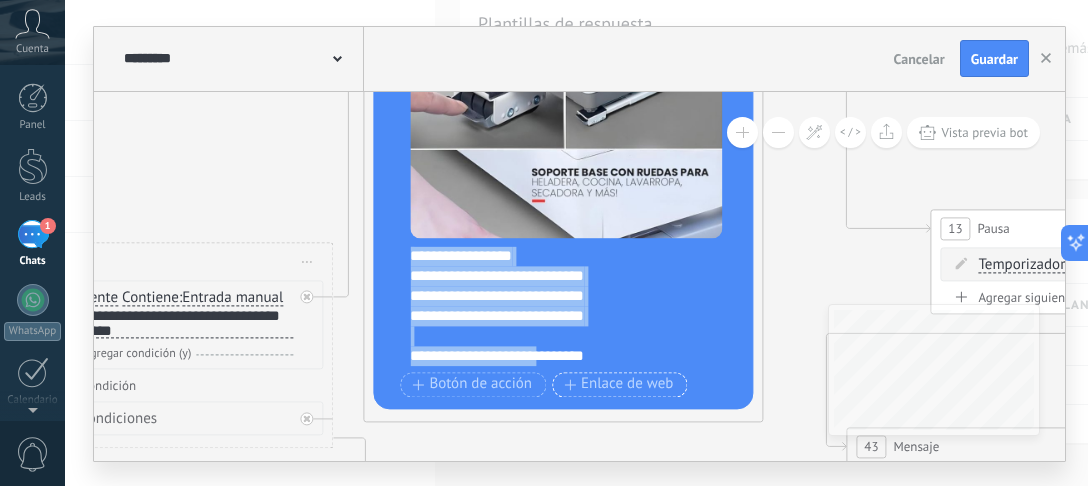 drag, startPoint x: 560, startPoint y: 385, endPoint x: 573, endPoint y: 386, distance: 13.038404 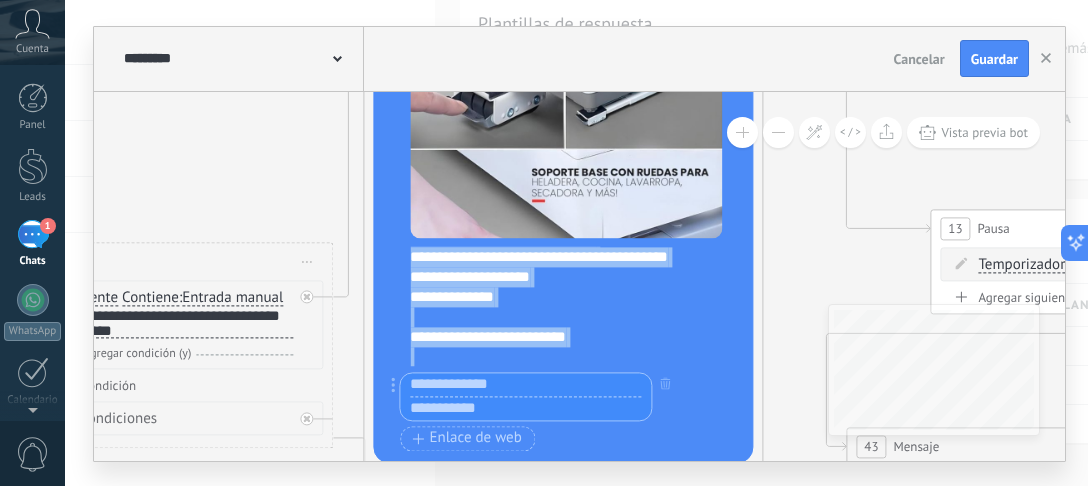scroll, scrollTop: 0, scrollLeft: 0, axis: both 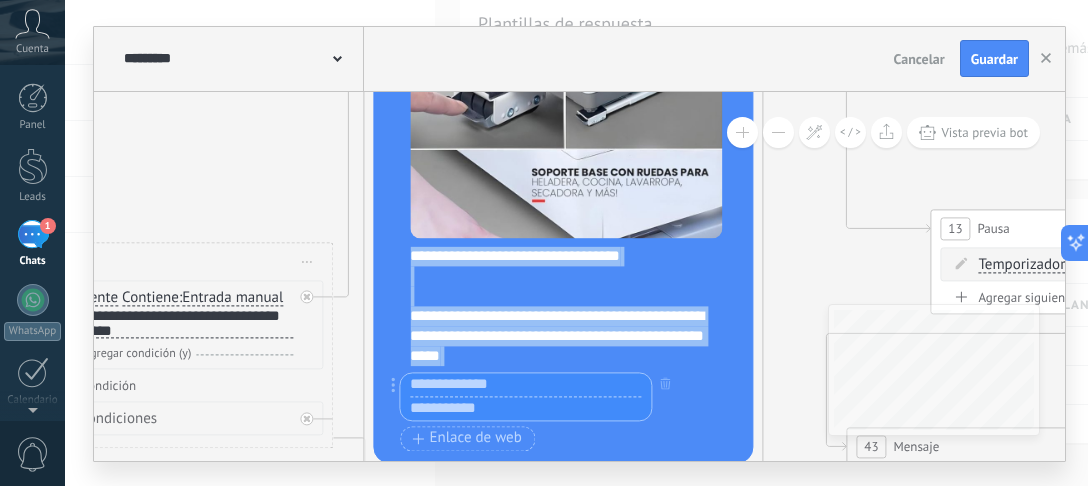 drag, startPoint x: 624, startPoint y: 352, endPoint x: 403, endPoint y: 240, distance: 247.75996 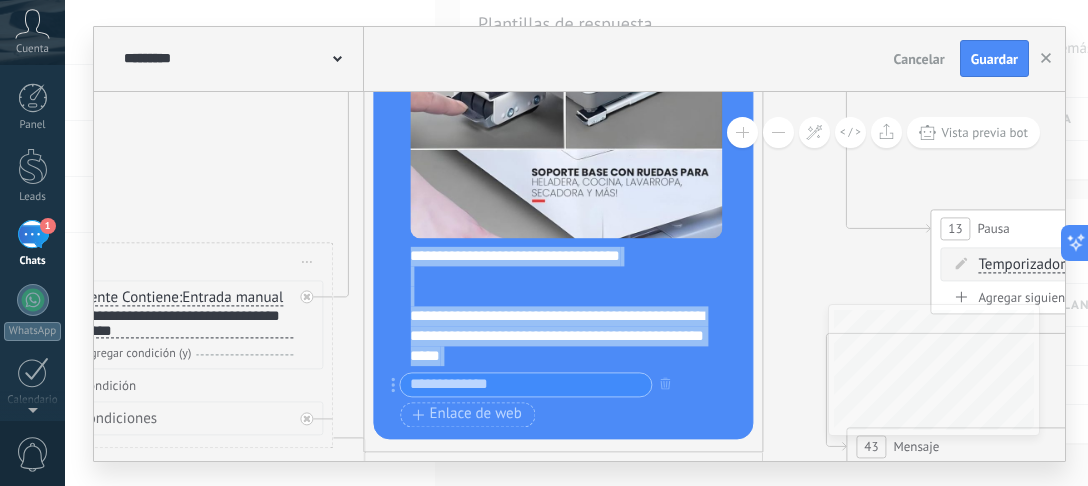 type 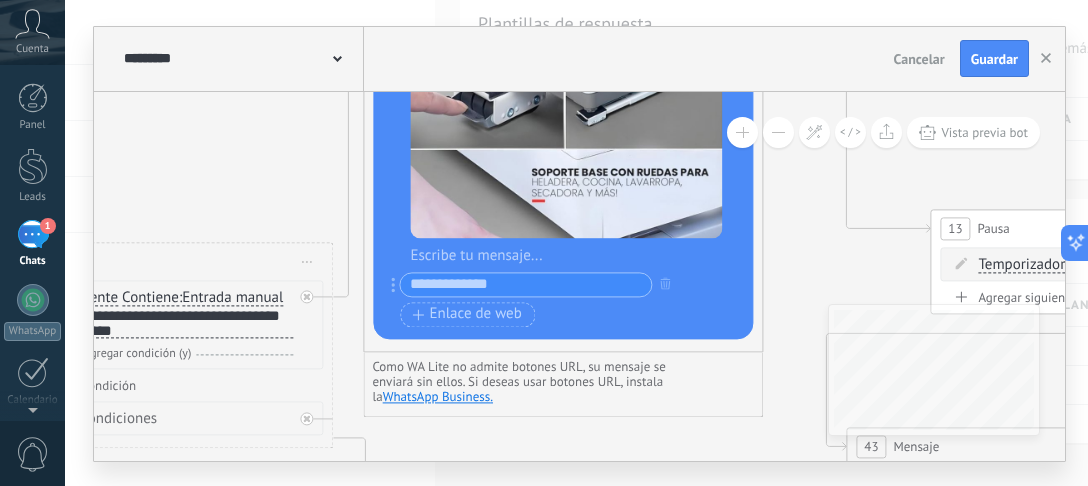 click 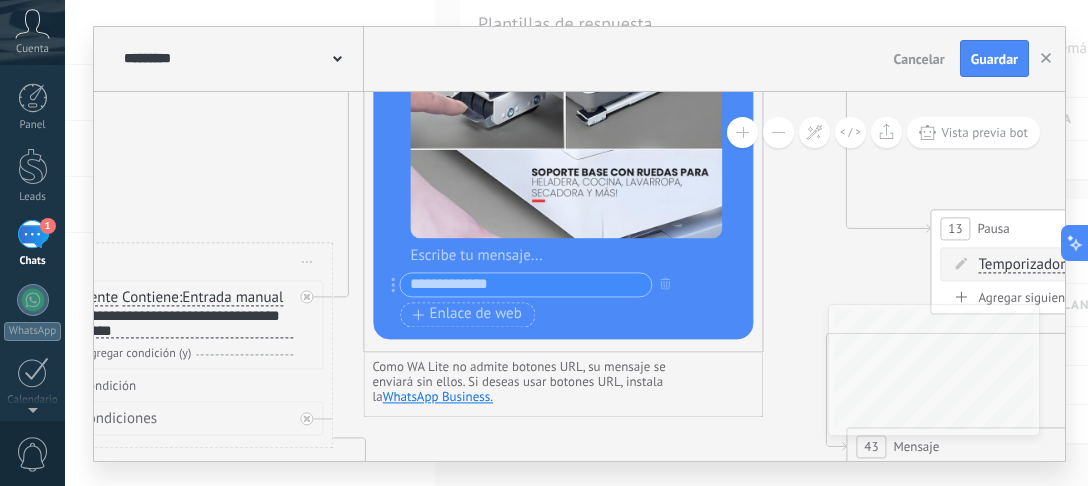 click 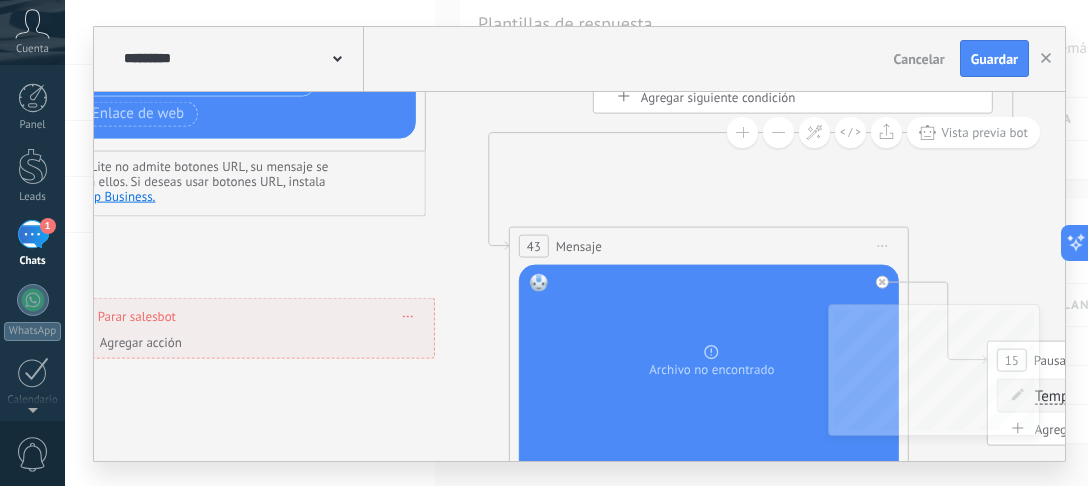drag, startPoint x: 752, startPoint y: 458, endPoint x: 388, endPoint y: 201, distance: 445.5839 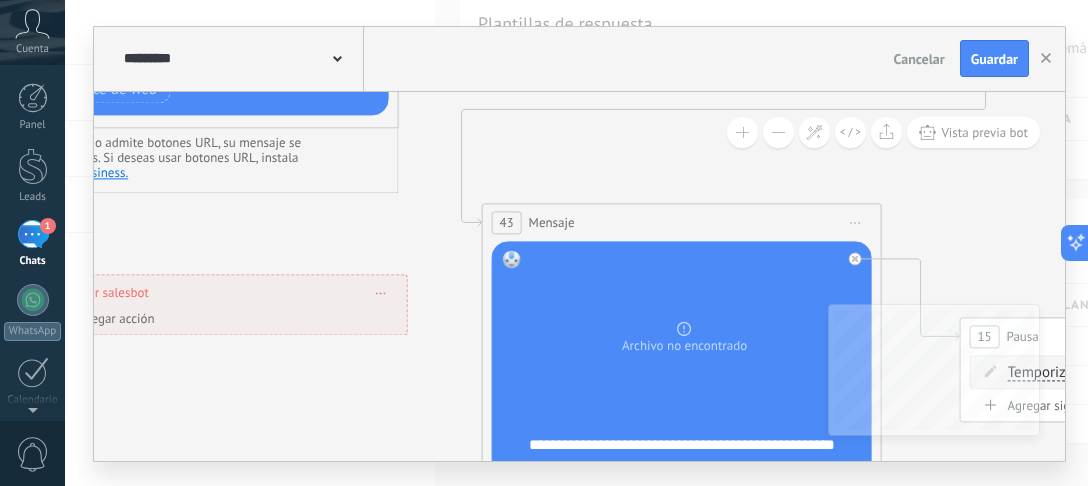 drag, startPoint x: 405, startPoint y: 329, endPoint x: 380, endPoint y: 140, distance: 190.64627 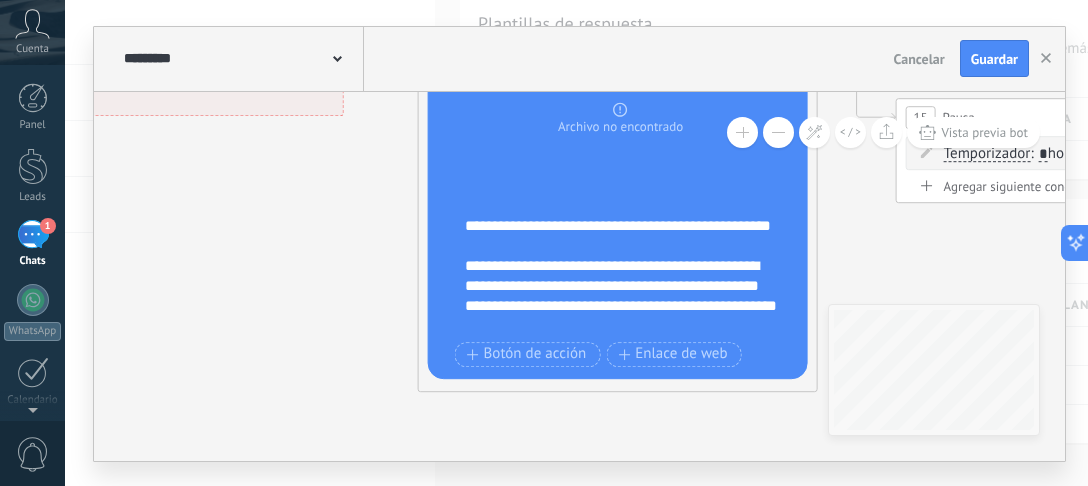 drag, startPoint x: 431, startPoint y: 372, endPoint x: 367, endPoint y: 156, distance: 225.28204 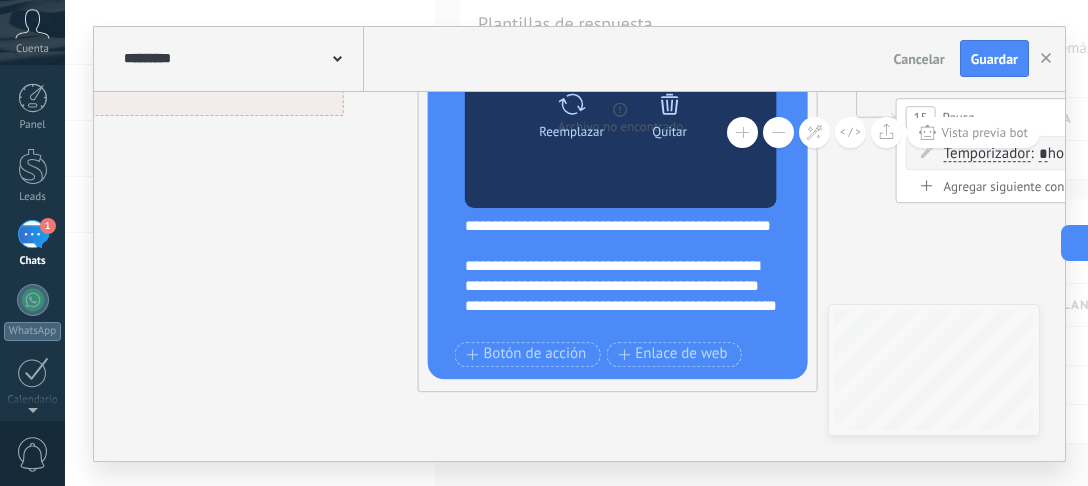 click on "Reemplazar" at bounding box center [571, 131] 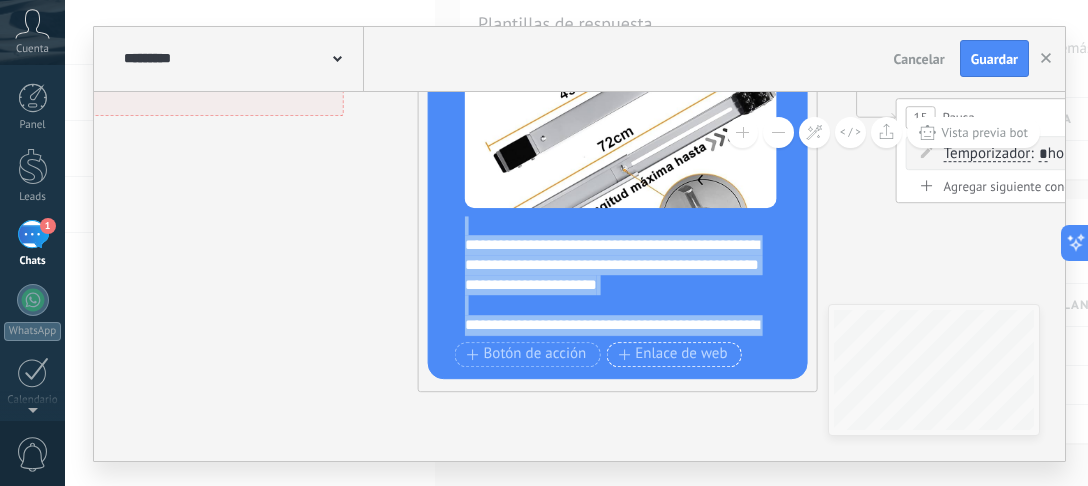 scroll, scrollTop: 520, scrollLeft: 0, axis: vertical 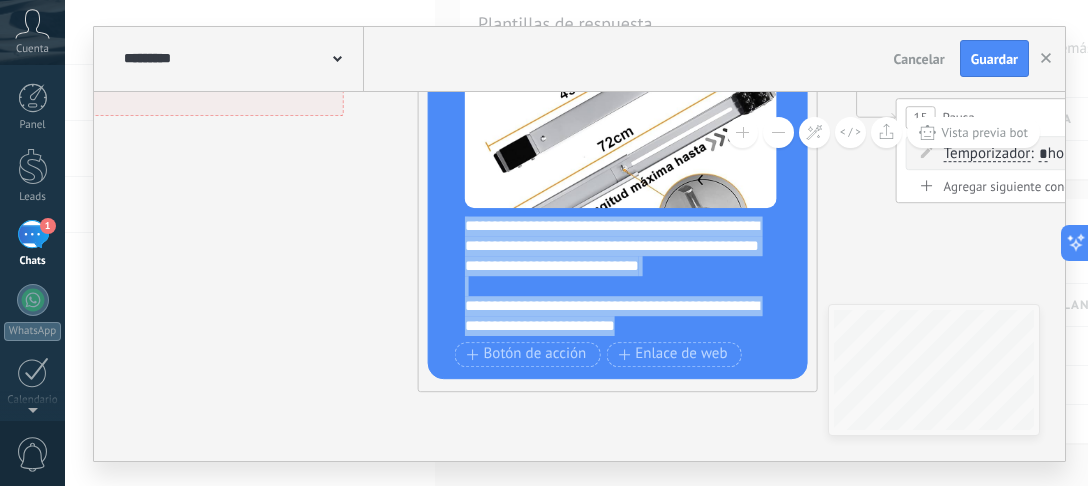 drag, startPoint x: 466, startPoint y: 224, endPoint x: 745, endPoint y: 320, distance: 295.05423 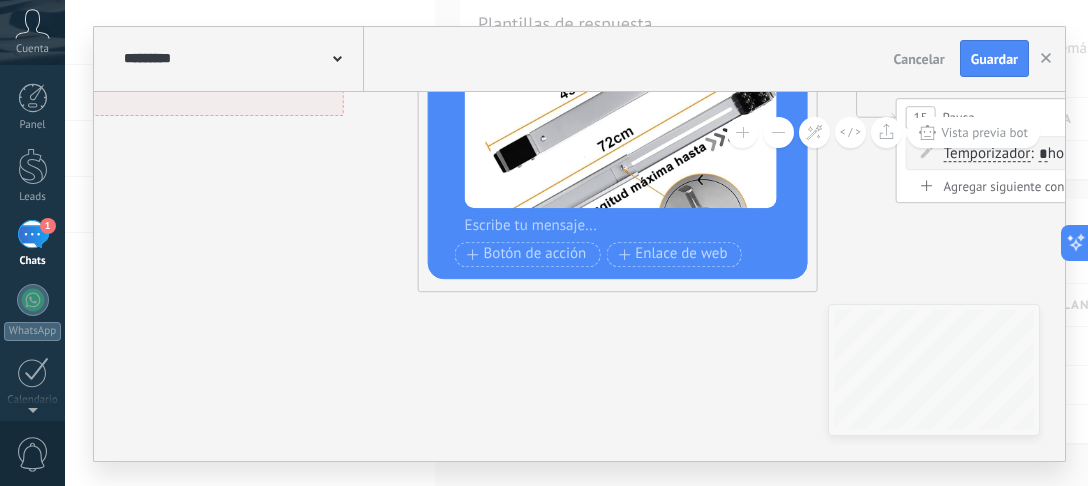 scroll, scrollTop: 0, scrollLeft: 0, axis: both 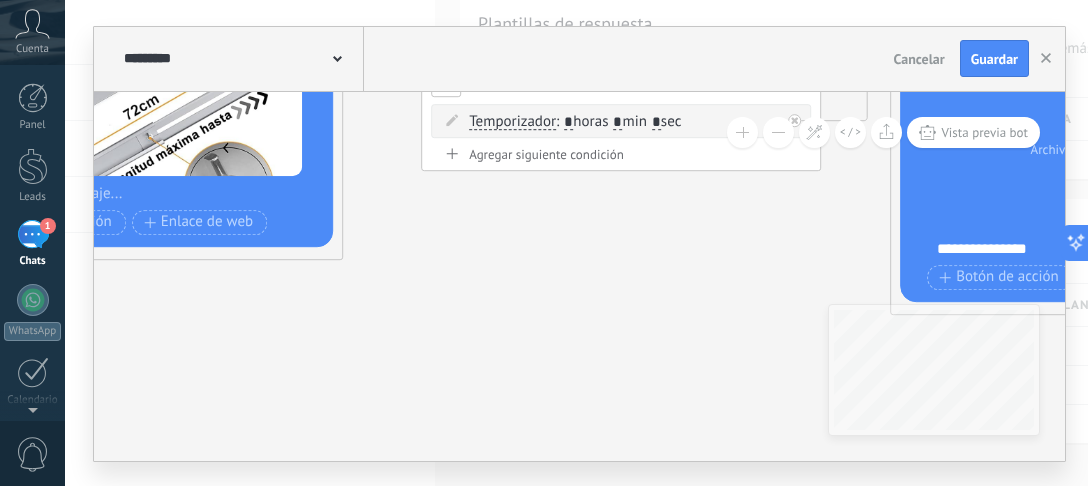 drag, startPoint x: 740, startPoint y: 389, endPoint x: 337, endPoint y: 366, distance: 403.6558 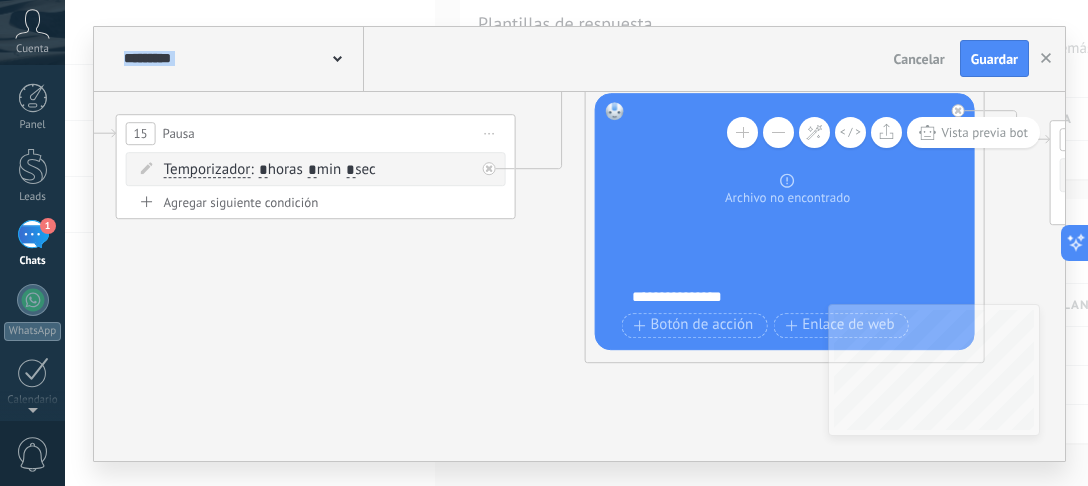 drag, startPoint x: 561, startPoint y: 346, endPoint x: 250, endPoint y: 356, distance: 311.16074 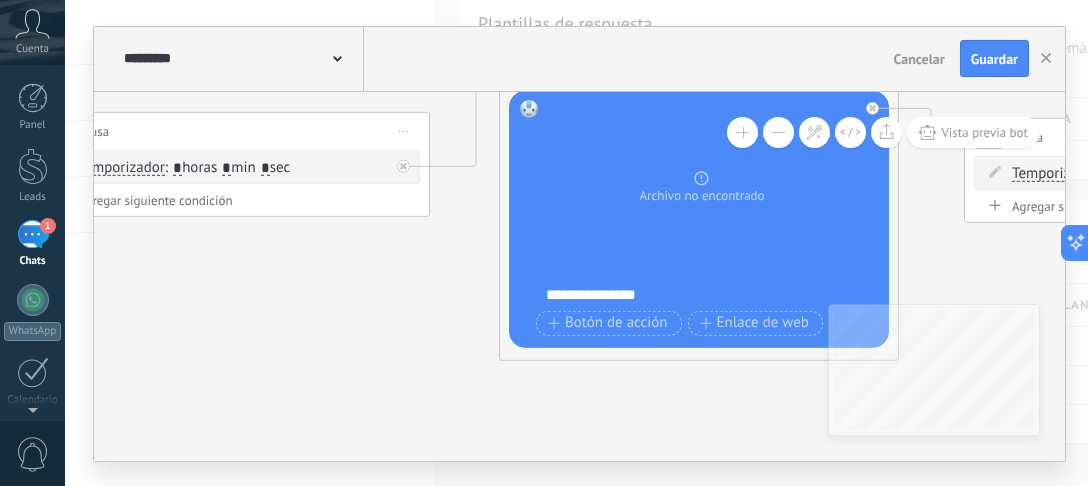 drag, startPoint x: 419, startPoint y: 362, endPoint x: 320, endPoint y: 348, distance: 99.985 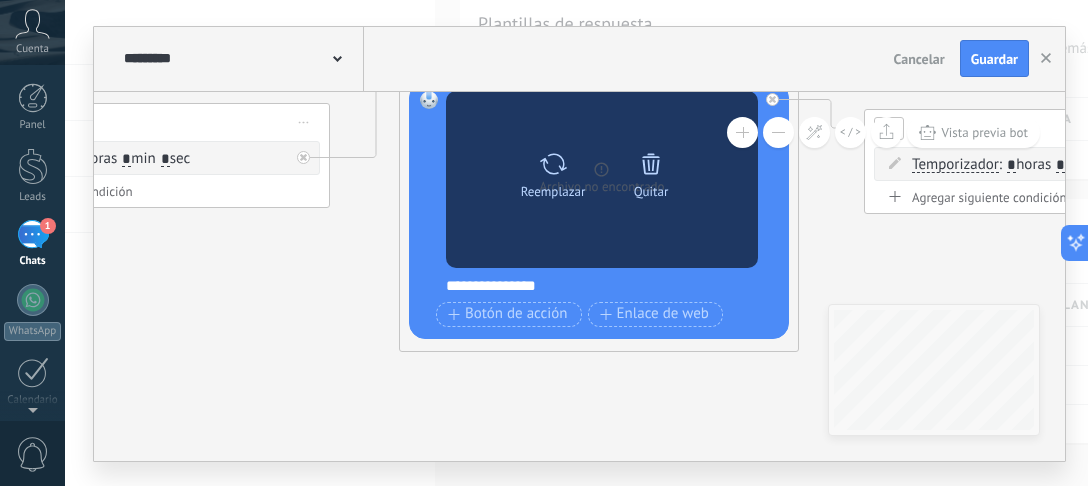 click on "Reemplazar" at bounding box center [553, 191] 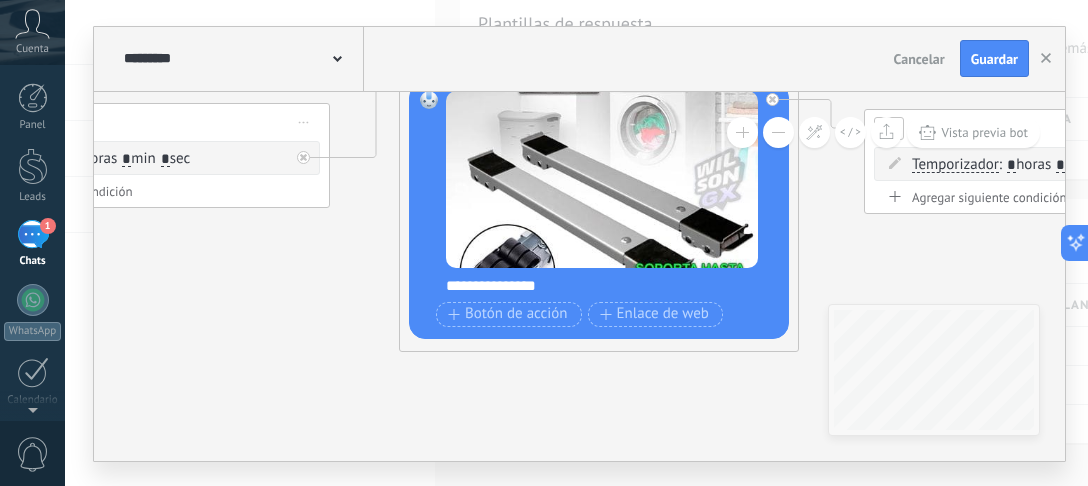drag, startPoint x: 440, startPoint y: 284, endPoint x: 501, endPoint y: 288, distance: 61.13101 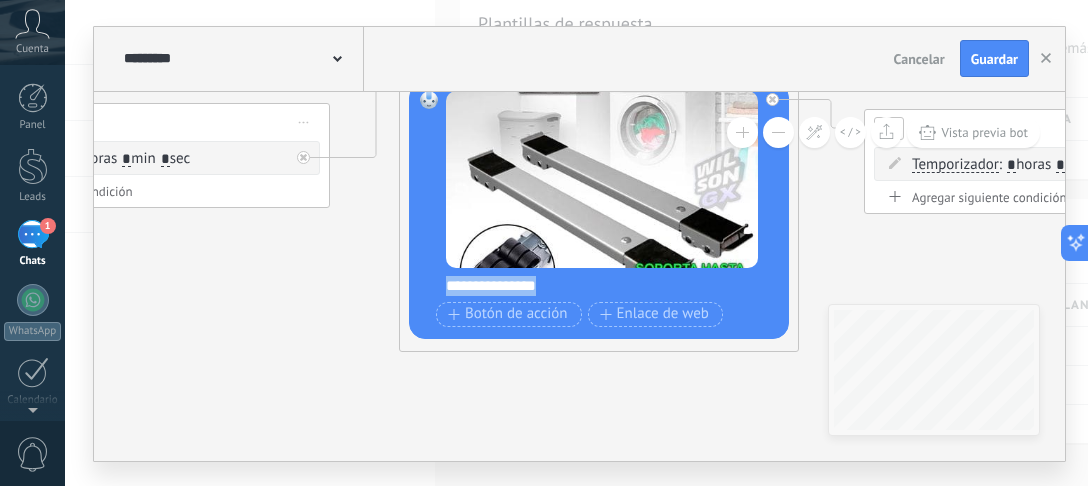 drag, startPoint x: 572, startPoint y: 282, endPoint x: 396, endPoint y: 278, distance: 176.04546 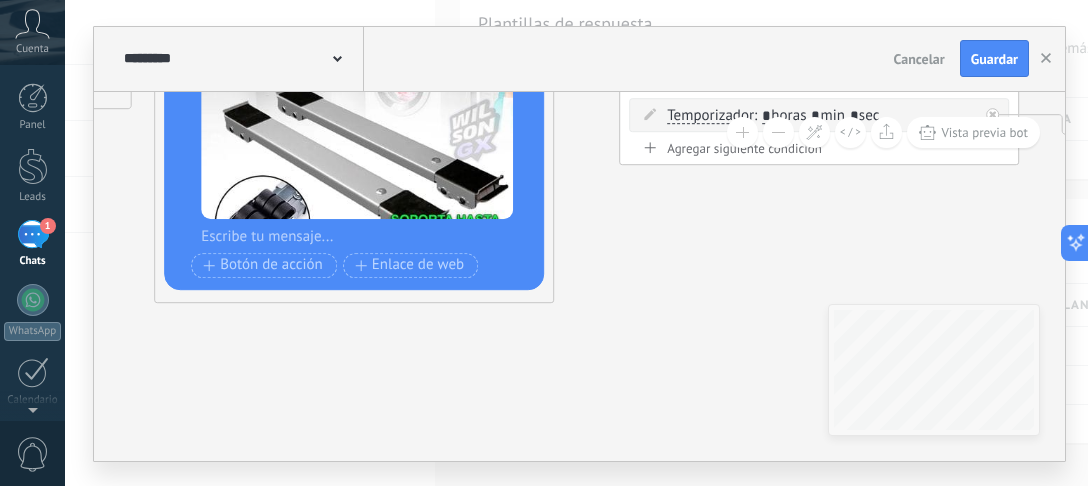 drag, startPoint x: 676, startPoint y: 429, endPoint x: 255, endPoint y: 400, distance: 421.99762 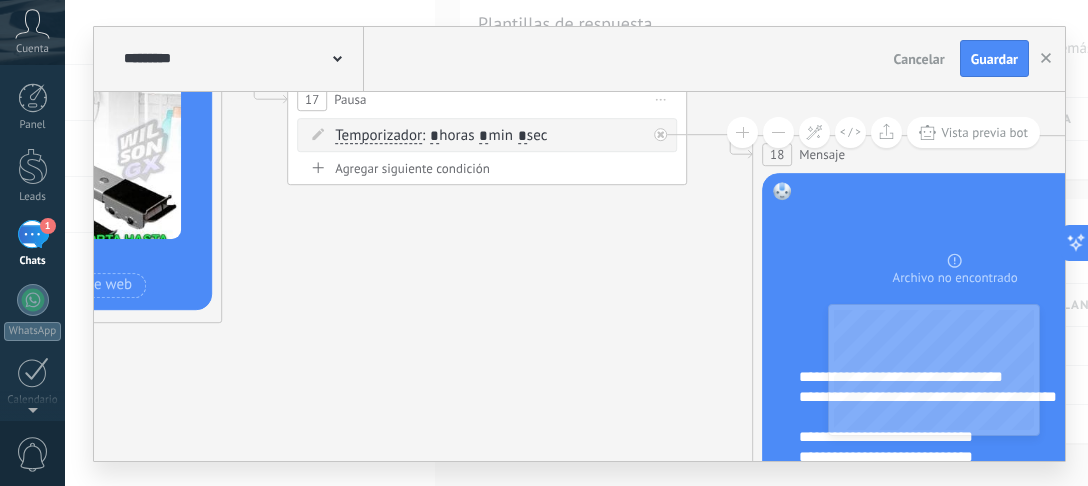 drag, startPoint x: 573, startPoint y: 330, endPoint x: 171, endPoint y: 312, distance: 402.40277 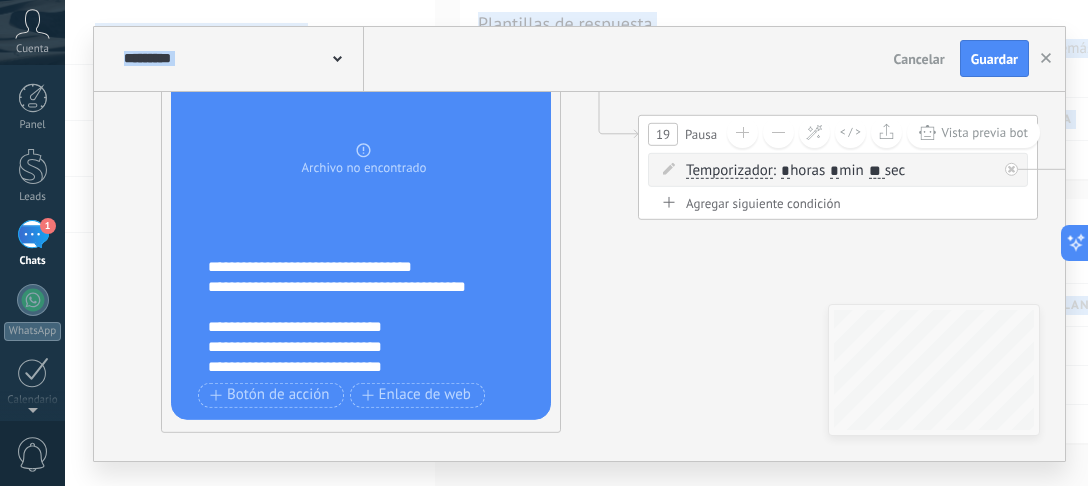 drag, startPoint x: 380, startPoint y: 353, endPoint x: 96, endPoint y: 276, distance: 294.2533 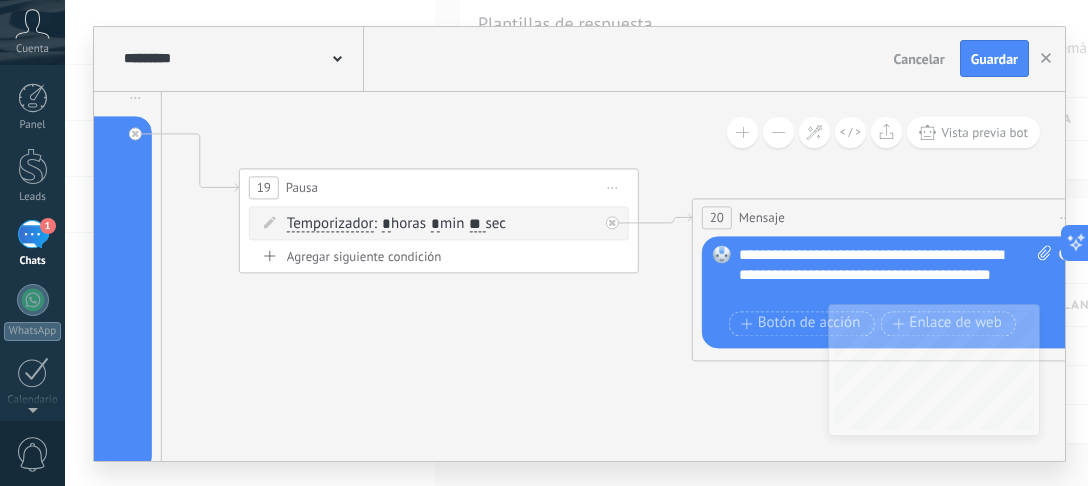 drag, startPoint x: 624, startPoint y: 344, endPoint x: 274, endPoint y: 376, distance: 351.4598 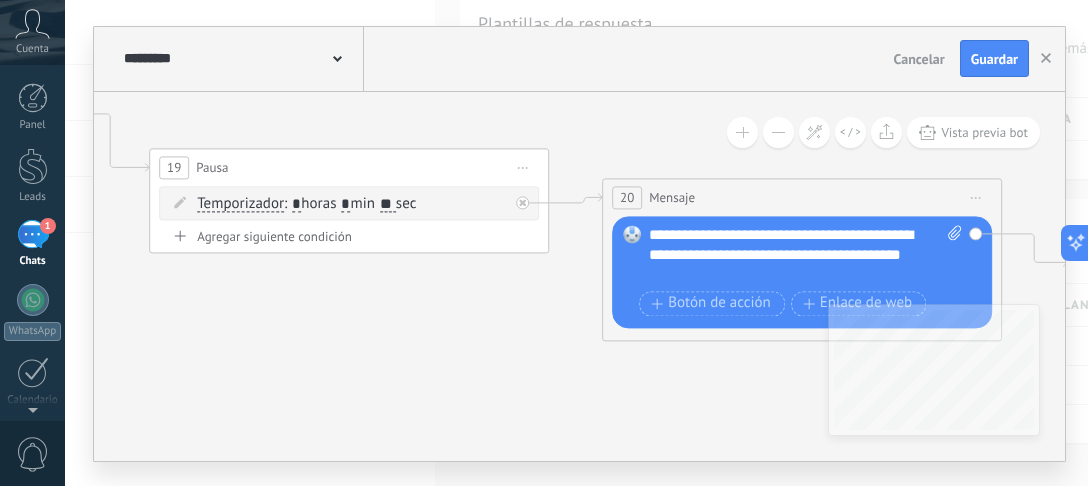 drag, startPoint x: 445, startPoint y: 374, endPoint x: 253, endPoint y: 341, distance: 194.81529 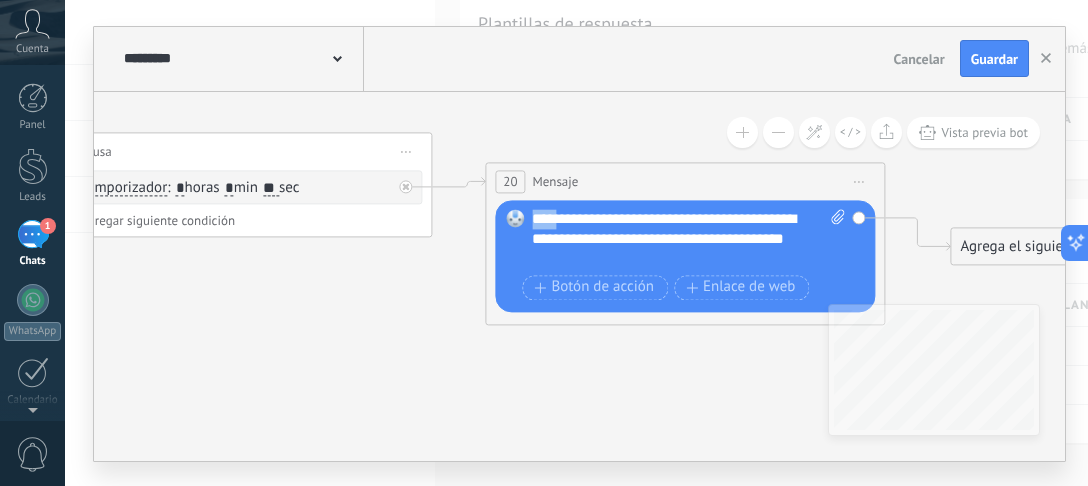 drag, startPoint x: 532, startPoint y: 216, endPoint x: 564, endPoint y: 221, distance: 32.38827 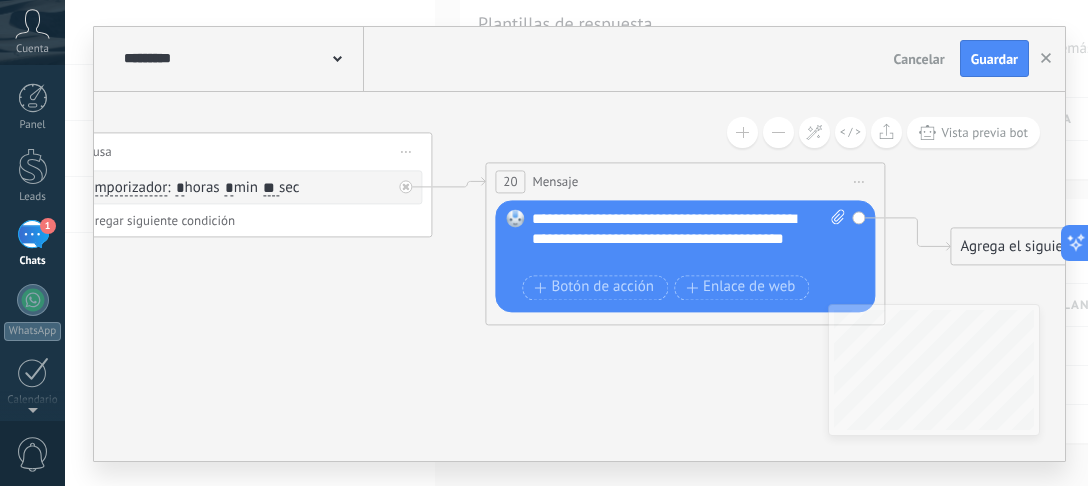 click 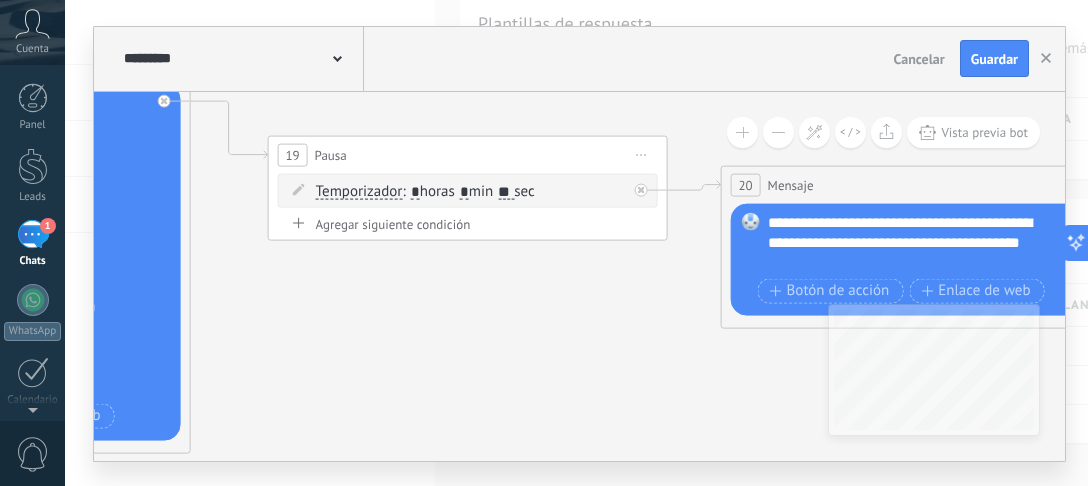 drag, startPoint x: 260, startPoint y: 322, endPoint x: 626, endPoint y: 329, distance: 366.06693 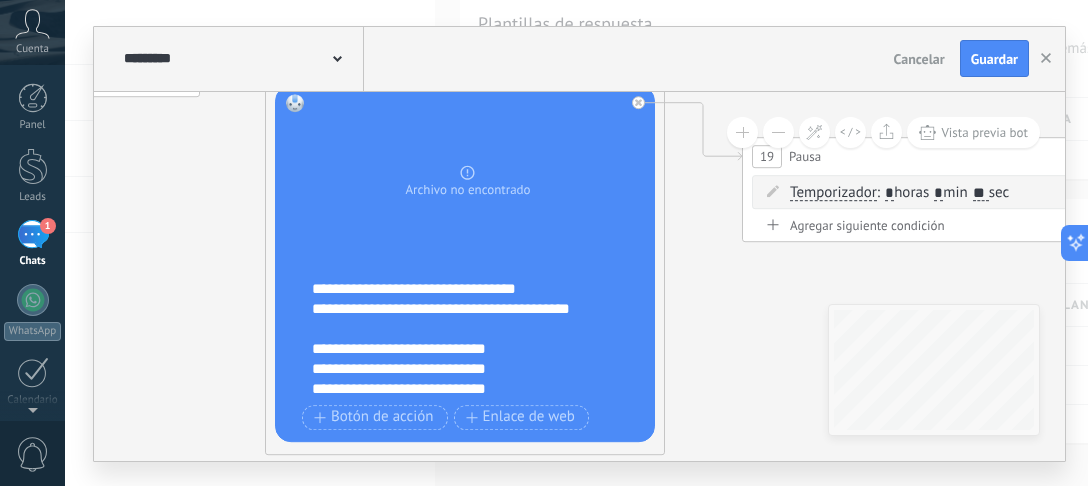 drag, startPoint x: 489, startPoint y: 360, endPoint x: 788, endPoint y: 364, distance: 299.02676 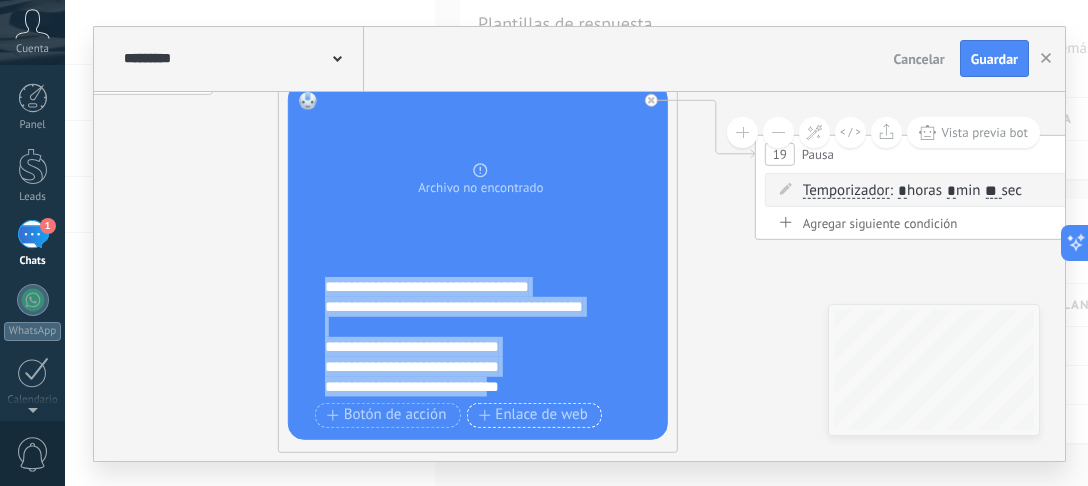 scroll, scrollTop: 100, scrollLeft: 0, axis: vertical 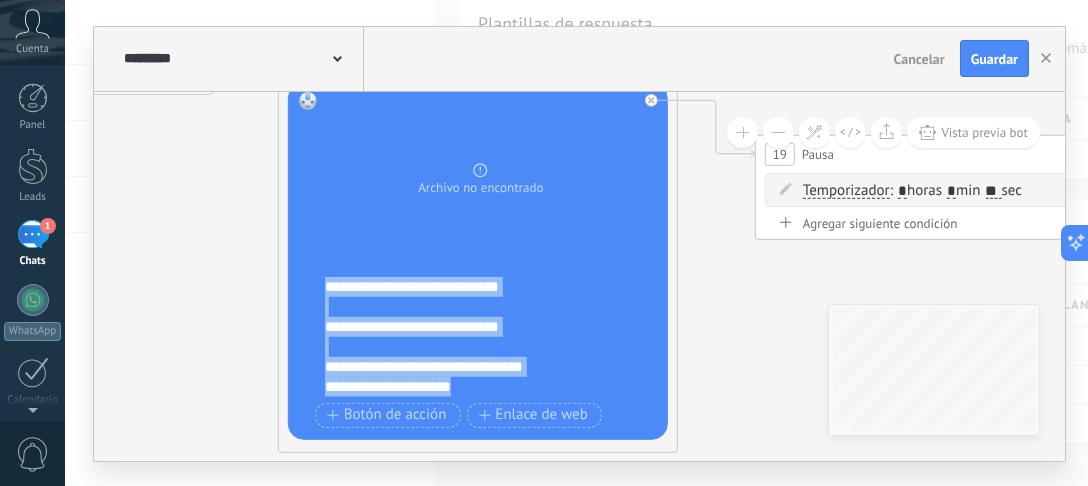 drag, startPoint x: 327, startPoint y: 291, endPoint x: 528, endPoint y: 378, distance: 219.02055 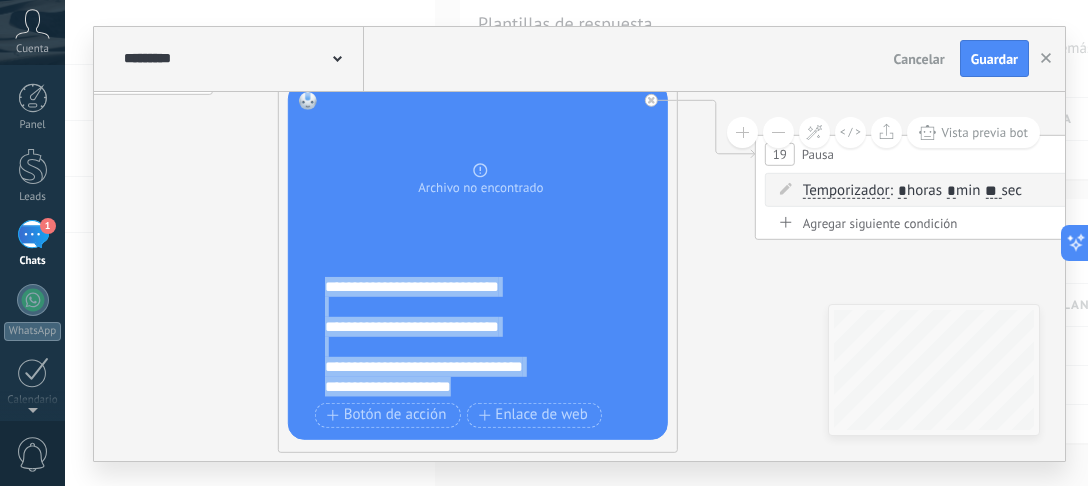 paste 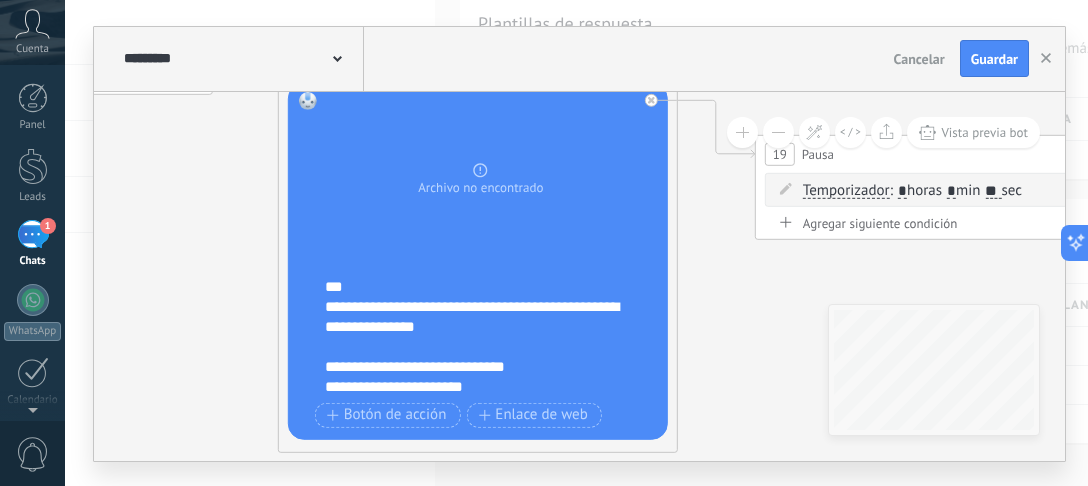 type 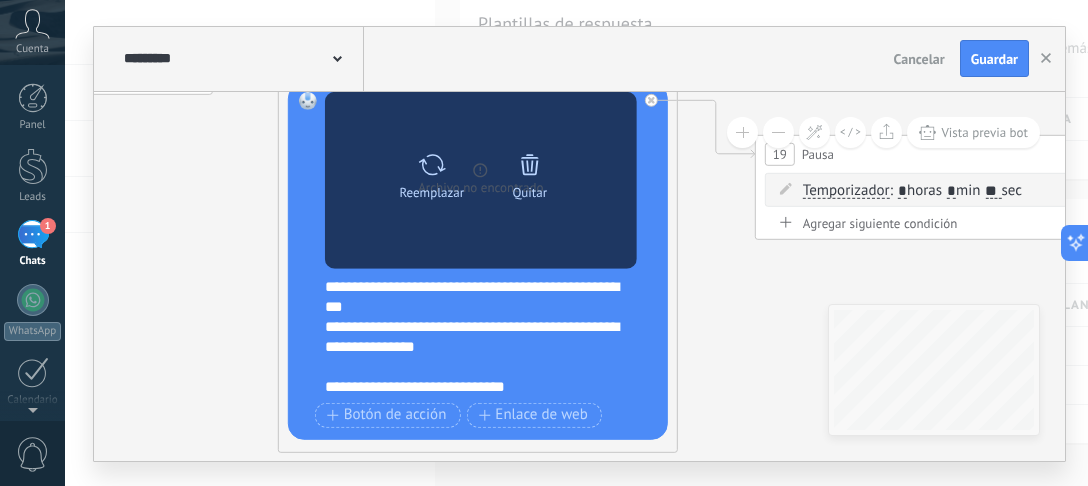 scroll, scrollTop: 0, scrollLeft: 0, axis: both 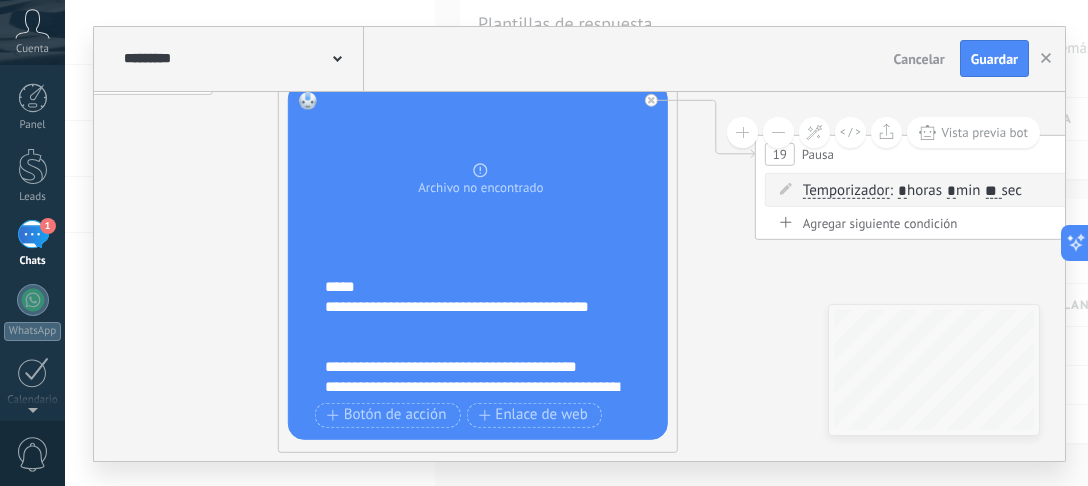 click on "**********" at bounding box center [475, 316] 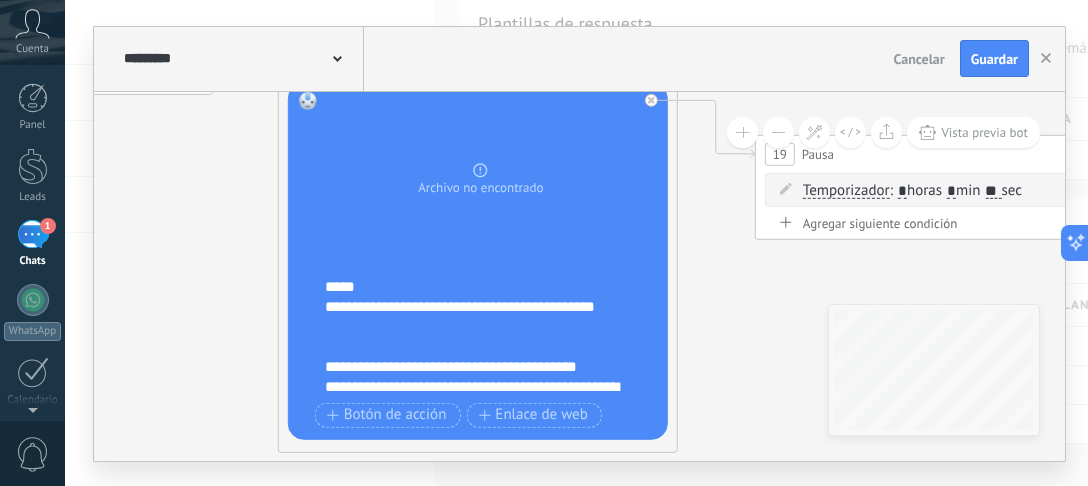 click on "**********" at bounding box center [475, 316] 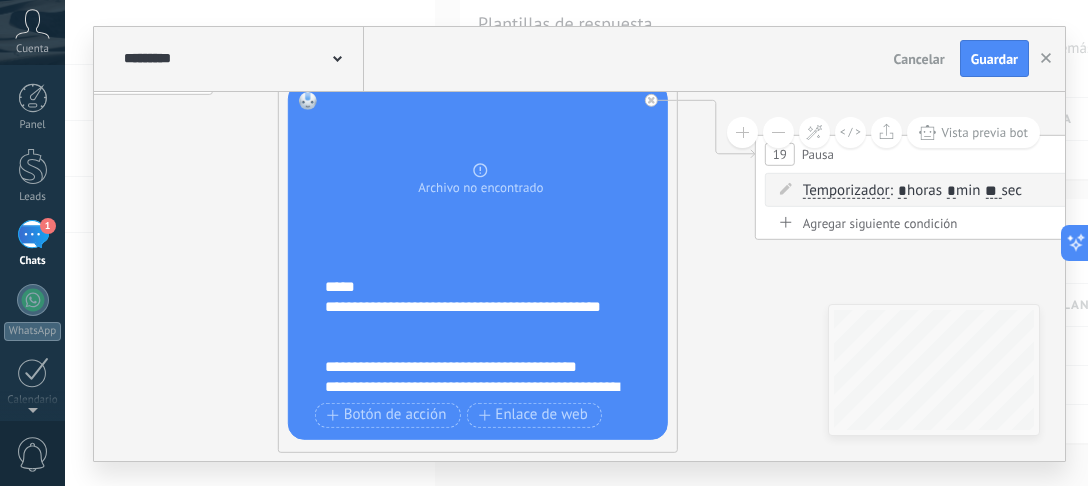 click on "Quitar" at bounding box center [0, 0] 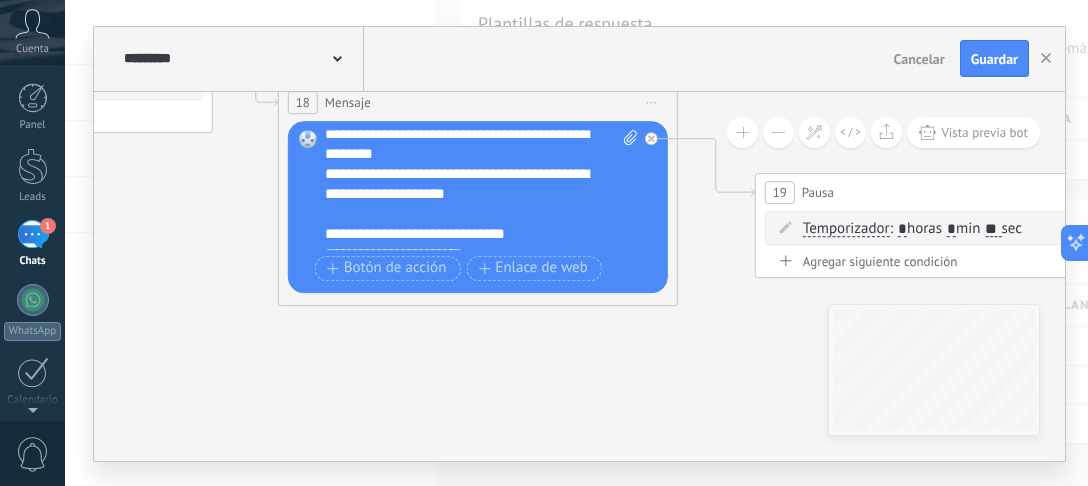 scroll, scrollTop: 0, scrollLeft: 0, axis: both 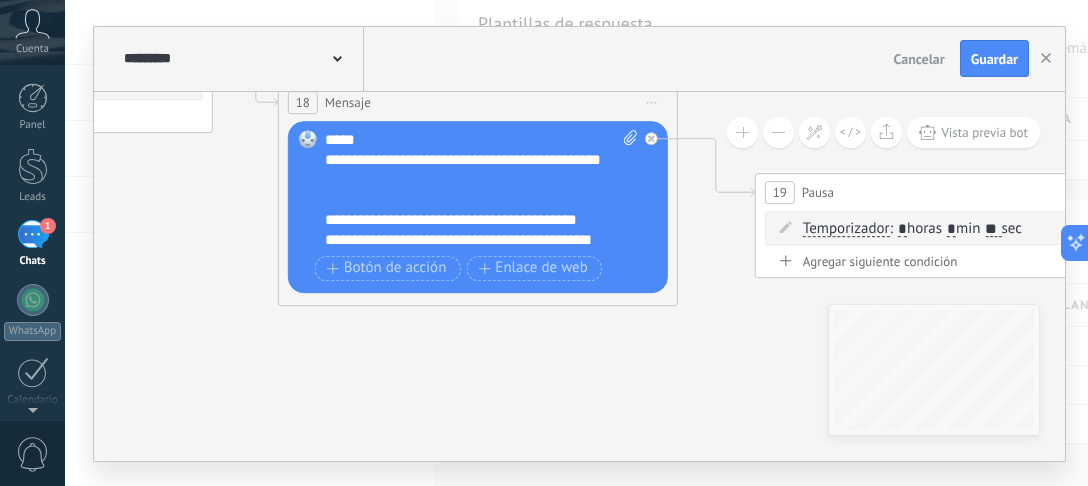 click on "**********" at bounding box center (482, 190) 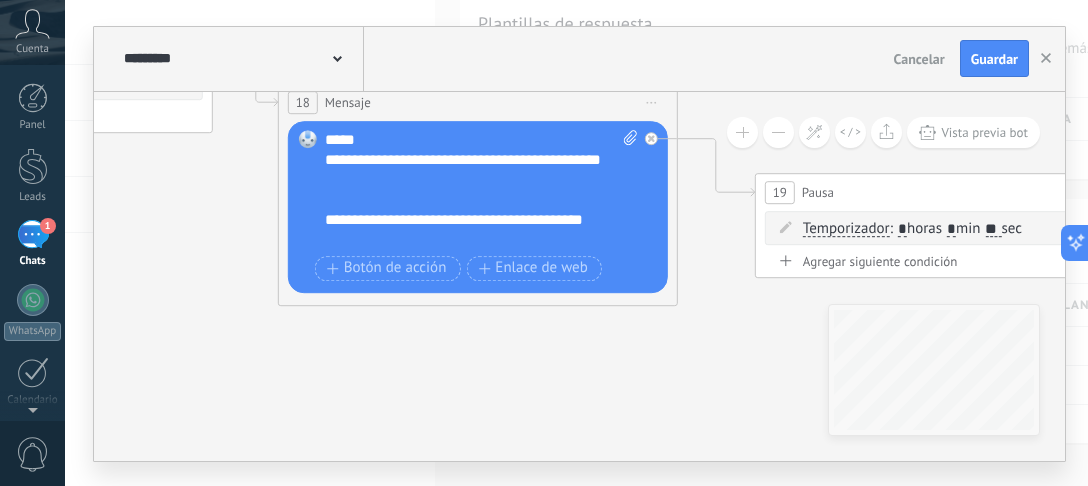 click on "**********" at bounding box center (466, 230) 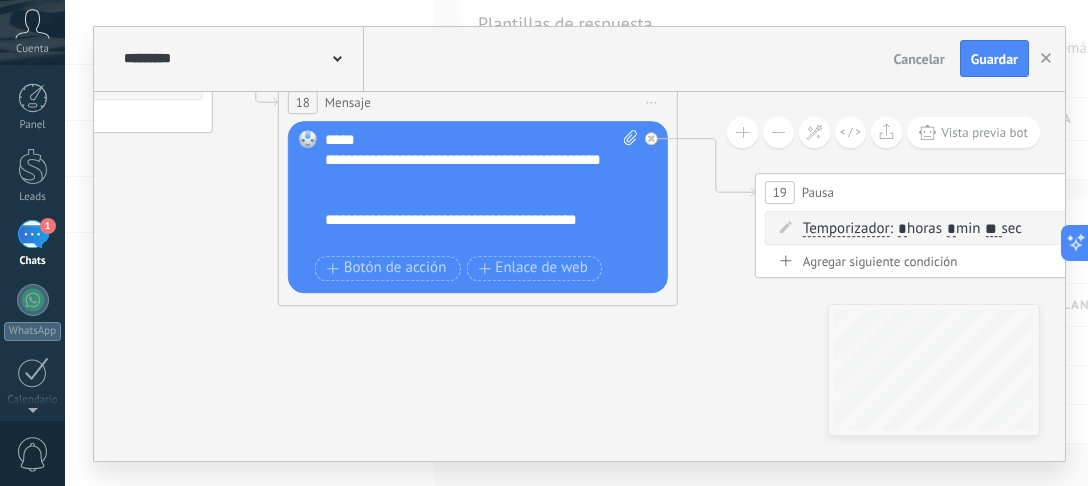 click on "Reemplazar
Quitar
Convertir a mensaje de voz
Arrastre la imagen aquí para adjuntarla.
Añadir imagen
Subir
Arrastrar y soltar
Archivo no encontrado
Escribe tu mensaje..." at bounding box center (478, 207) 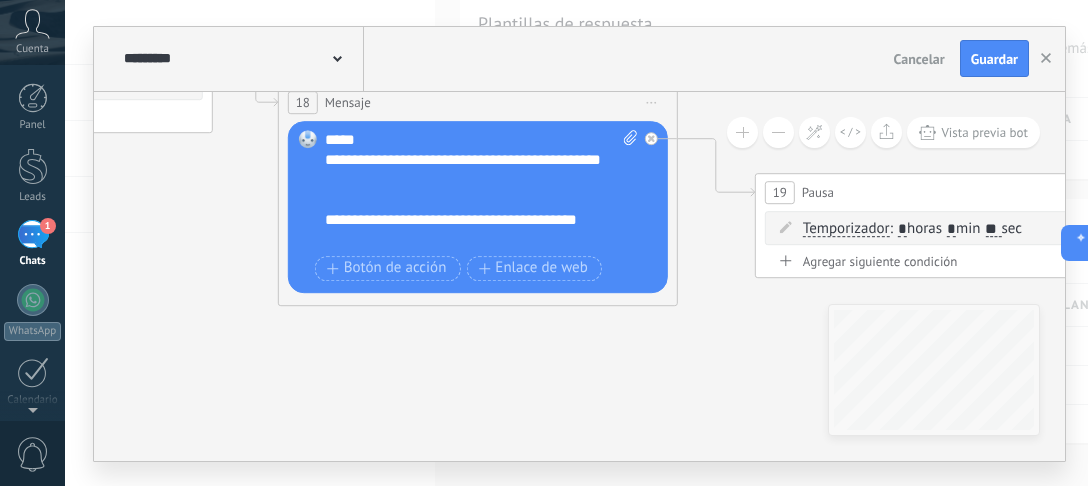 click on "**********" at bounding box center (466, 230) 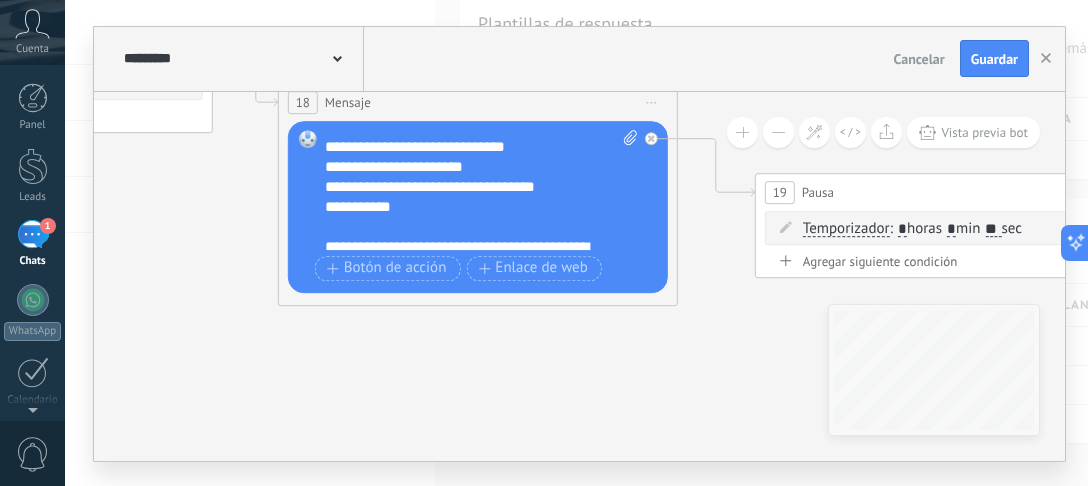scroll, scrollTop: 106, scrollLeft: 0, axis: vertical 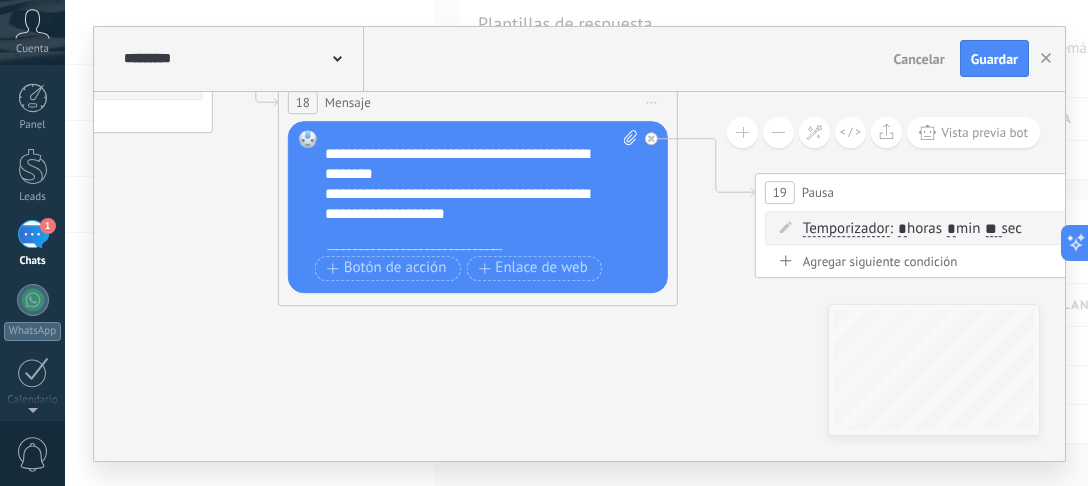 click on "Reemplazar
Quitar
Convertir a mensaje de voz
Arrastre la imagen aquí para adjuntarla.
Añadir imagen
Subir
Arrastrar y soltar
Archivo no encontrado
Escribe tu mensaje..." at bounding box center [478, 207] 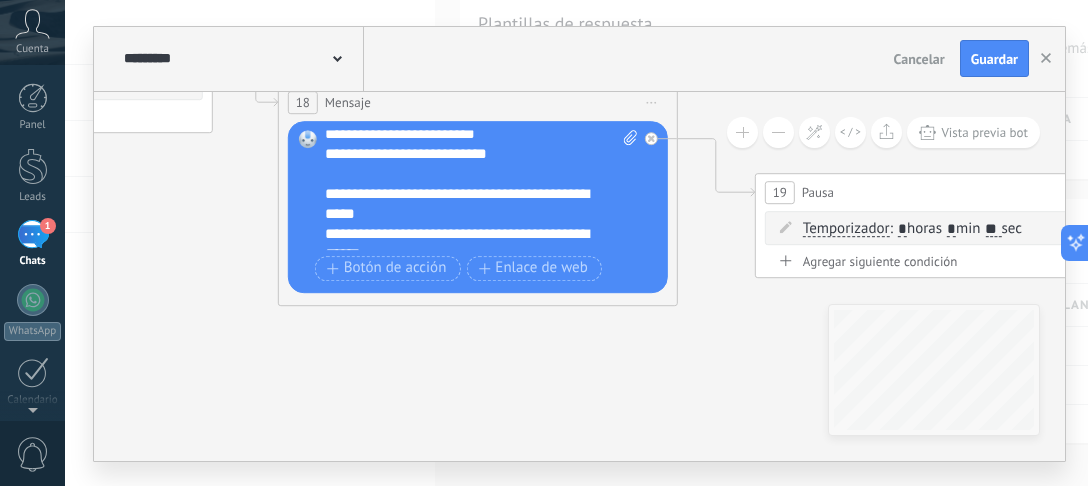 scroll, scrollTop: 320, scrollLeft: 0, axis: vertical 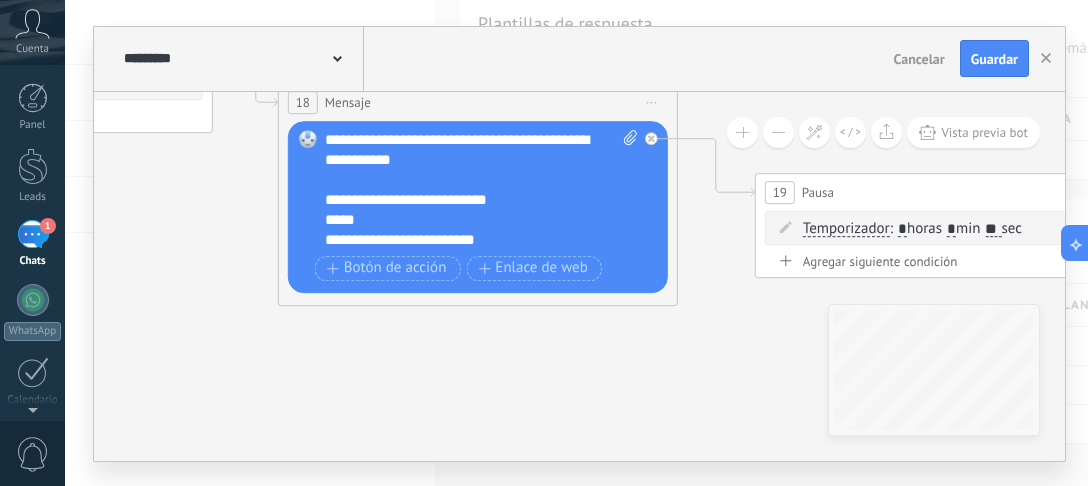click on "*****" at bounding box center [466, 220] 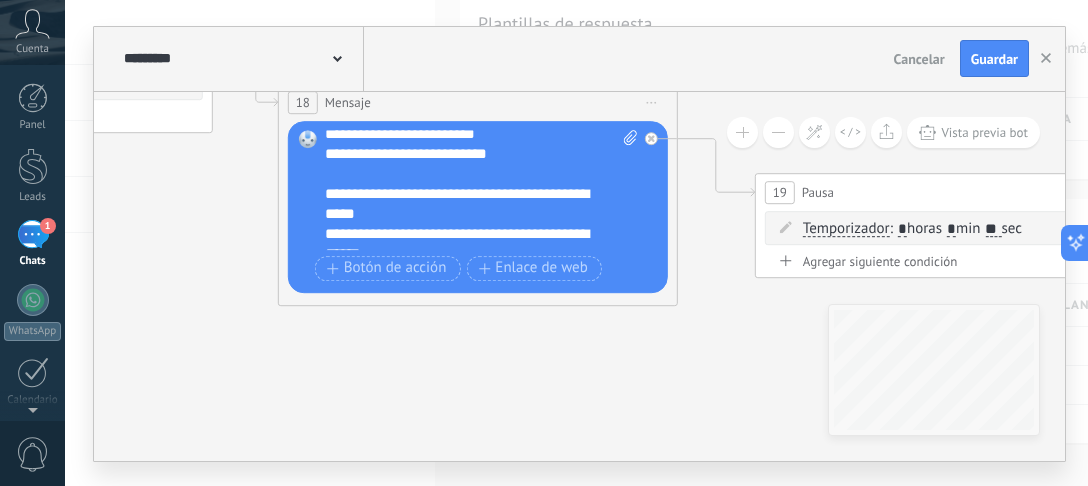 scroll, scrollTop: 320, scrollLeft: 0, axis: vertical 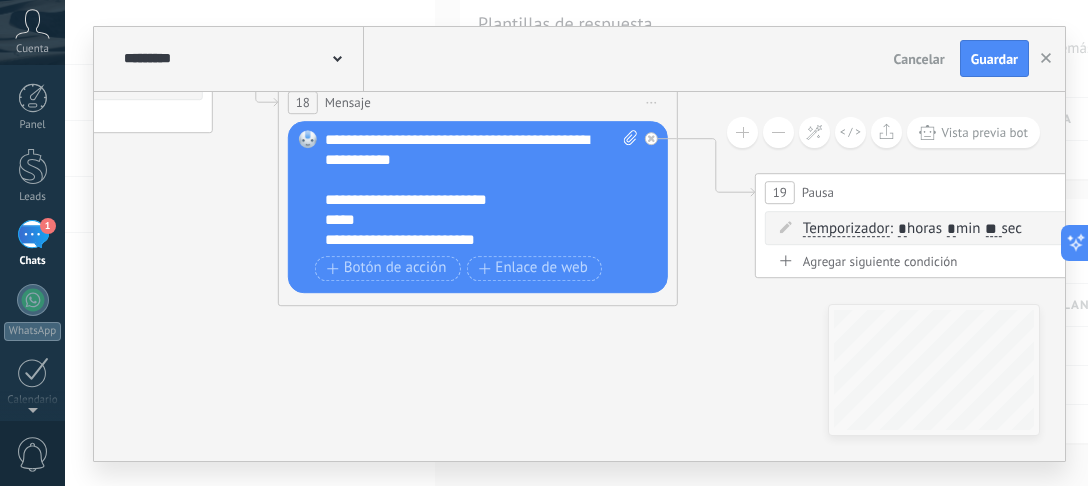 drag, startPoint x: 321, startPoint y: 235, endPoint x: 338, endPoint y: 235, distance: 17 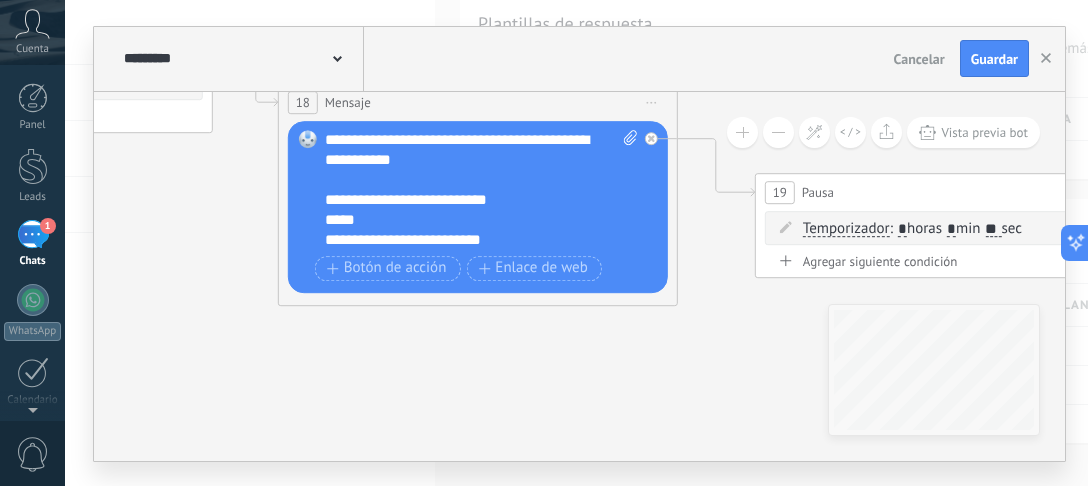 scroll, scrollTop: 426, scrollLeft: 0, axis: vertical 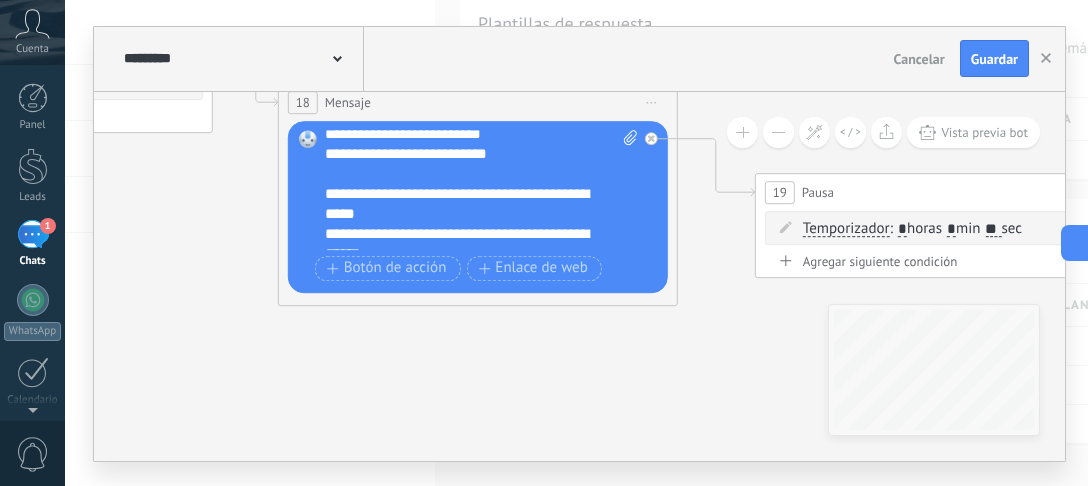 click on "**********" at bounding box center (466, 134) 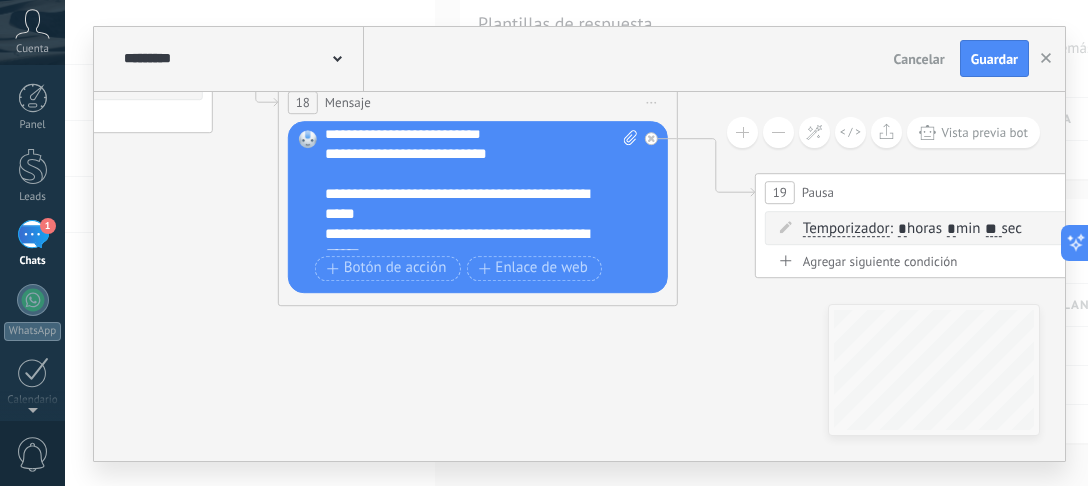 scroll, scrollTop: 420, scrollLeft: 0, axis: vertical 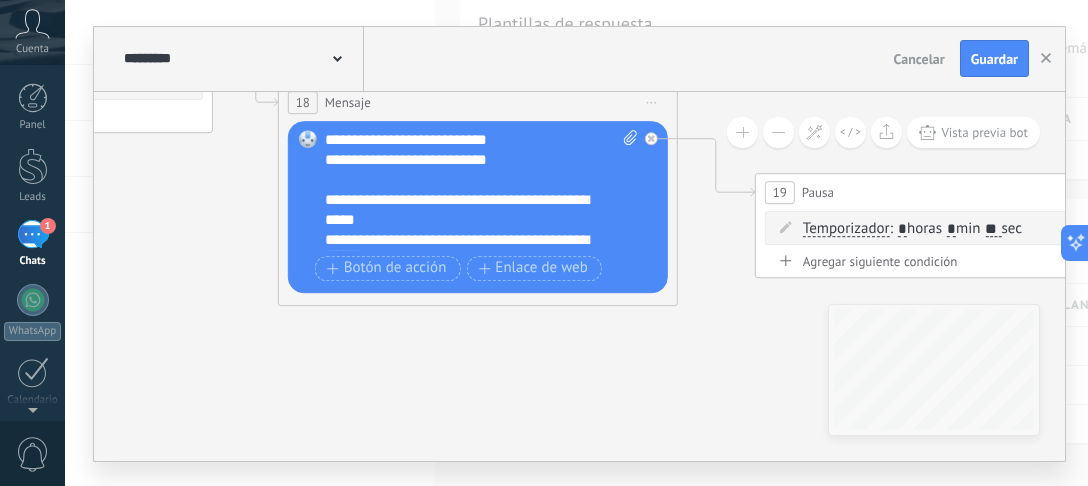 click on "**********" at bounding box center [466, 160] 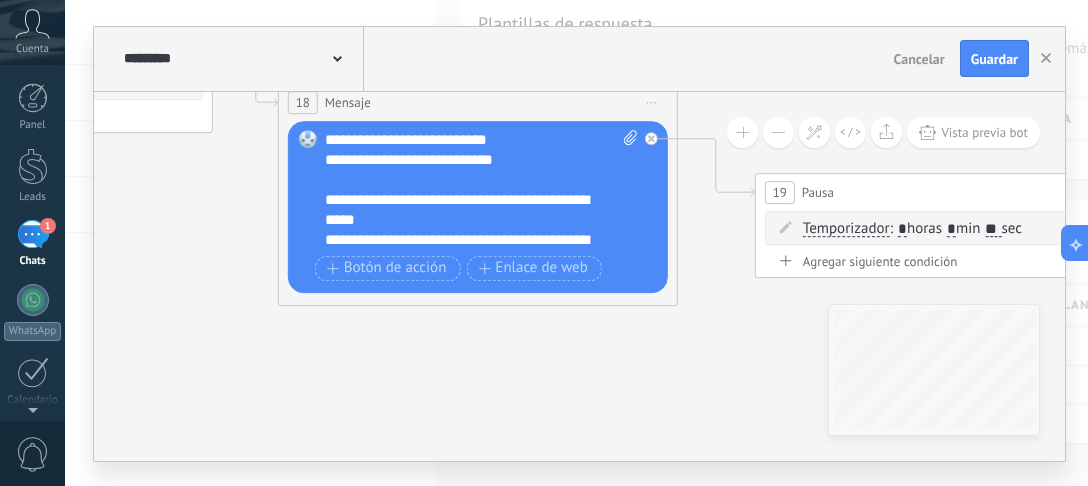 click on "Reemplazar
Quitar
Convertir a mensaje de voz
Arrastre la imagen aquí para adjuntarla.
Añadir imagen
Subir
Arrastrar y soltar
Archivo no encontrado
Escribe tu mensaje..." at bounding box center [478, 207] 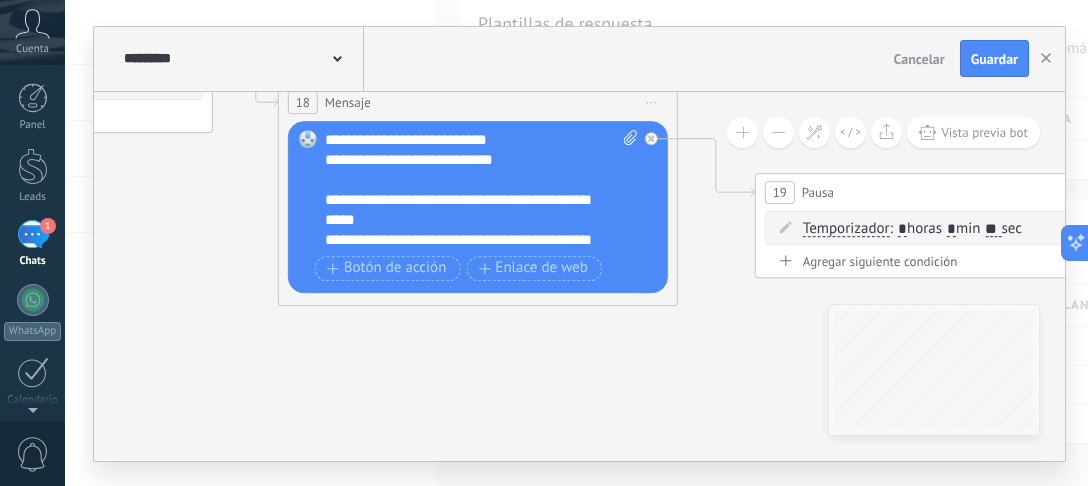 click on "**********" at bounding box center (466, 160) 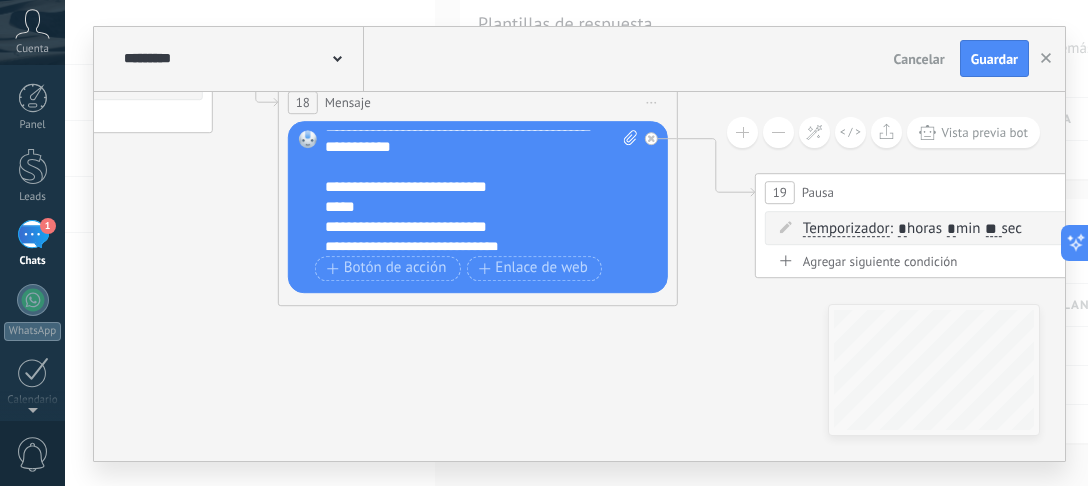 scroll, scrollTop: 440, scrollLeft: 0, axis: vertical 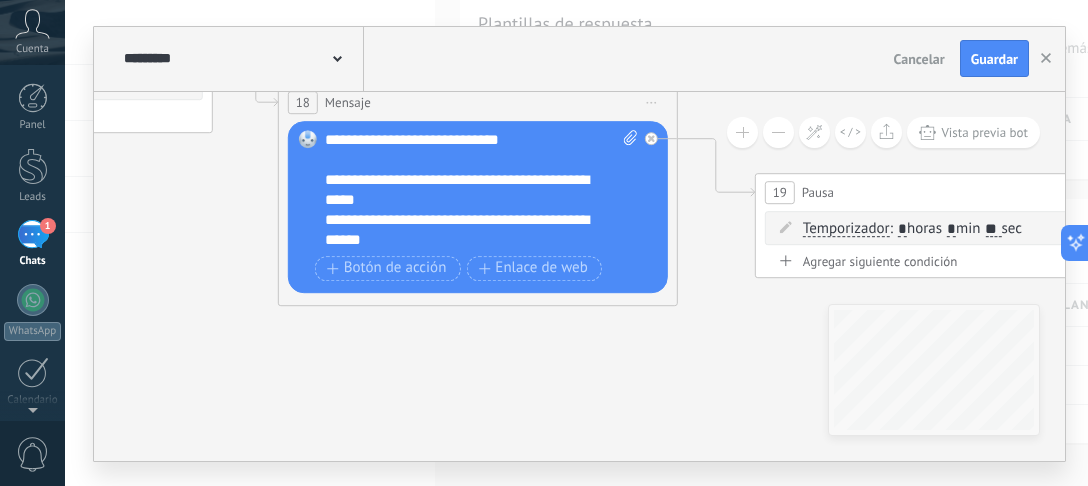 click on "**********" at bounding box center (466, 230) 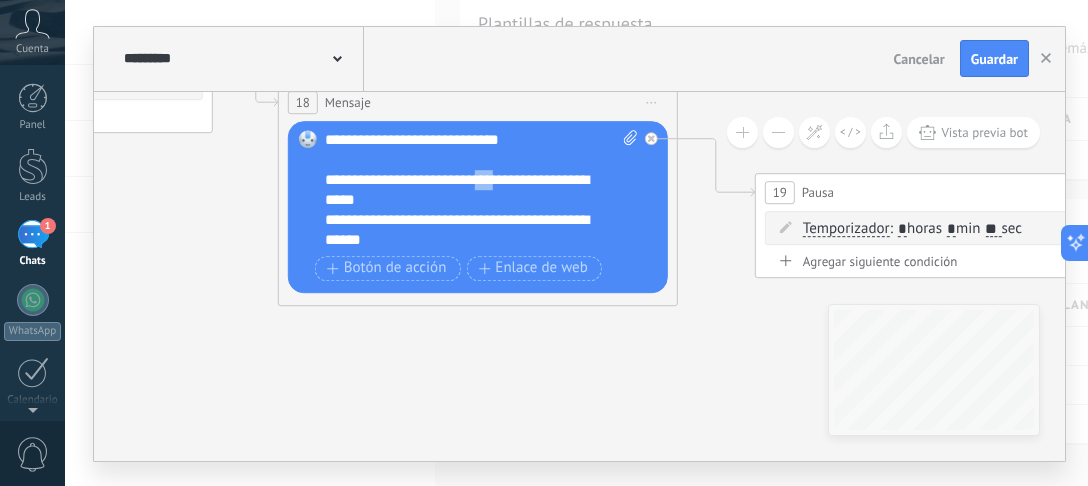 drag, startPoint x: 486, startPoint y: 180, endPoint x: 512, endPoint y: 180, distance: 26 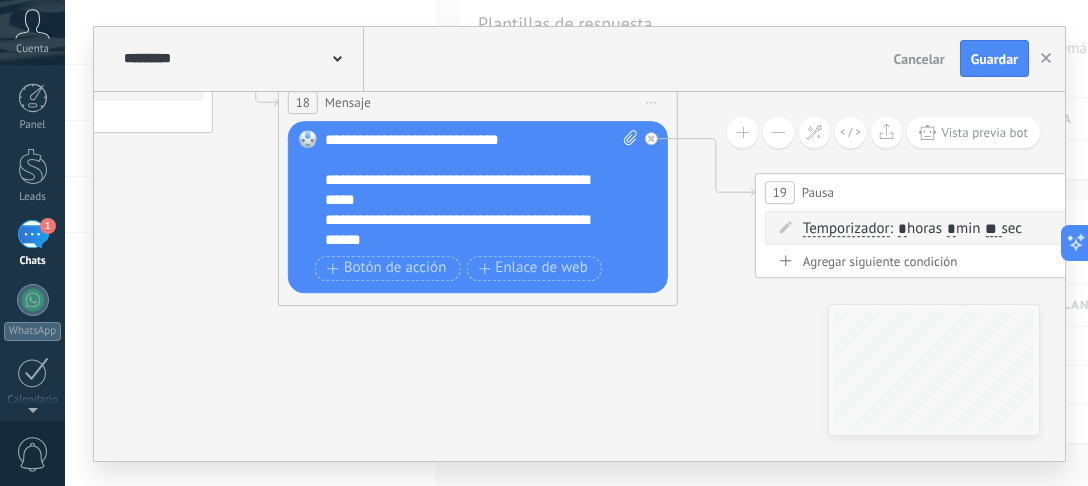 click on "**********" at bounding box center (466, 190) 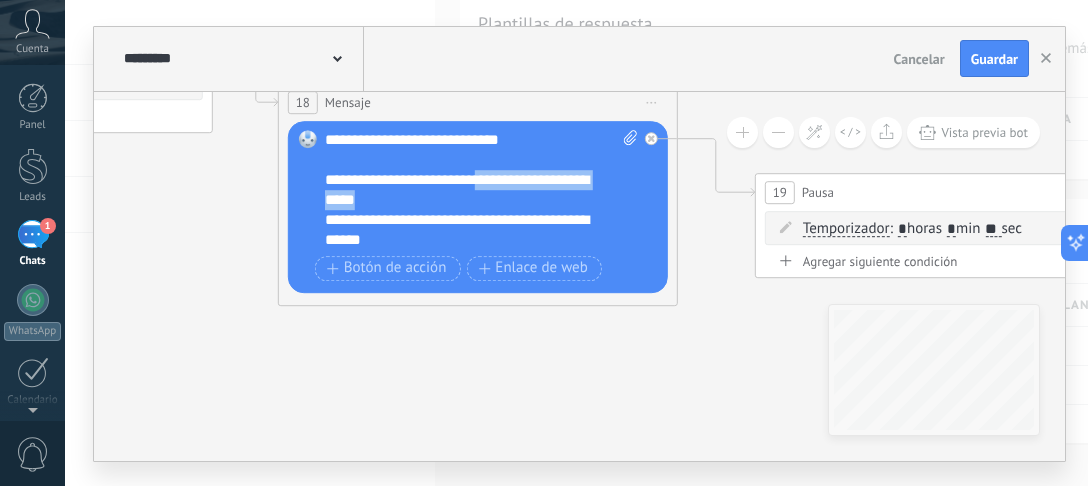 drag, startPoint x: 489, startPoint y: 180, endPoint x: 508, endPoint y: 188, distance: 20.615528 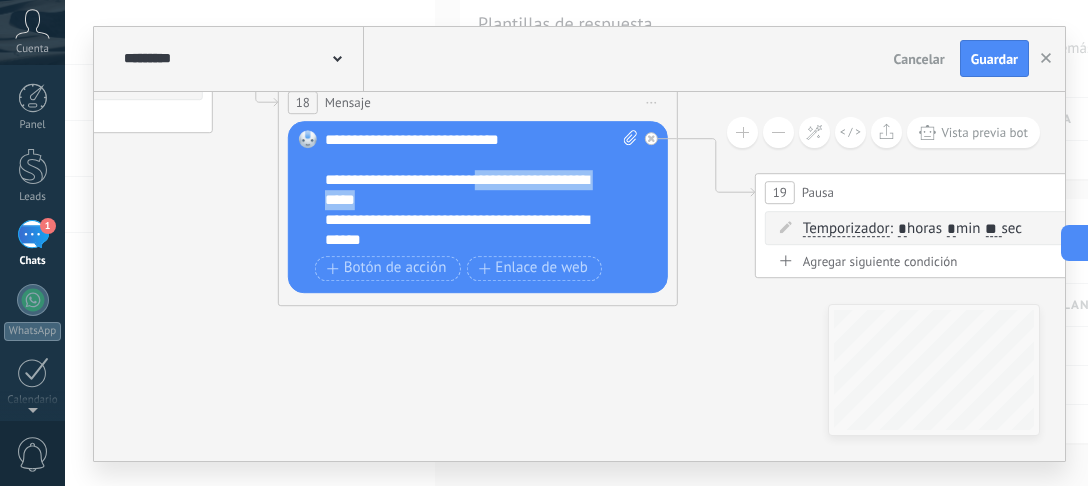 click on "**********" at bounding box center [466, 190] 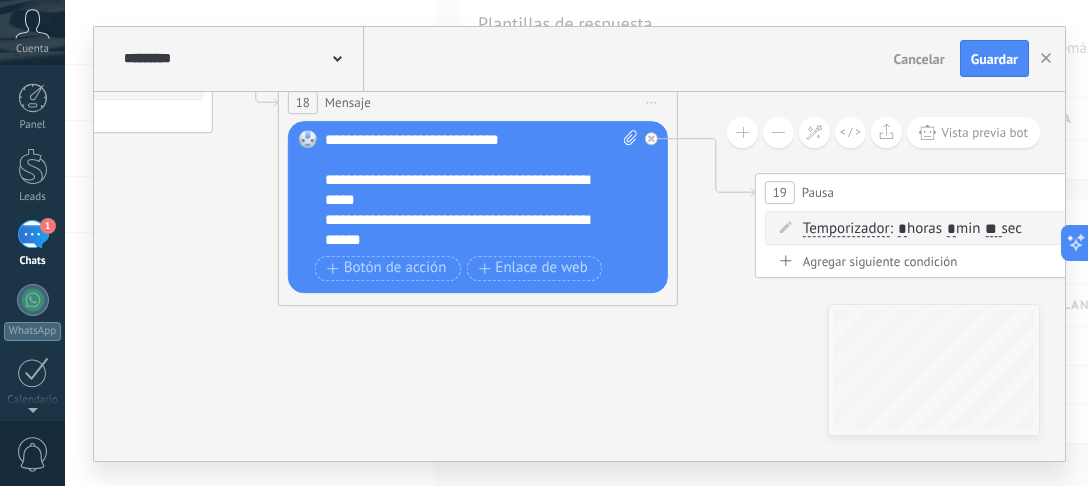 click on "**********" at bounding box center [466, 190] 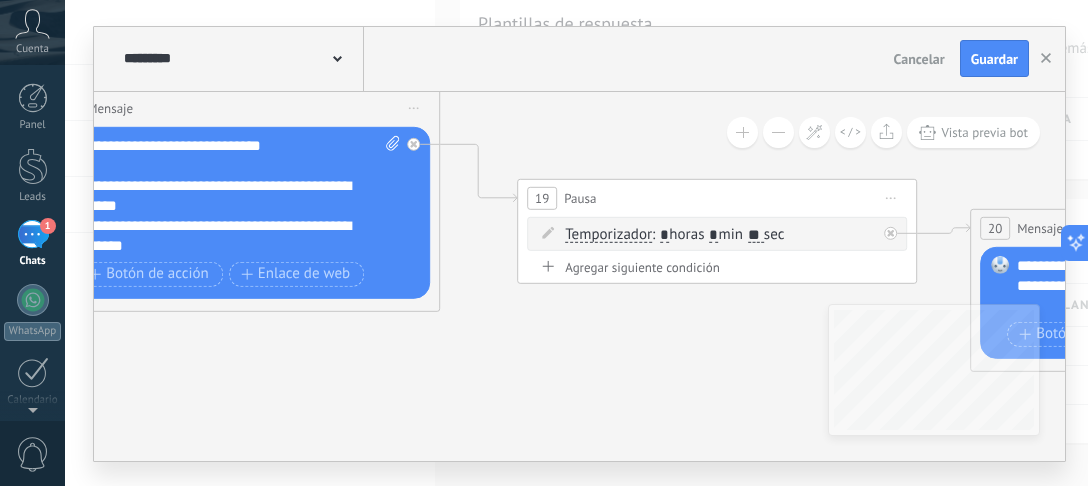 drag, startPoint x: 618, startPoint y: 332, endPoint x: 232, endPoint y: 320, distance: 386.1865 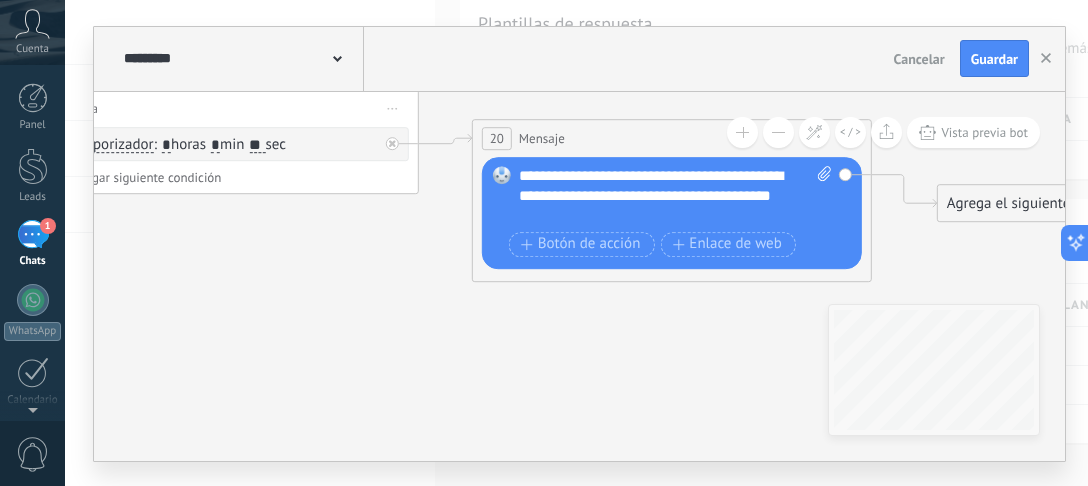 drag, startPoint x: 513, startPoint y: 335, endPoint x: 173, endPoint y: 258, distance: 348.6101 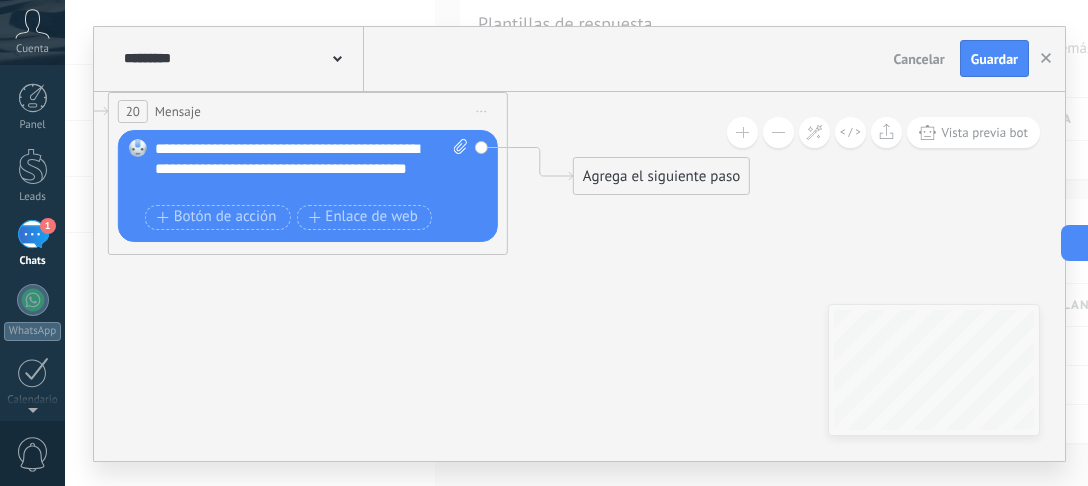 drag, startPoint x: 700, startPoint y: 336, endPoint x: 352, endPoint y: 304, distance: 349.46817 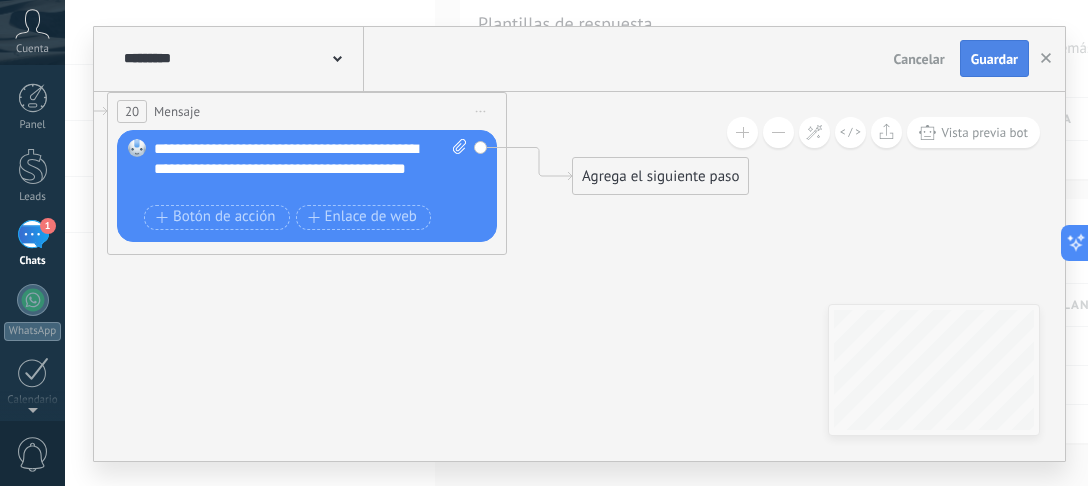 click on "Guardar" at bounding box center (994, 59) 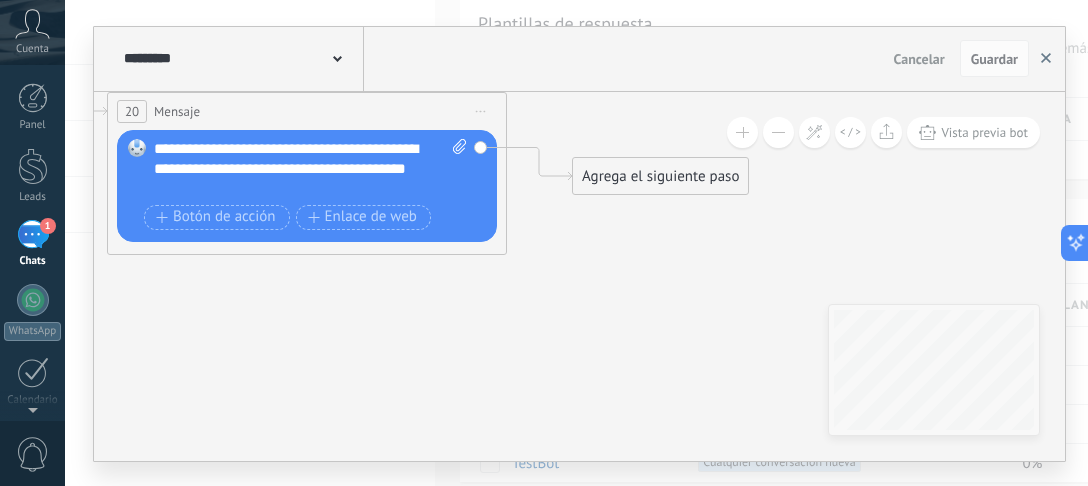 click at bounding box center [1046, 59] 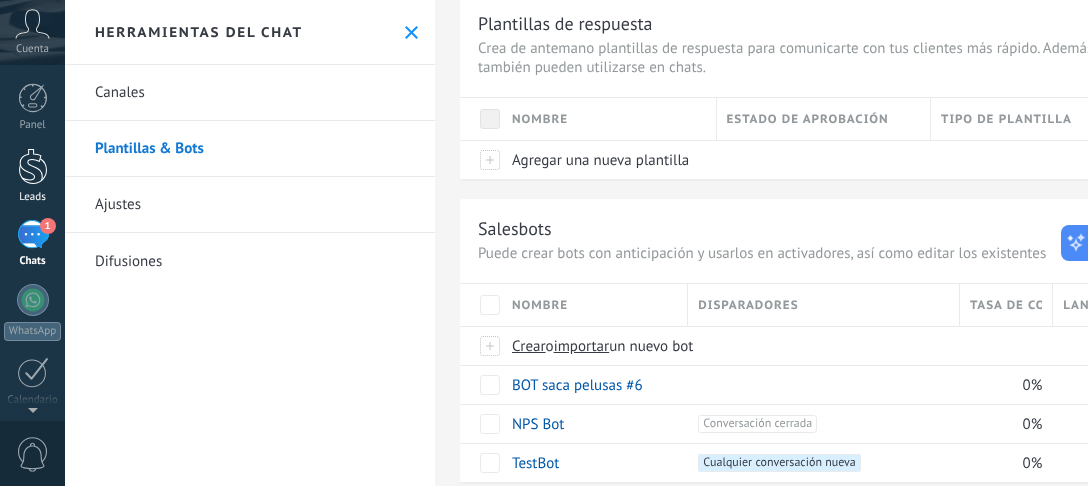 click at bounding box center [33, 166] 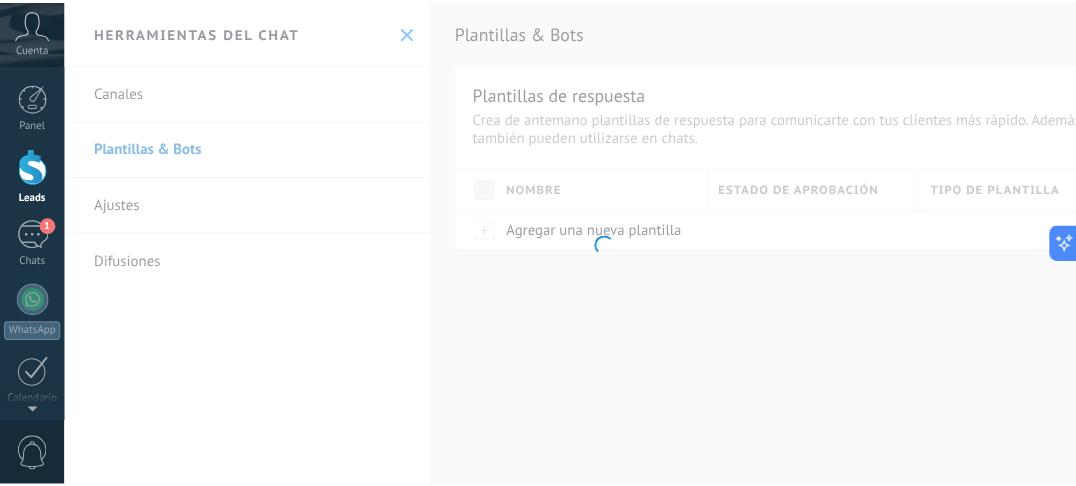 scroll, scrollTop: 0, scrollLeft: 0, axis: both 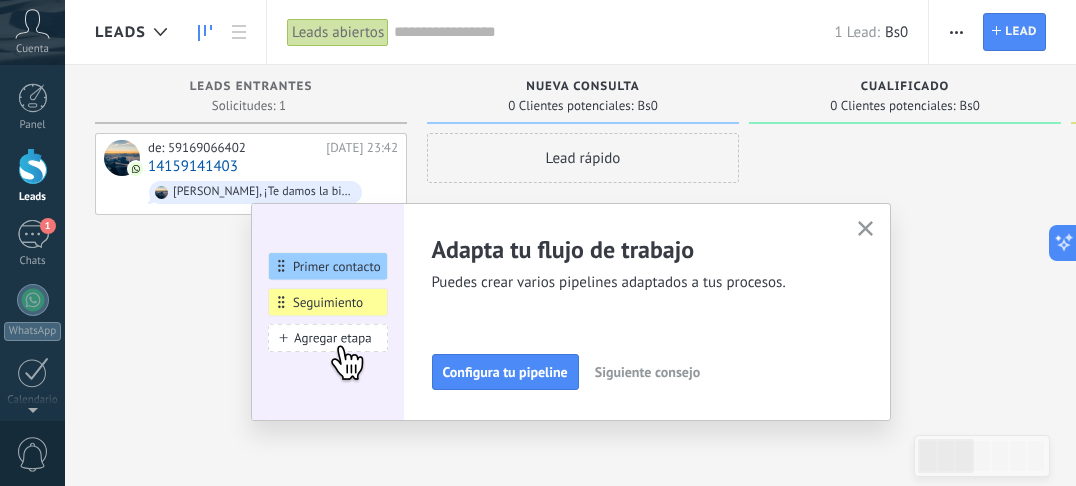 click at bounding box center (865, 229) 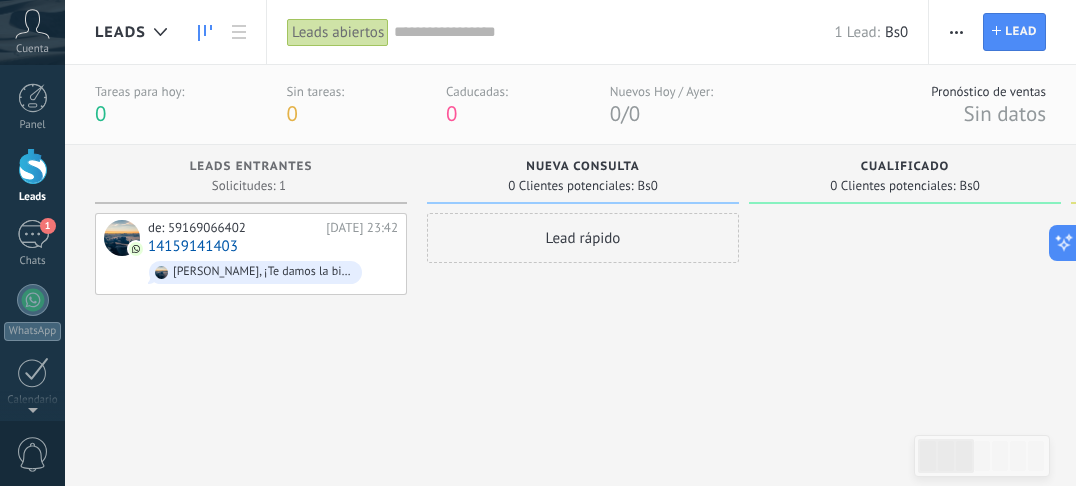 click at bounding box center (956, 32) 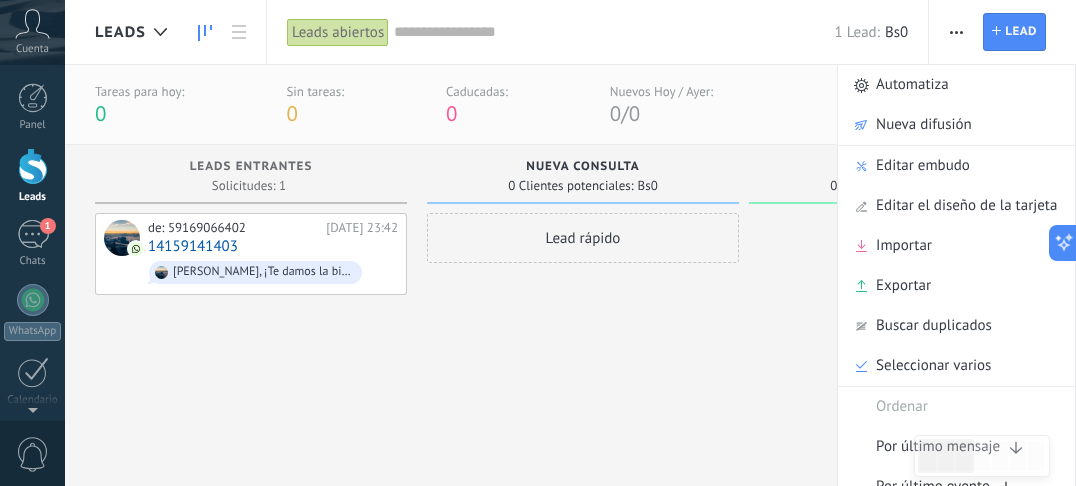 click at bounding box center (905, 325) 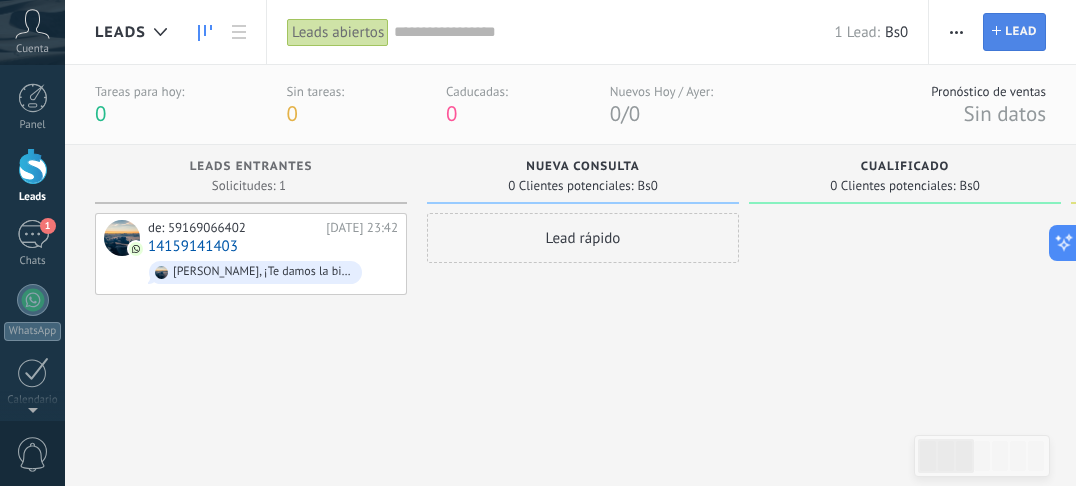 click 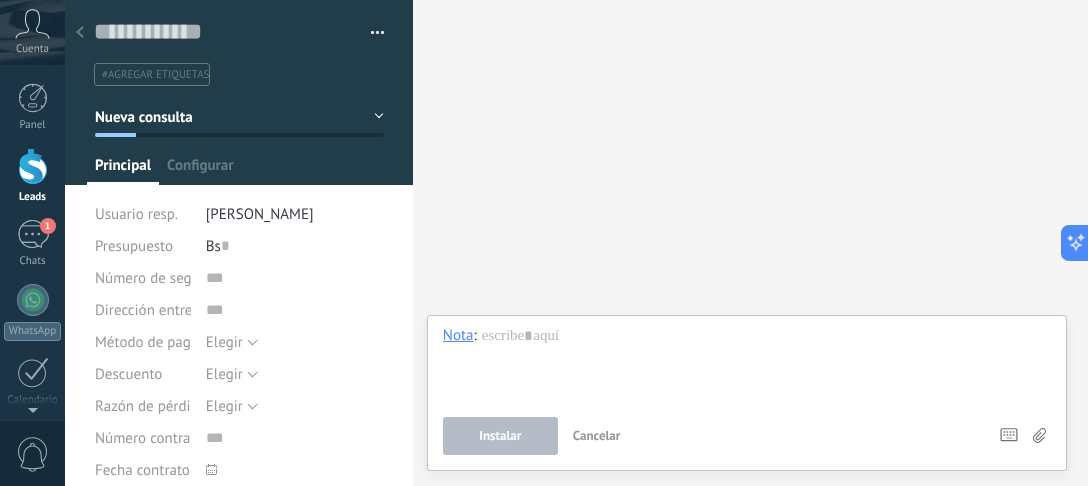 click at bounding box center (80, 33) 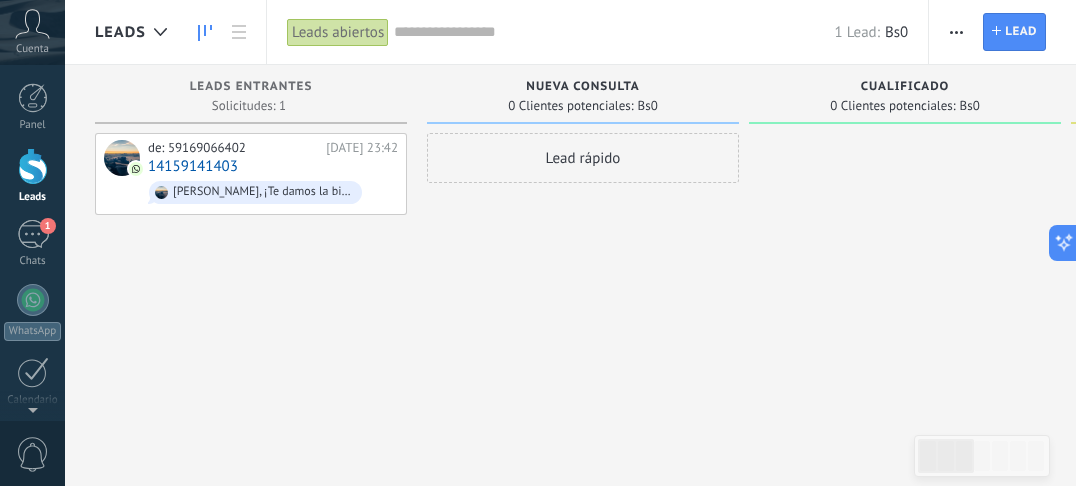 click on "Lead rápido" at bounding box center [583, 158] 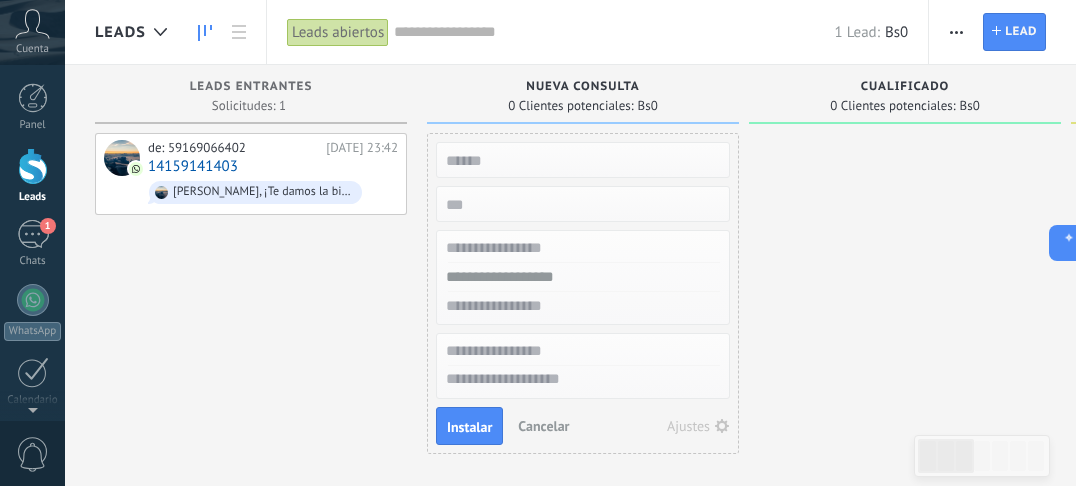 scroll, scrollTop: 34, scrollLeft: 0, axis: vertical 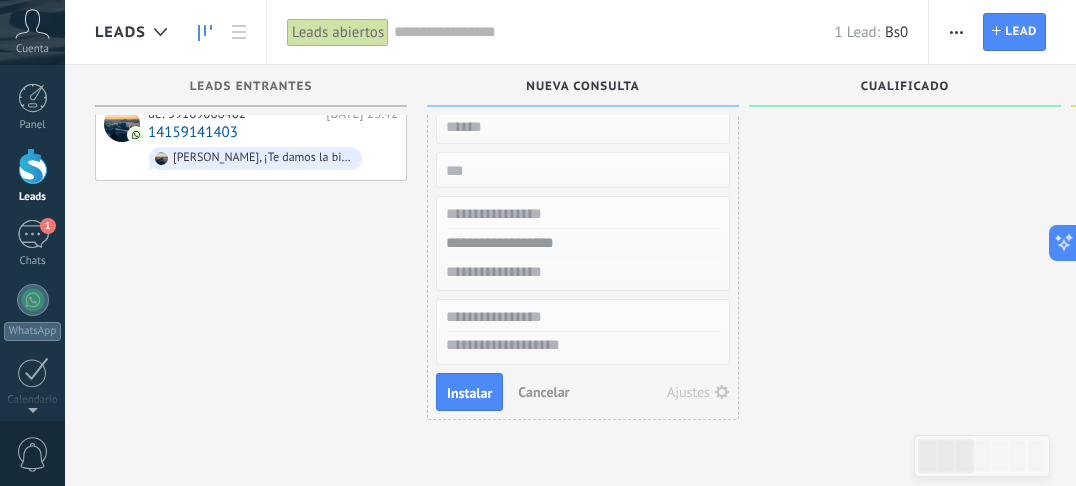 drag, startPoint x: 545, startPoint y: 385, endPoint x: 653, endPoint y: 297, distance: 139.31259 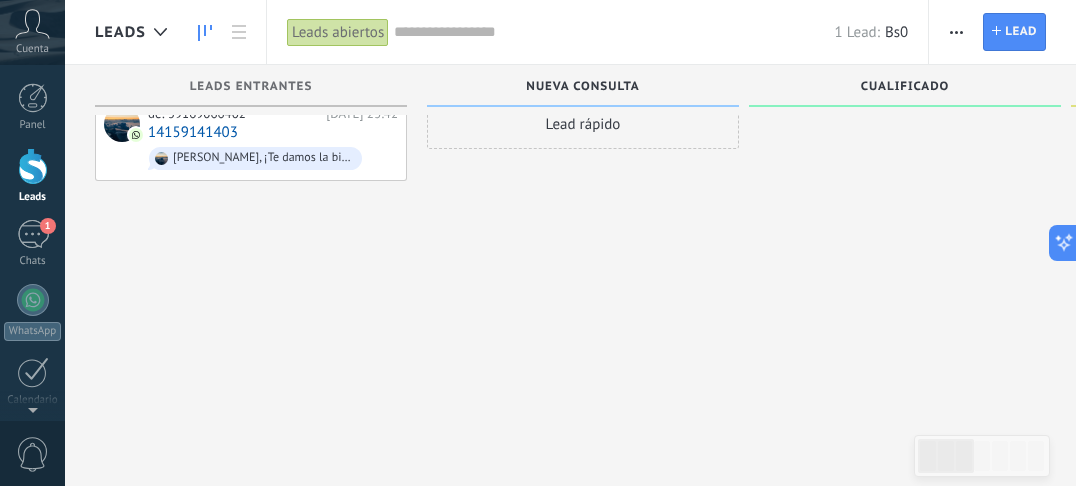 click at bounding box center [956, 32] 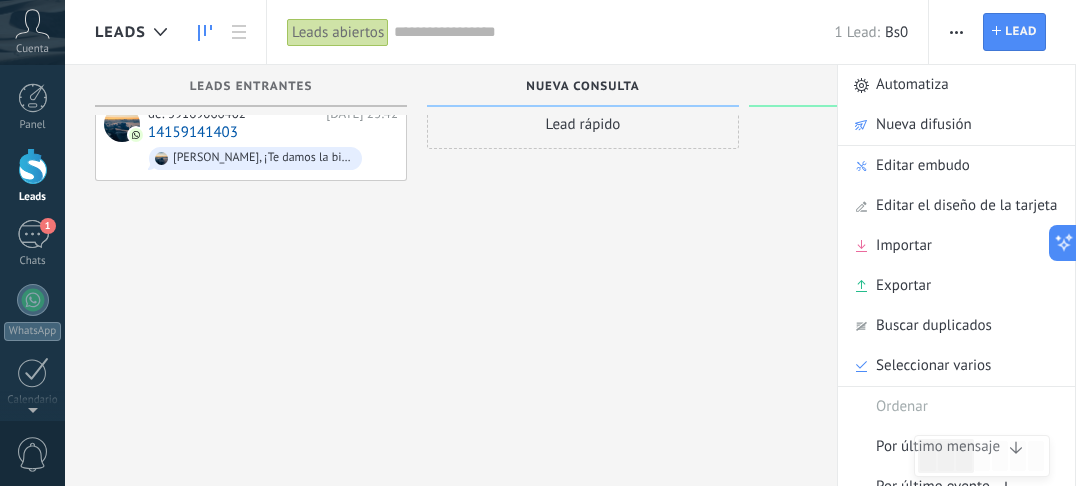 drag, startPoint x: 684, startPoint y: 368, endPoint x: 668, endPoint y: 348, distance: 25.612497 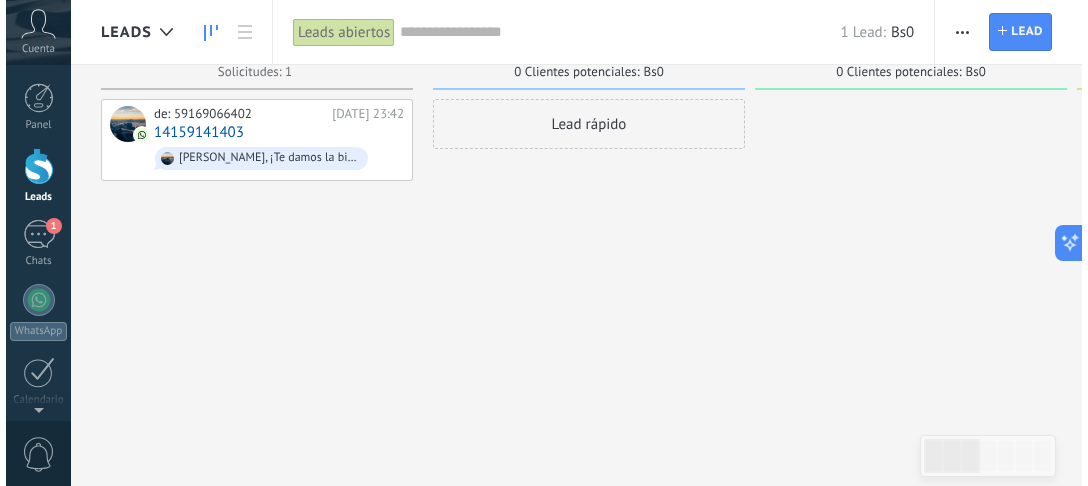 scroll, scrollTop: 0, scrollLeft: 0, axis: both 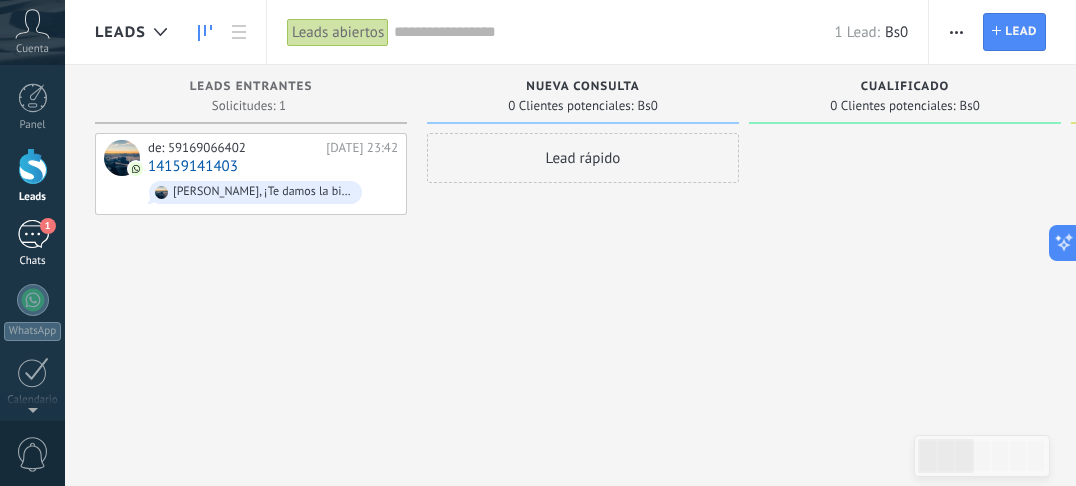 click on "1" at bounding box center [33, 234] 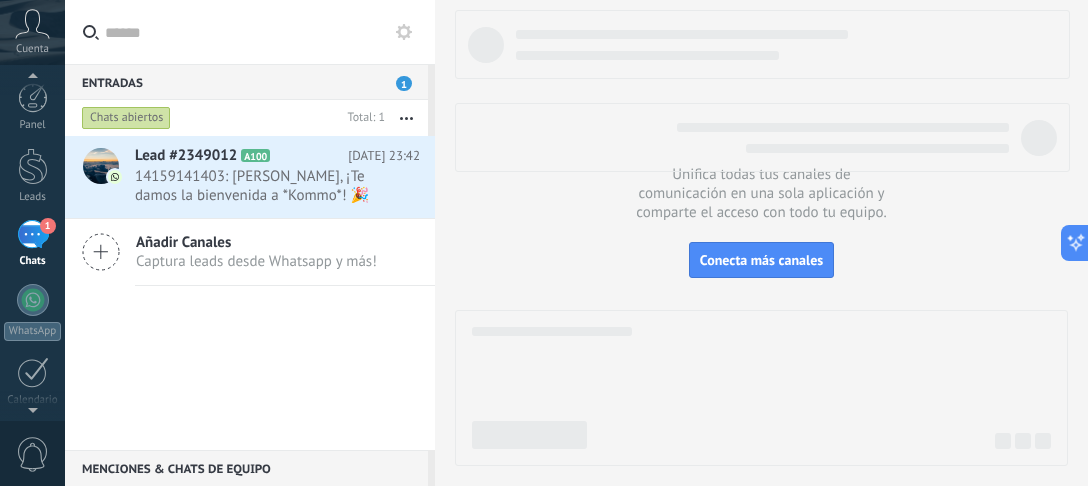 scroll, scrollTop: 320, scrollLeft: 0, axis: vertical 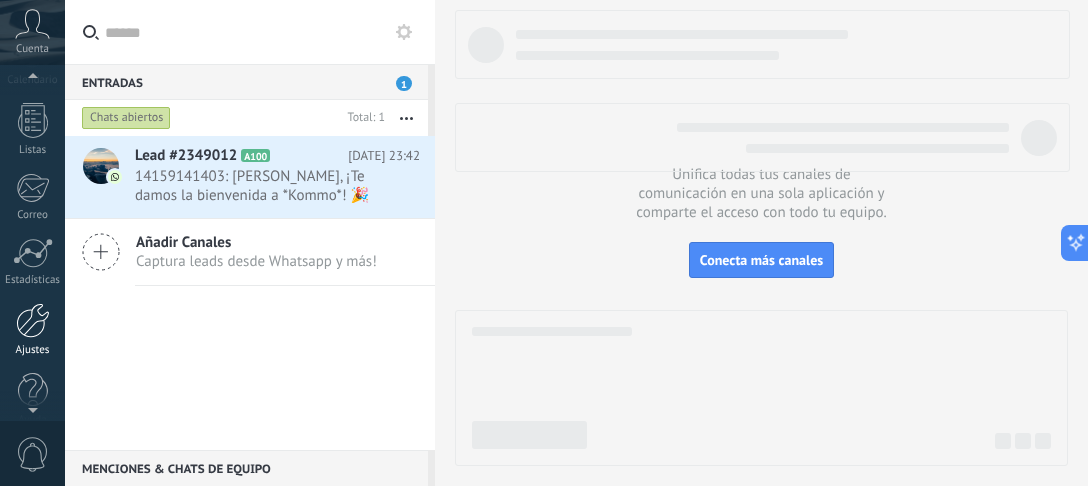 click at bounding box center [33, 320] 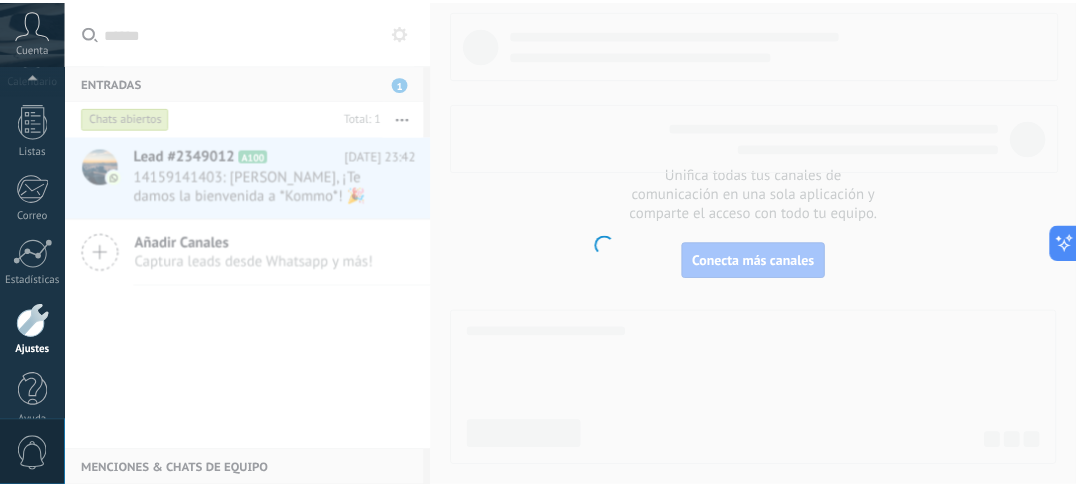 scroll, scrollTop: 345, scrollLeft: 0, axis: vertical 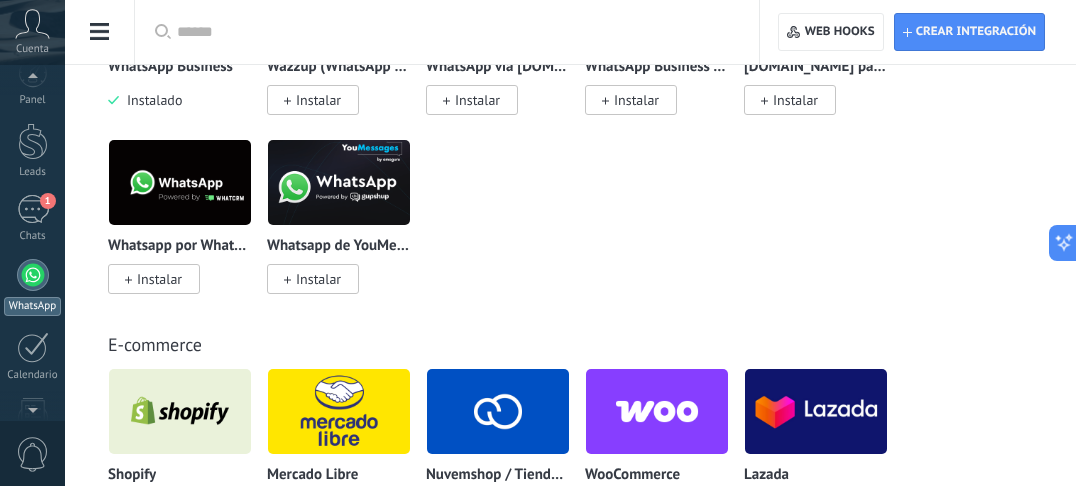 click at bounding box center (33, 275) 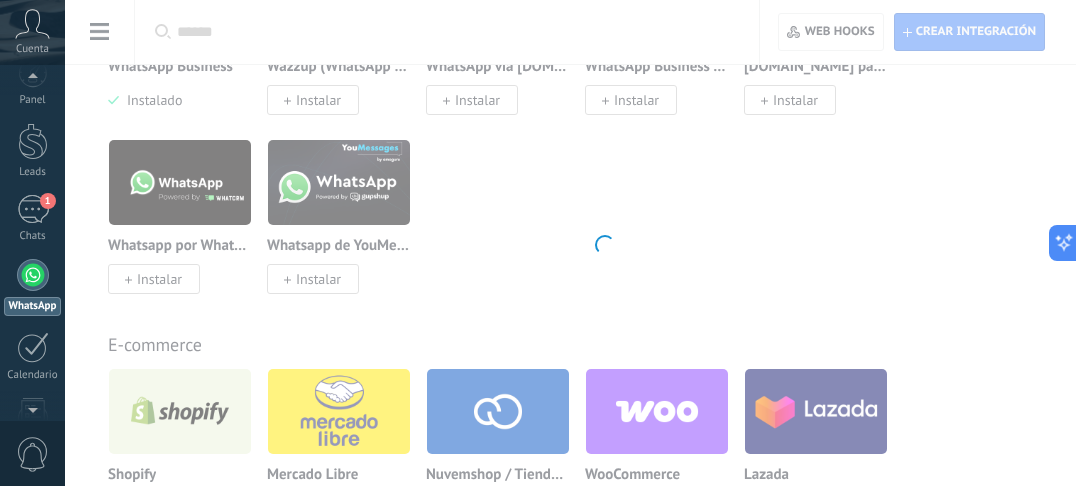 scroll, scrollTop: 56, scrollLeft: 0, axis: vertical 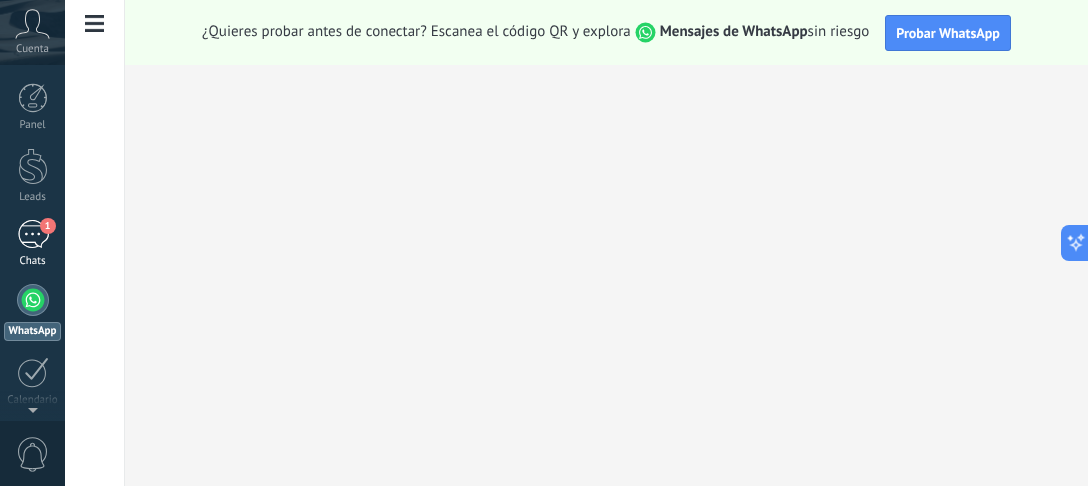 click on "1" at bounding box center [33, 234] 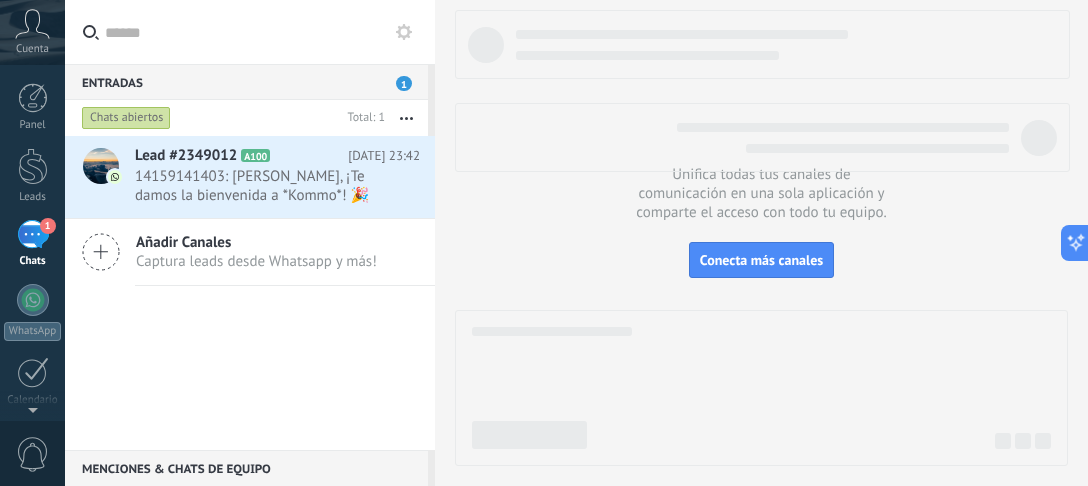 click 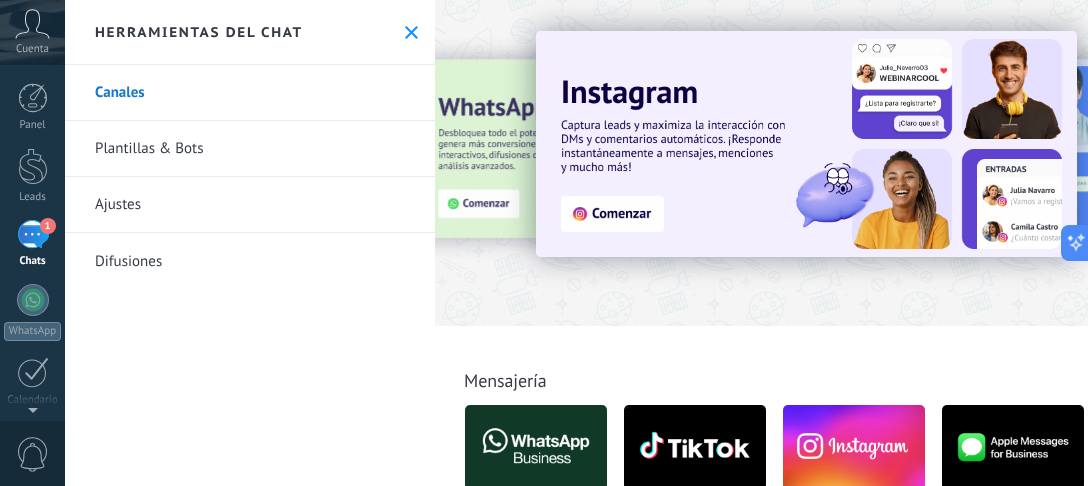 click on "Ajustes" at bounding box center (250, 205) 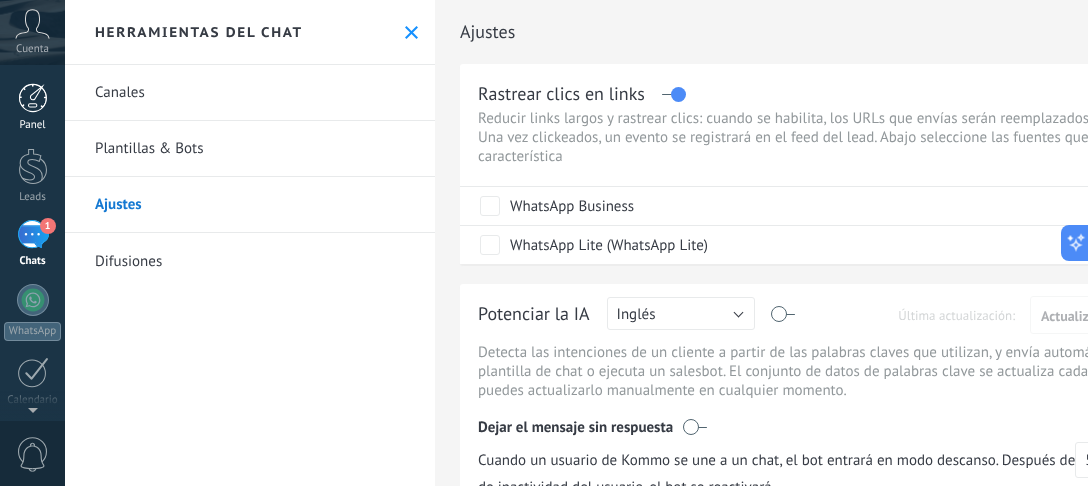 click at bounding box center (33, 98) 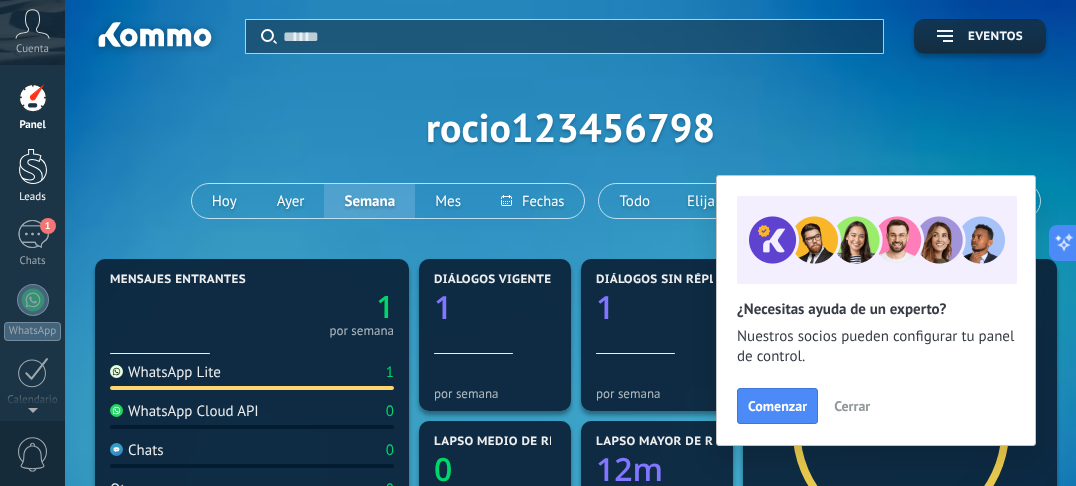 click at bounding box center [33, 166] 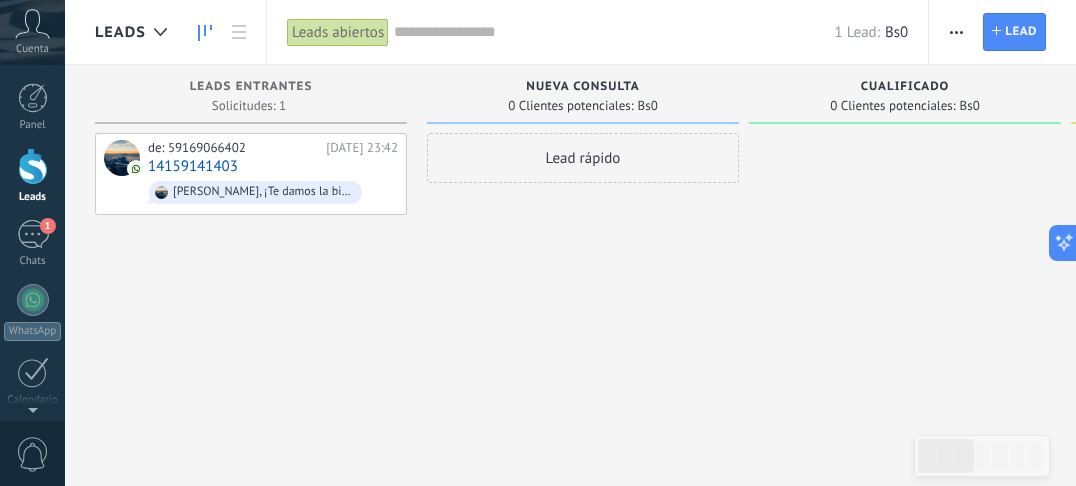 click on "Lead rápido" at bounding box center [583, 158] 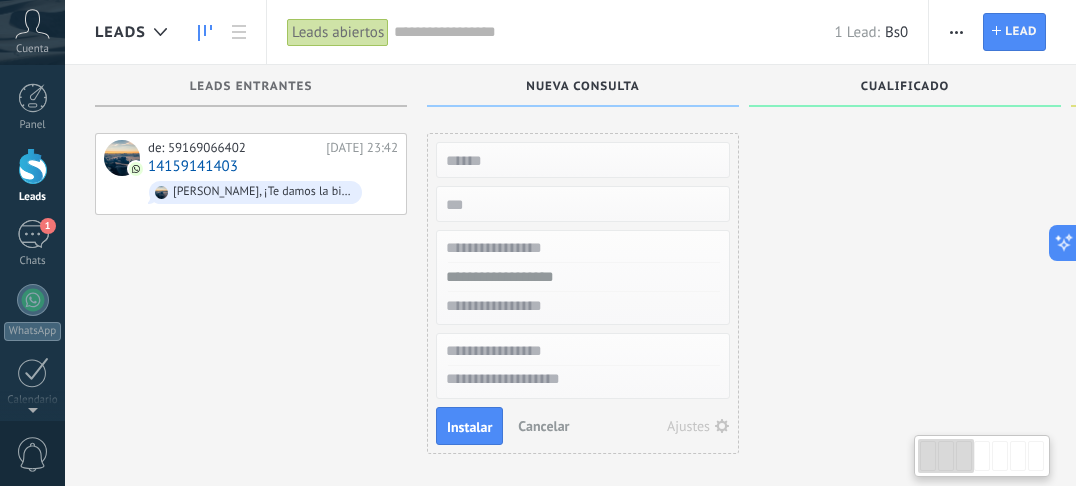 scroll, scrollTop: 34, scrollLeft: 0, axis: vertical 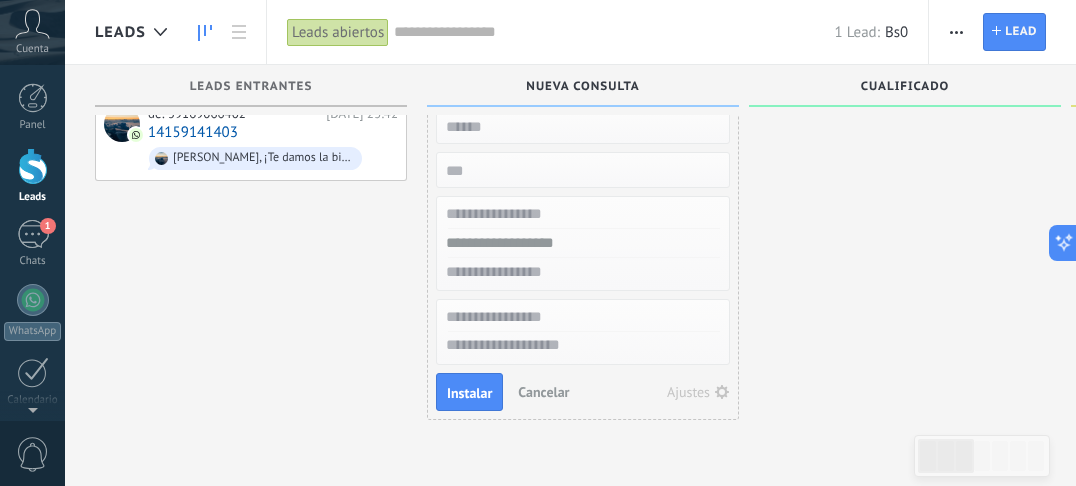 drag, startPoint x: 820, startPoint y: 226, endPoint x: 822, endPoint y: 216, distance: 10.198039 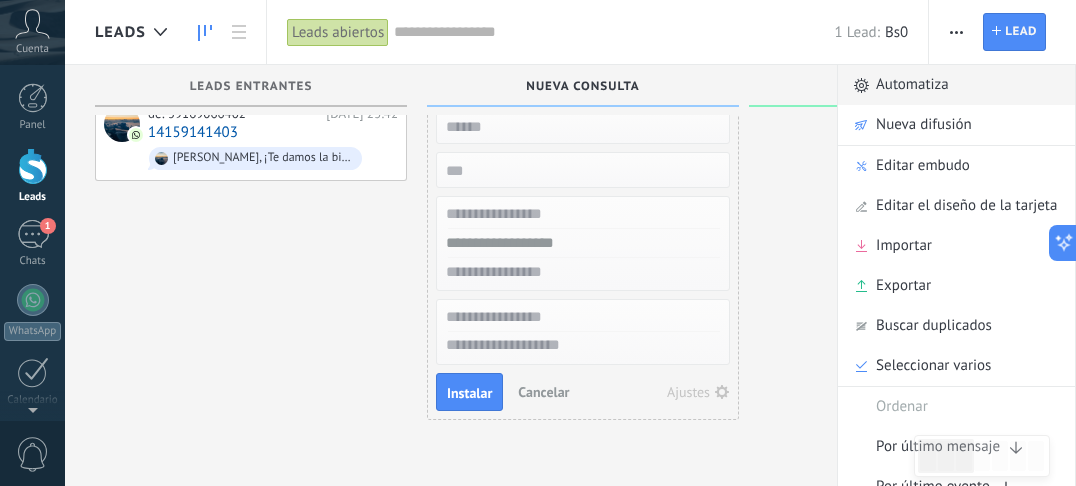 click on "Automatiza" at bounding box center [912, 85] 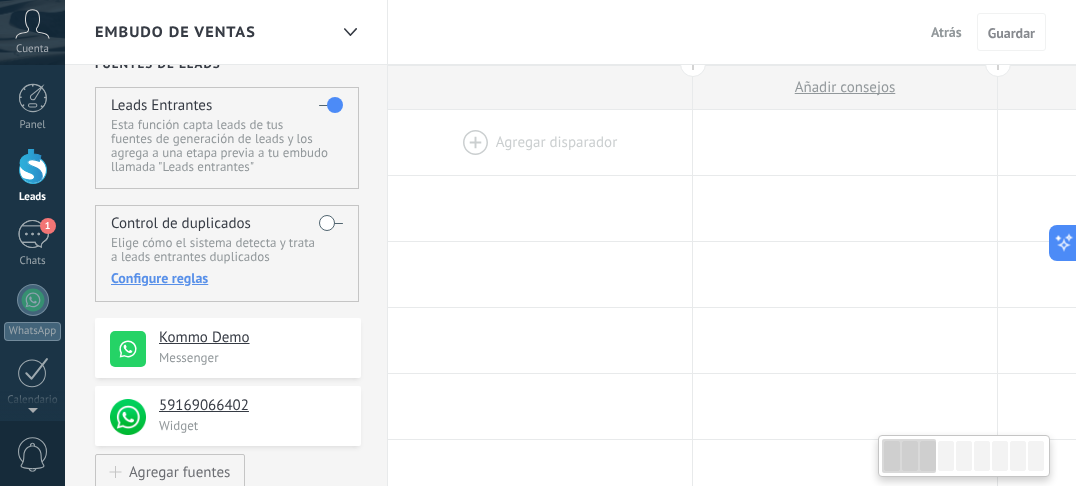 scroll, scrollTop: 0, scrollLeft: 0, axis: both 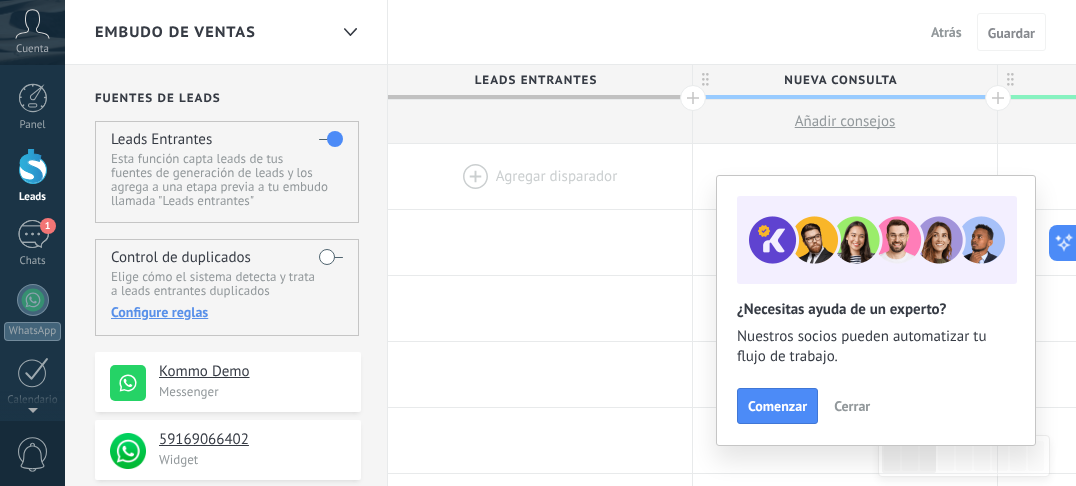 click at bounding box center (540, 176) 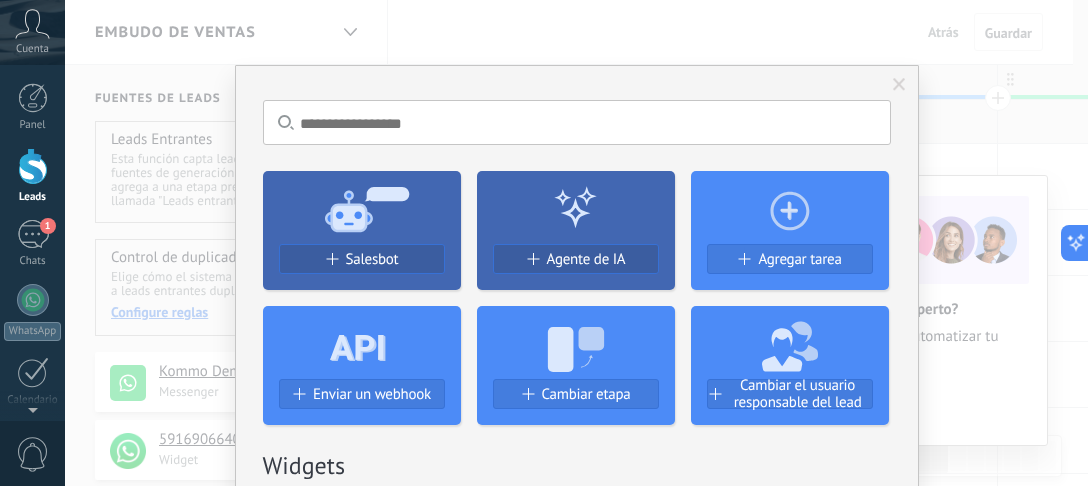 click on "Salesbot" at bounding box center (362, 259) 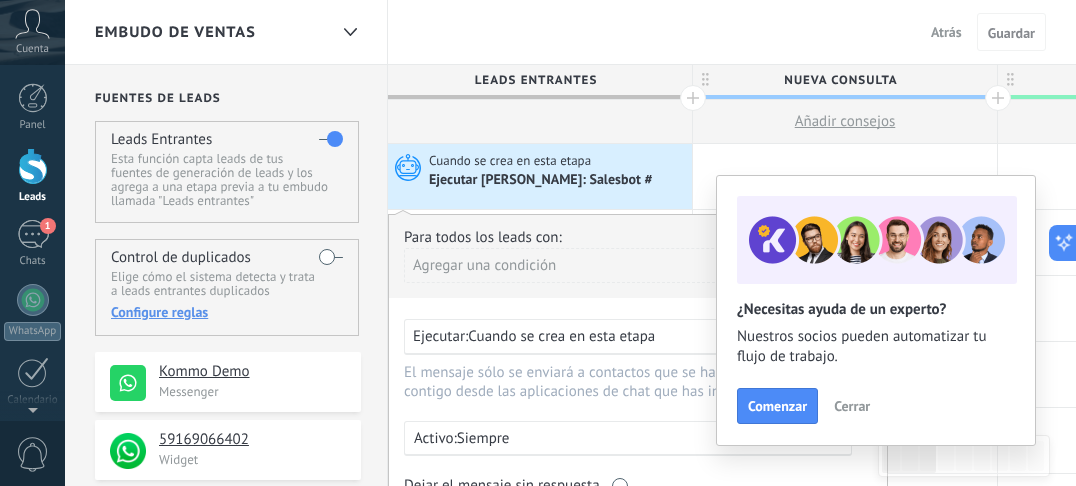 scroll, scrollTop: 320, scrollLeft: 0, axis: vertical 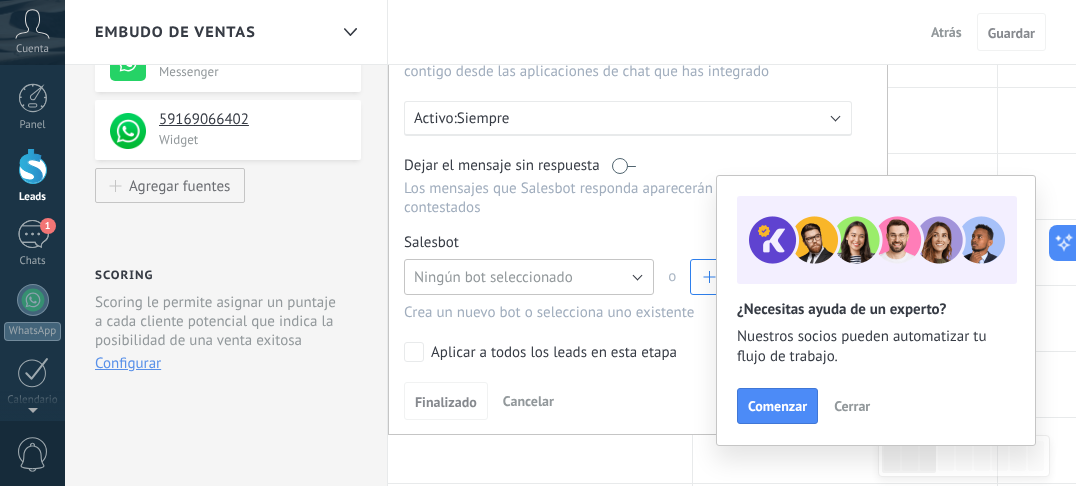 click on "Ningún bot seleccionado" at bounding box center [493, 277] 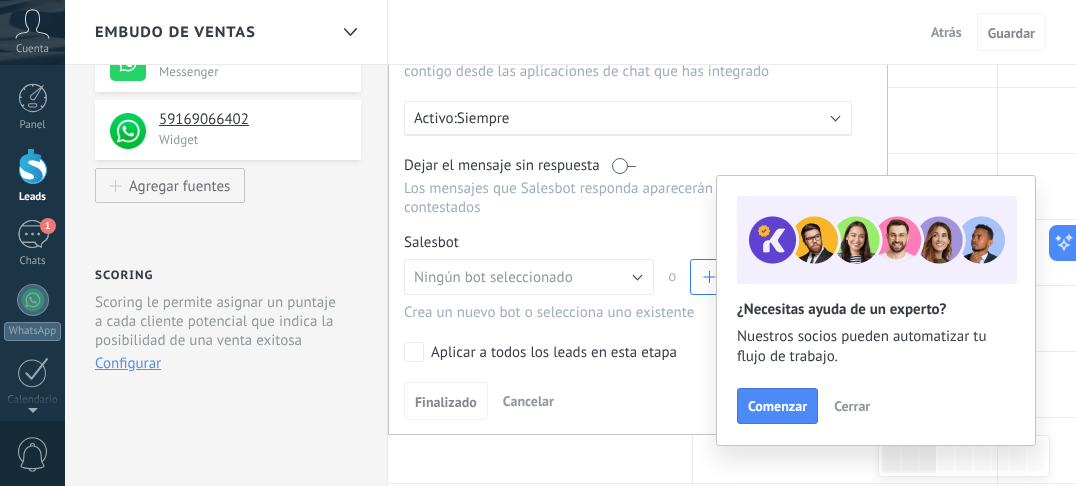 click on "**********" at bounding box center [226, 480] 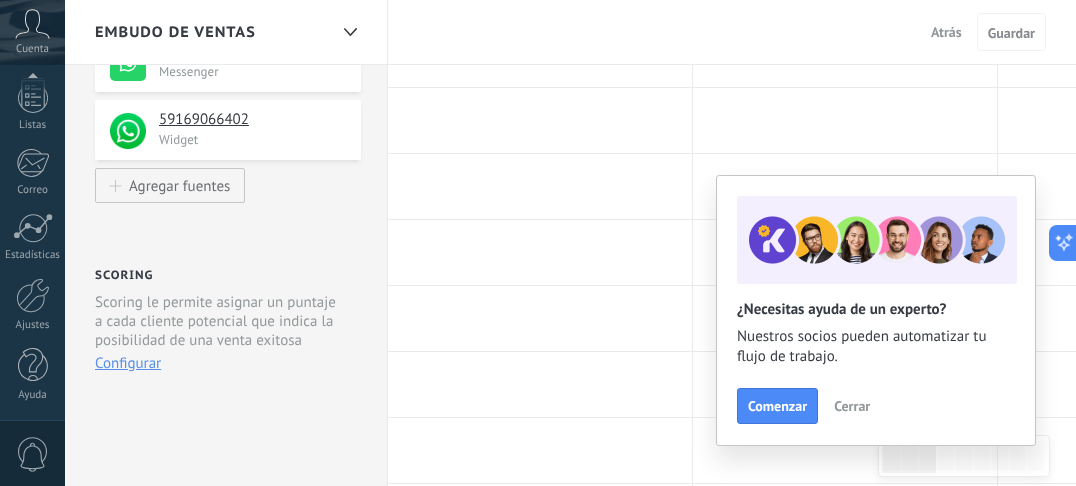 scroll, scrollTop: 25, scrollLeft: 0, axis: vertical 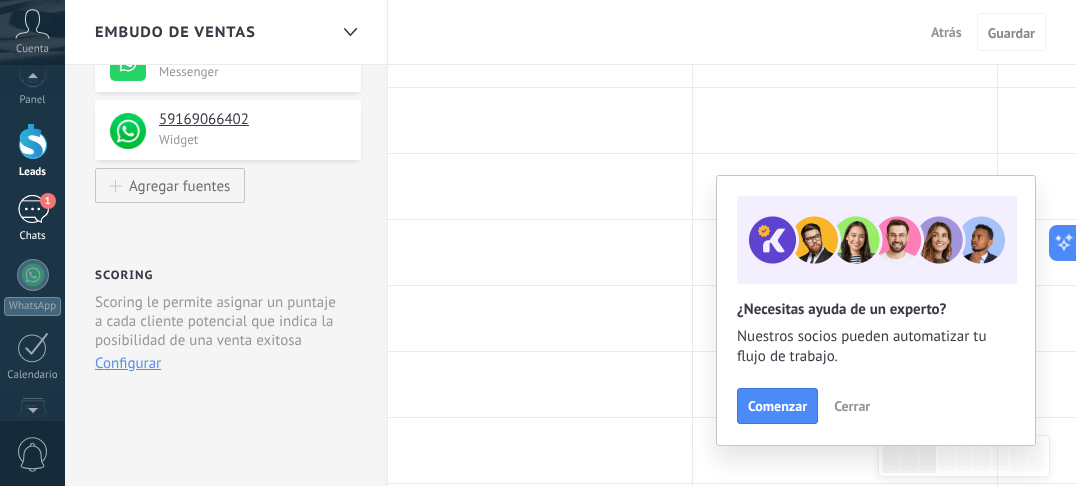 click on "1" at bounding box center (33, 209) 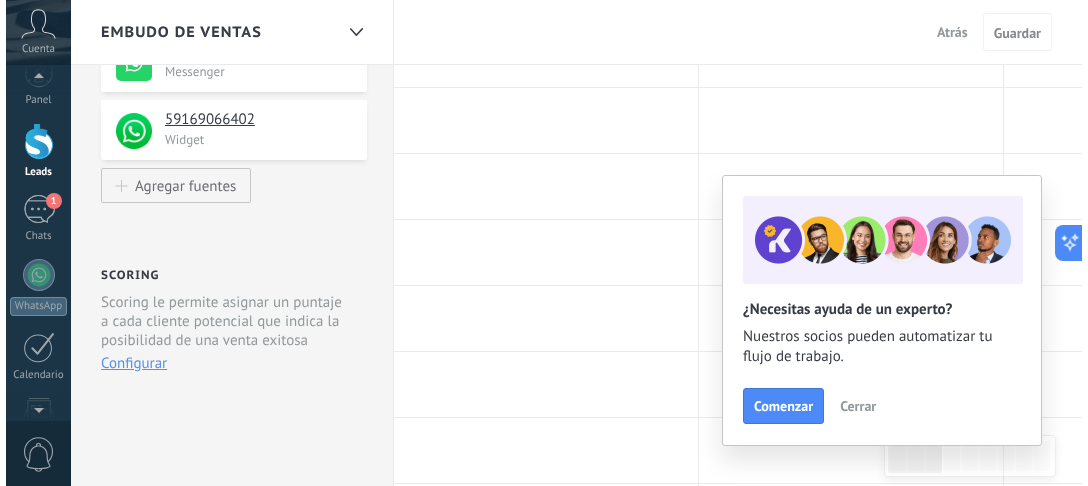 scroll, scrollTop: 0, scrollLeft: 0, axis: both 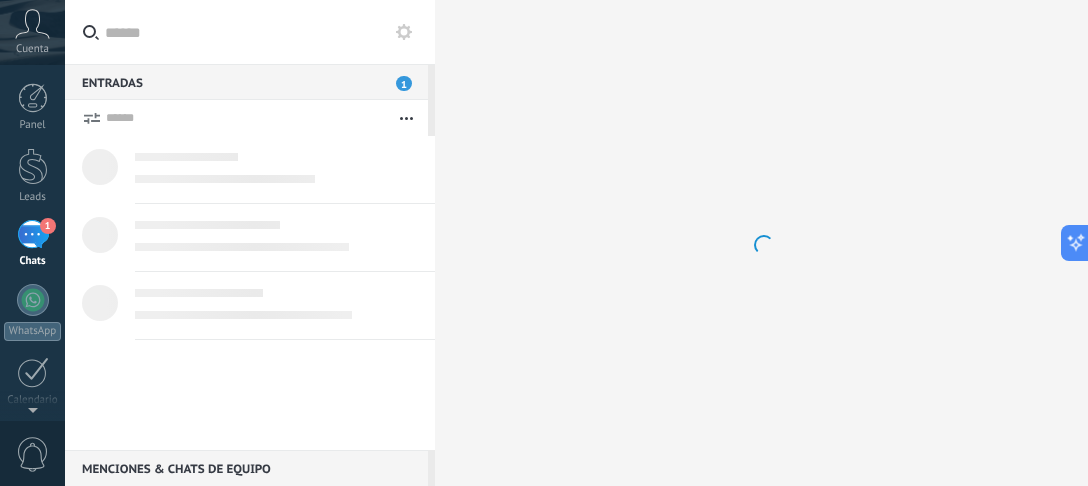 click at bounding box center (404, 32) 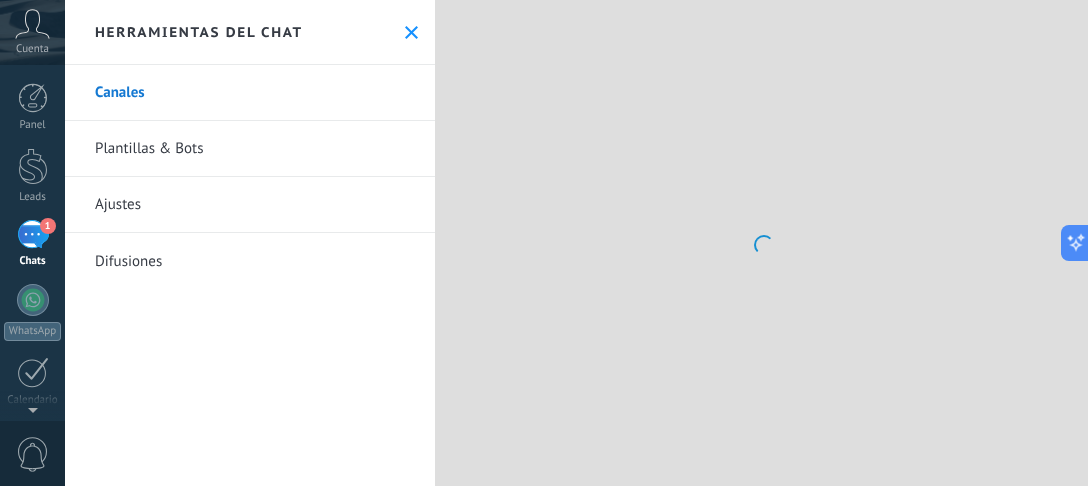 click on "Plantillas & Bots" at bounding box center (250, 149) 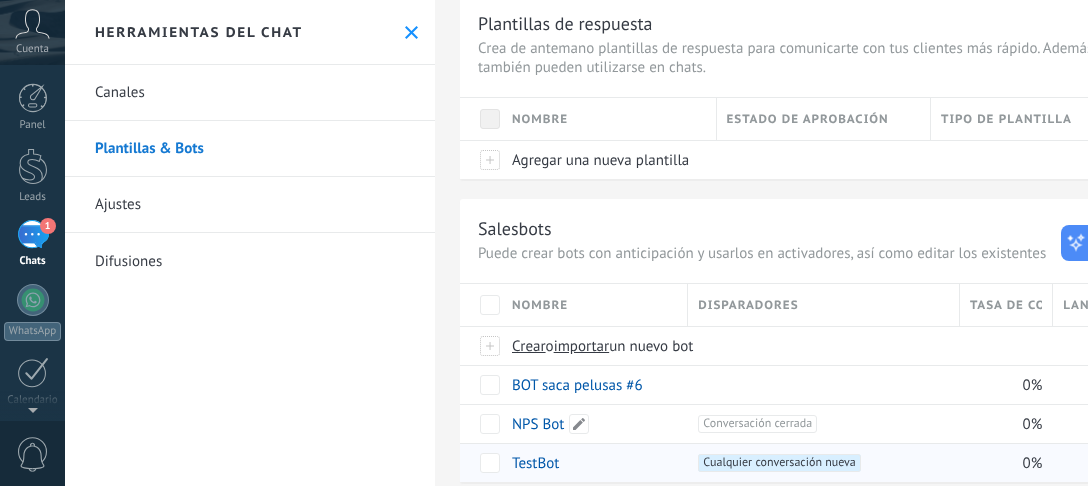 scroll, scrollTop: 109, scrollLeft: 0, axis: vertical 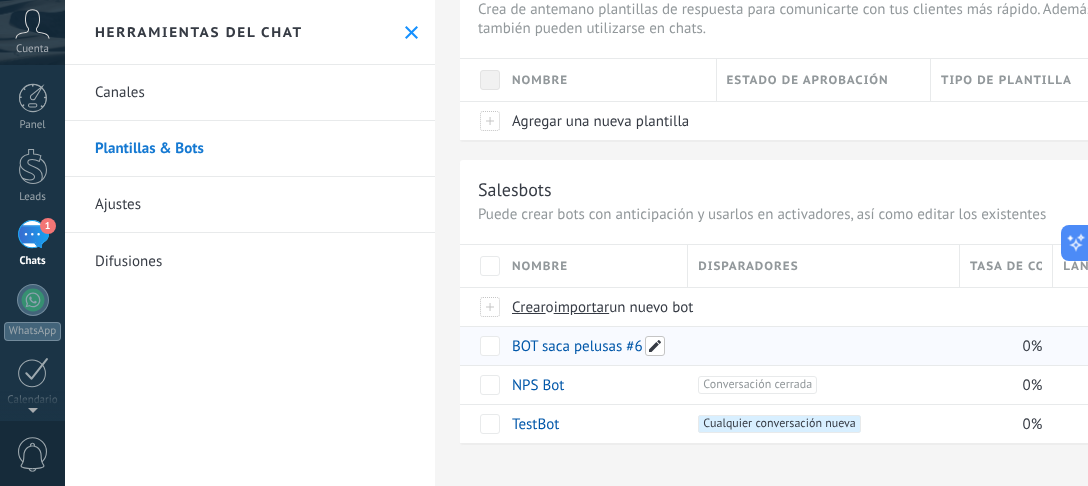 click at bounding box center [655, 346] 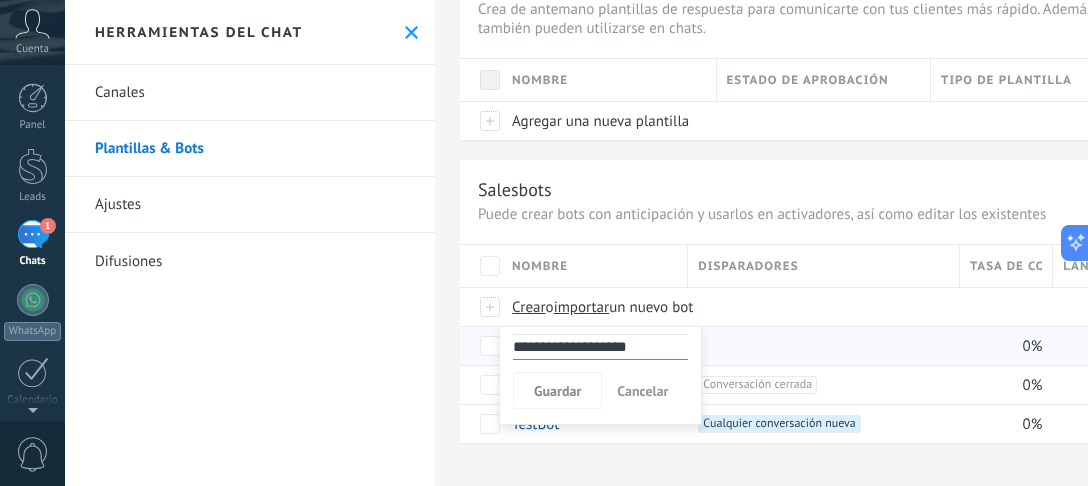 drag, startPoint x: 653, startPoint y: 352, endPoint x: 546, endPoint y: 357, distance: 107.11676 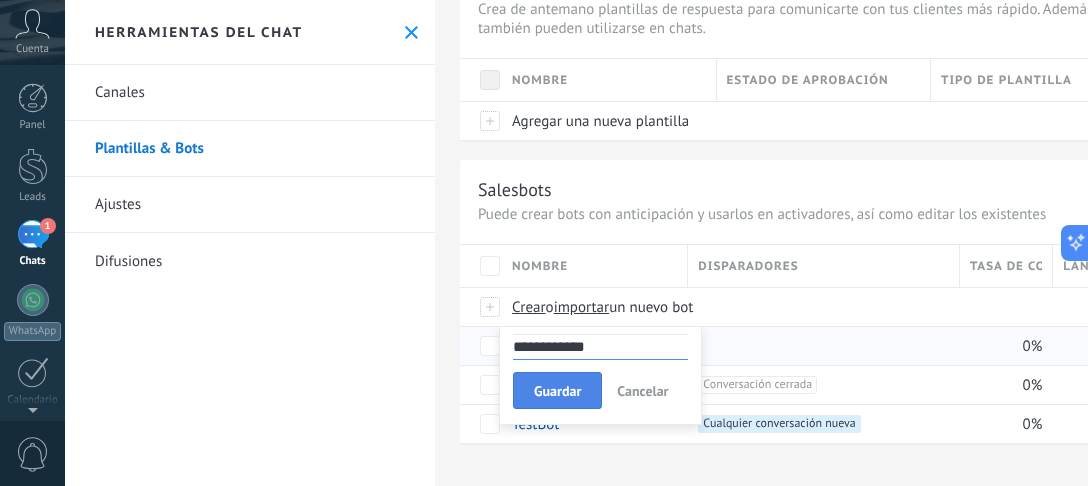 type on "**********" 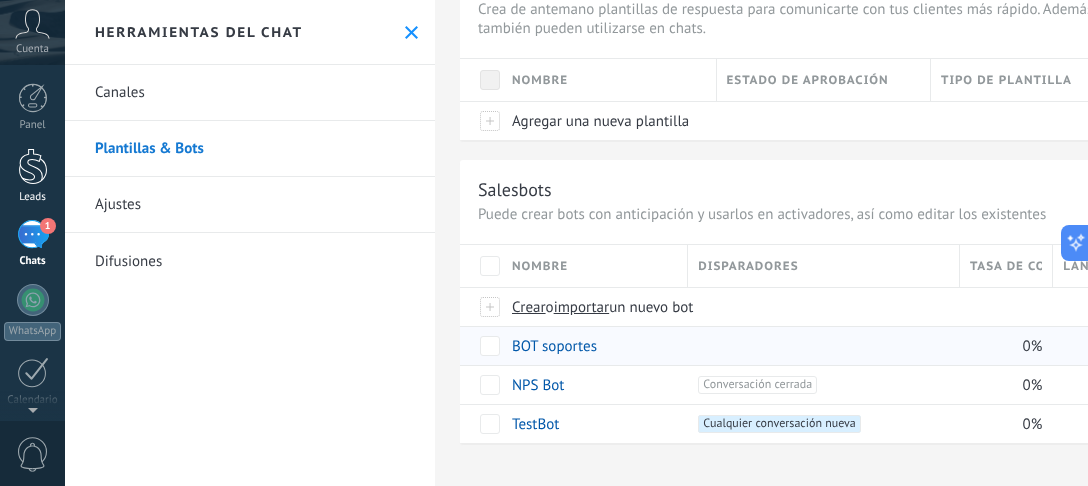 click at bounding box center (33, 166) 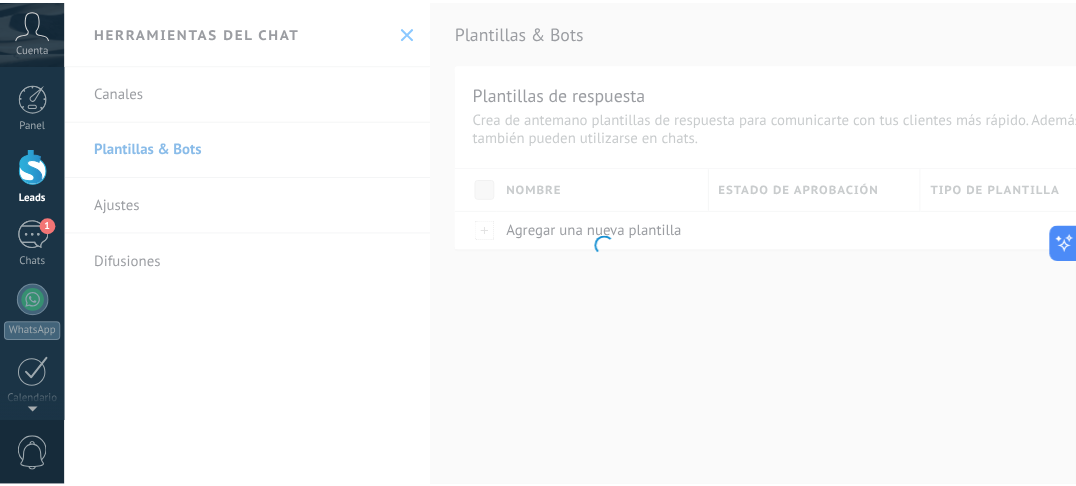 scroll, scrollTop: 0, scrollLeft: 0, axis: both 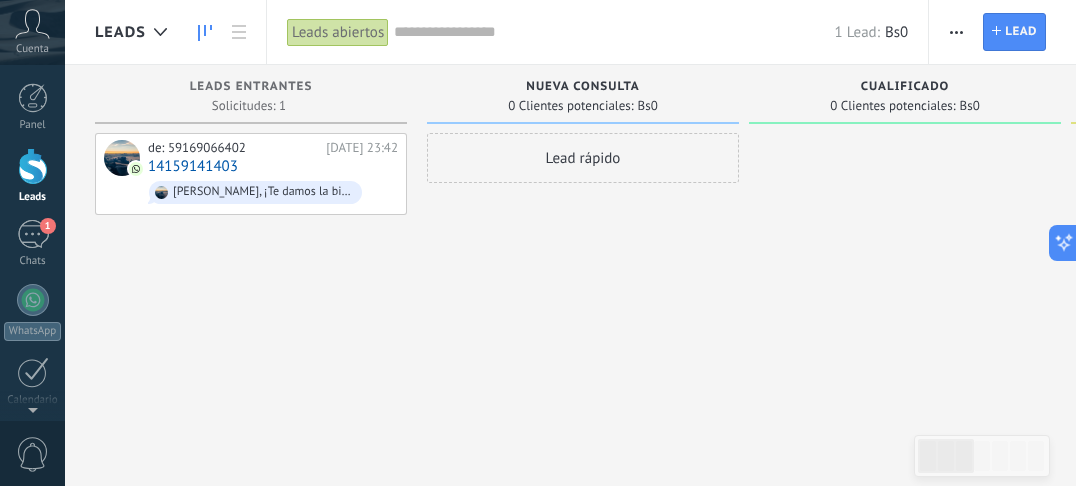 click 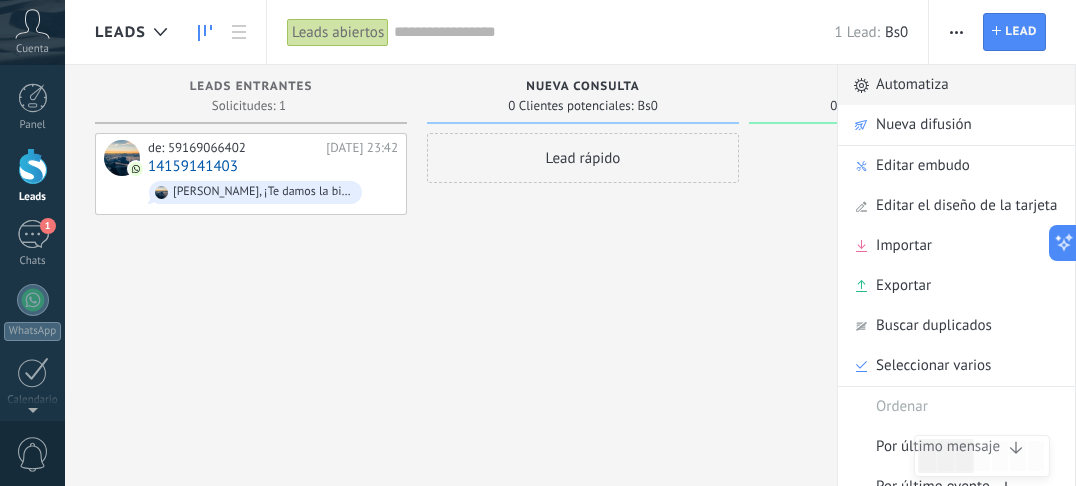 click on "Automatiza" at bounding box center (912, 85) 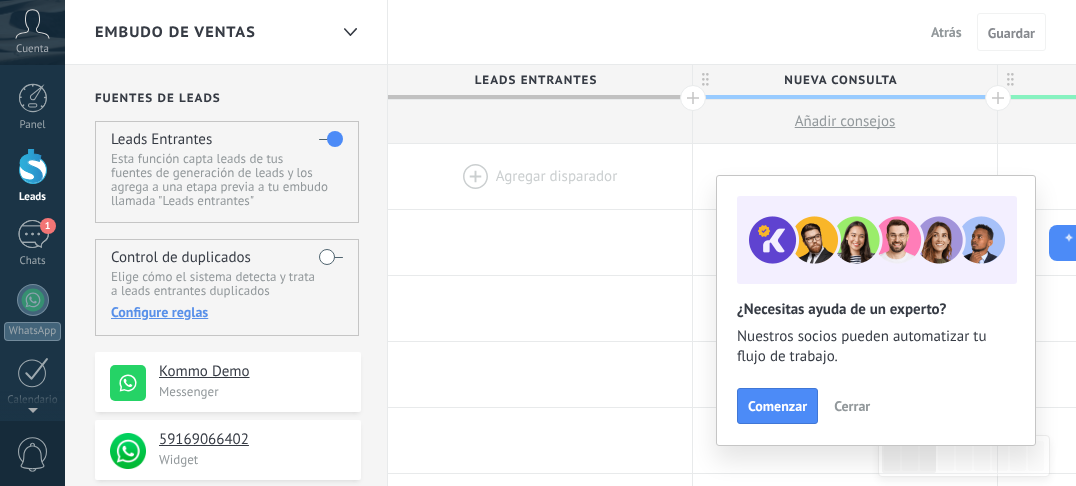 click at bounding box center [540, 176] 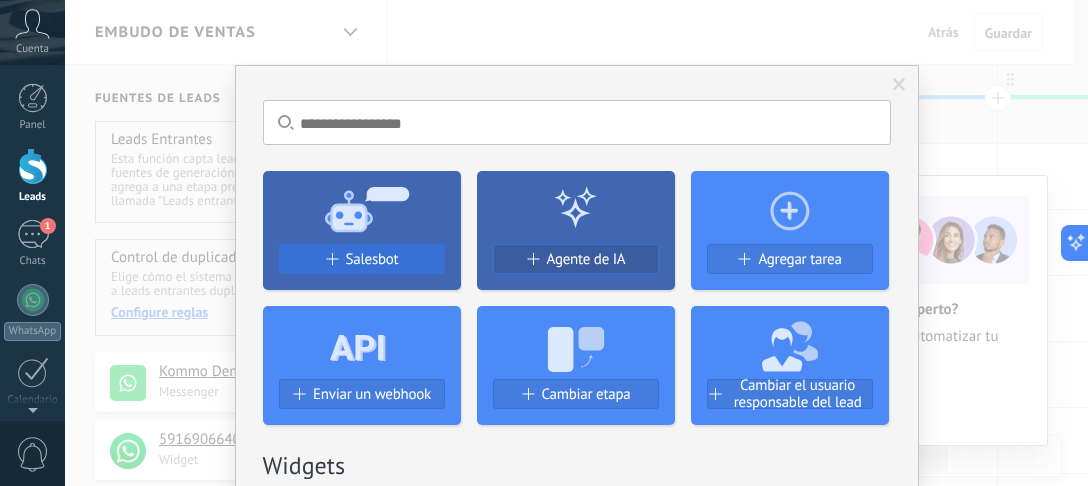 click on "Salesbot" at bounding box center (362, 259) 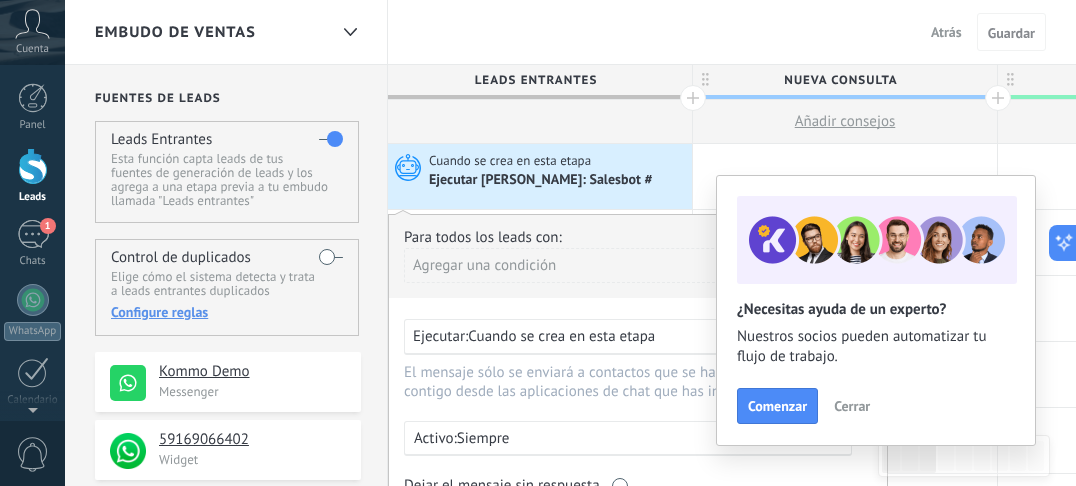 scroll, scrollTop: 213, scrollLeft: 0, axis: vertical 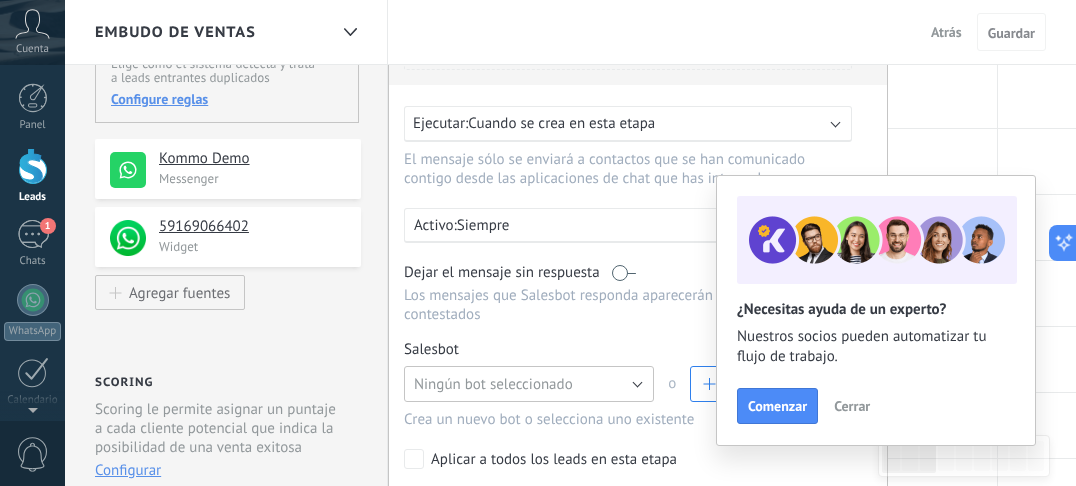 click on "Ningún bot seleccionado" at bounding box center (493, 384) 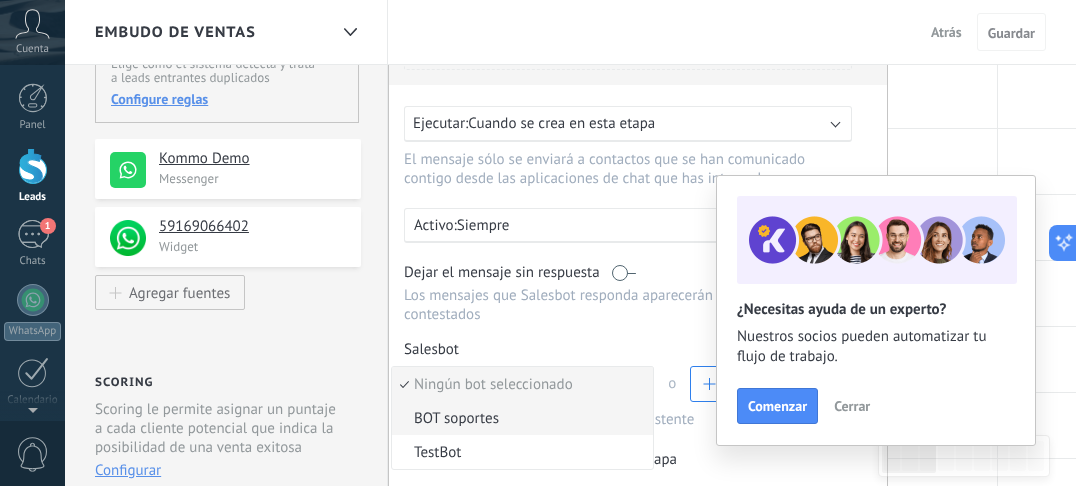 click on "BOT soportes" at bounding box center (519, 418) 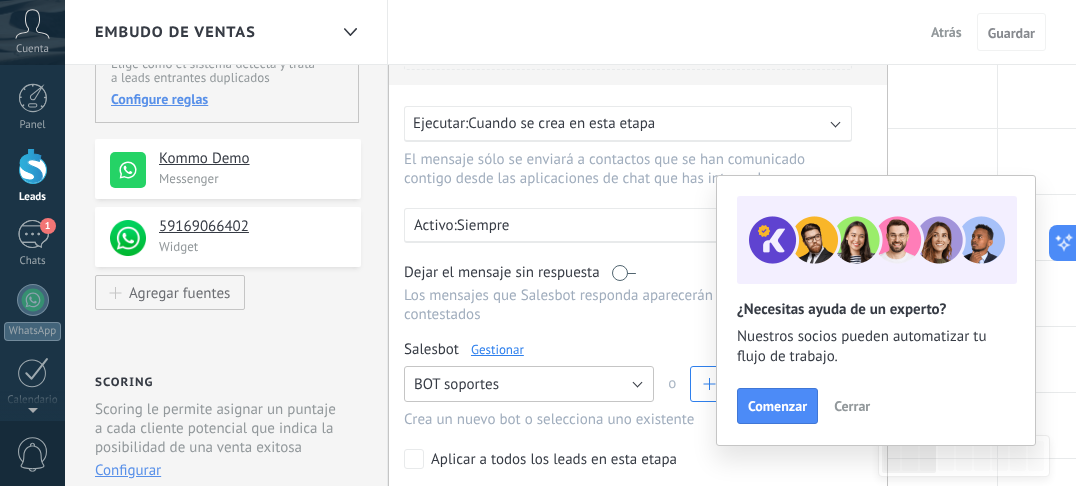 scroll, scrollTop: 320, scrollLeft: 0, axis: vertical 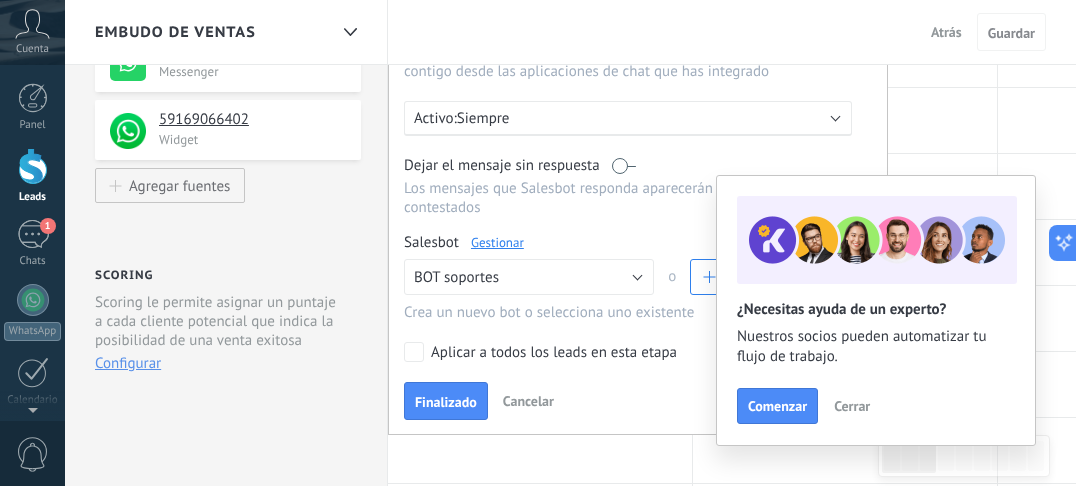 click on "Cerrar" at bounding box center (852, 406) 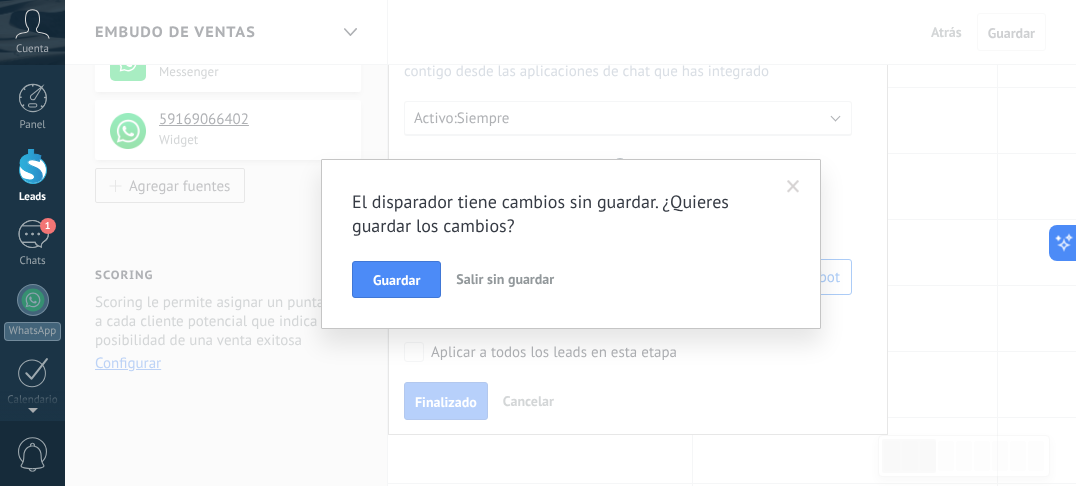 click at bounding box center [793, 187] 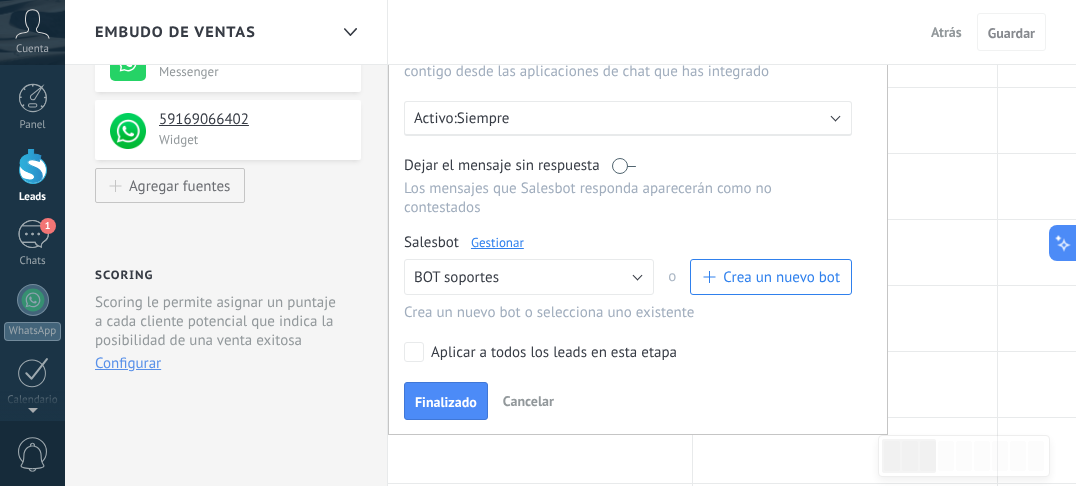 click on "Aplicar a todos los leads en esta etapa" at bounding box center (624, 352) 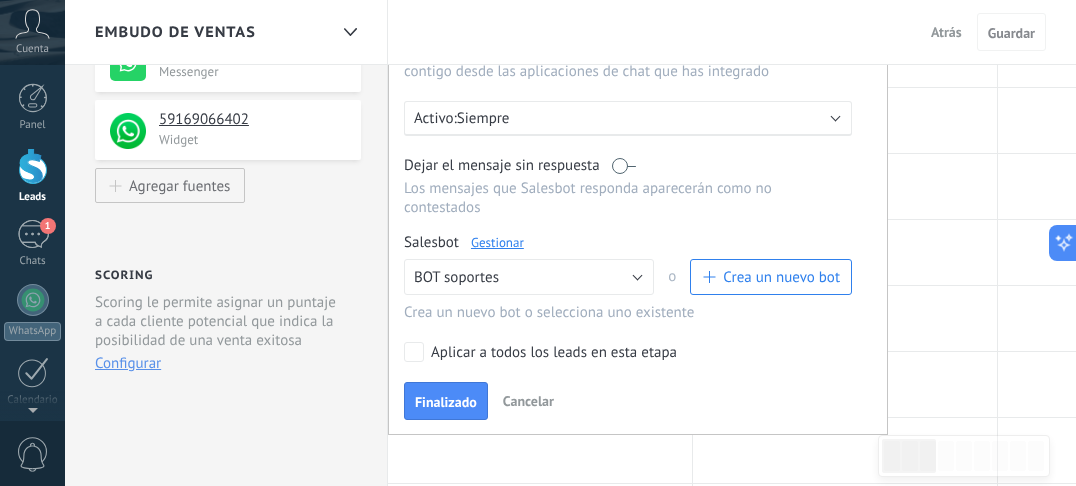 drag, startPoint x: 436, startPoint y: 408, endPoint x: 445, endPoint y: 401, distance: 11.401754 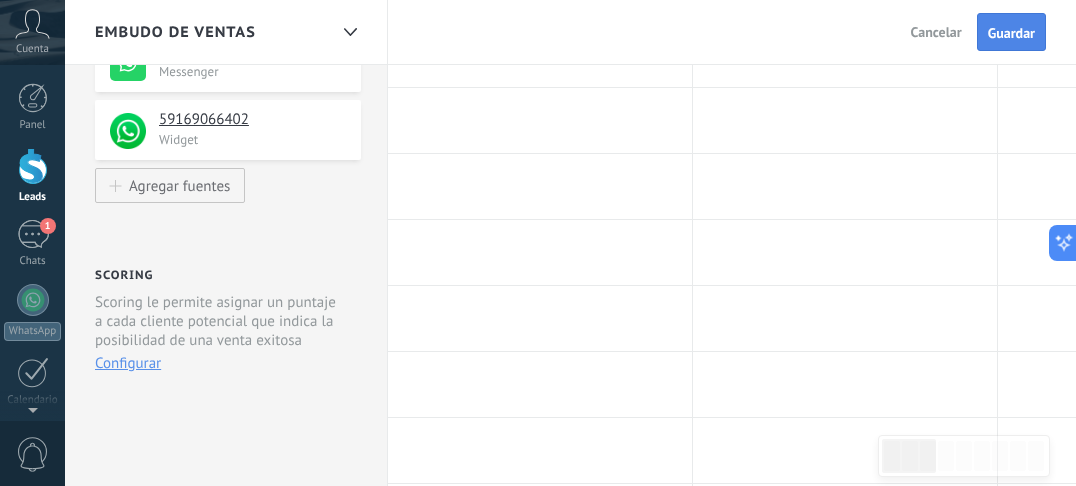click on "Guardar" at bounding box center (1011, 33) 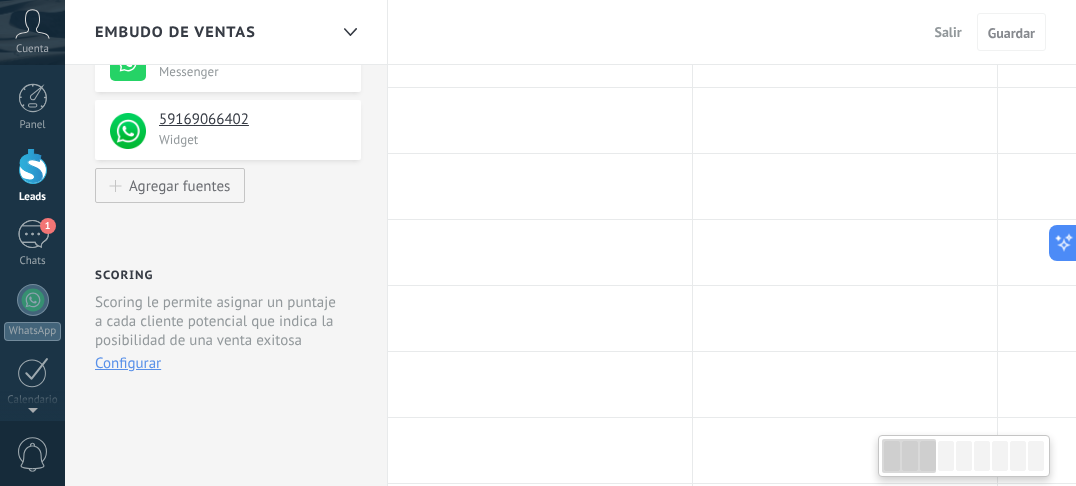 scroll, scrollTop: 0, scrollLeft: 0, axis: both 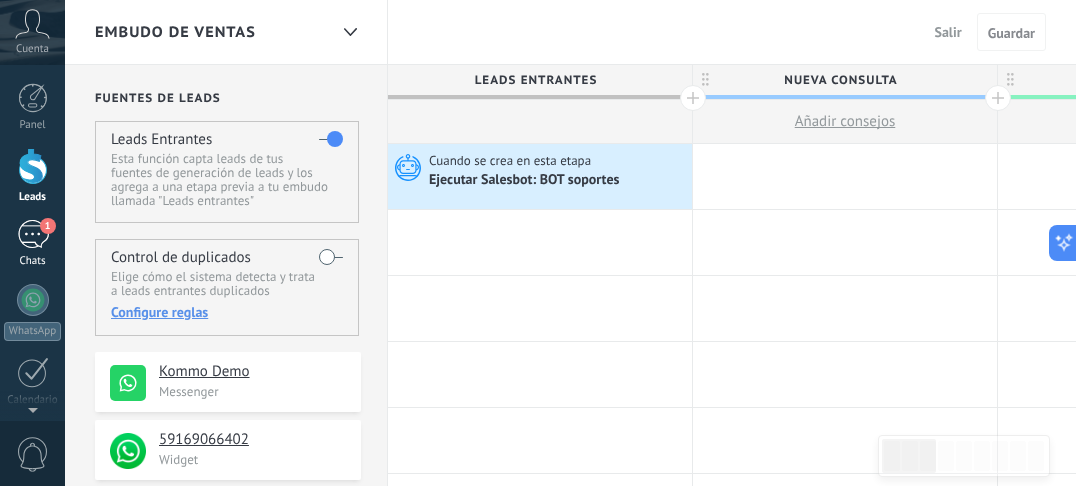click on "1" at bounding box center (33, 234) 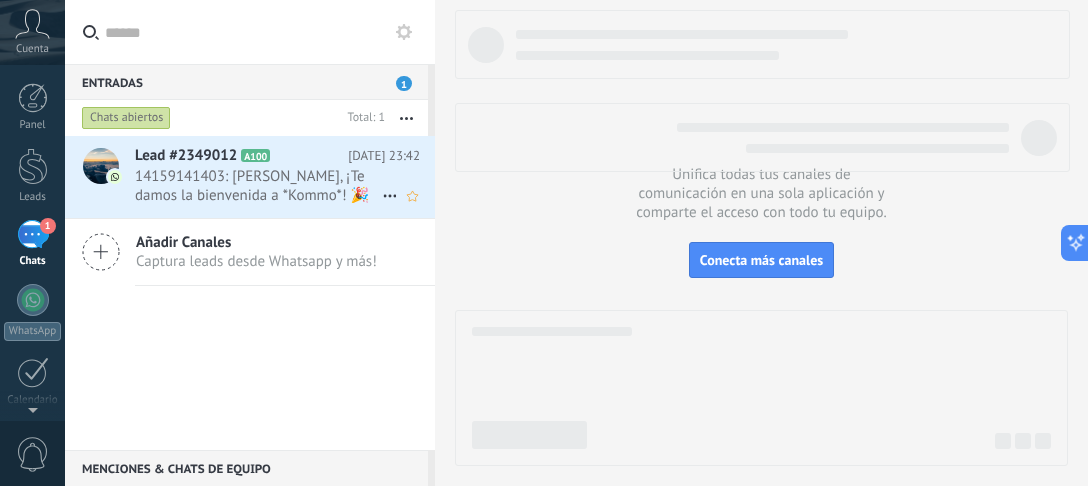 click on "14159141403: [PERSON_NAME],
¡Te damos la bienvenida a *Kommo*! 🎉
Estamos encantados de tenerte a bordo. Para comenzar..." at bounding box center [258, 186] 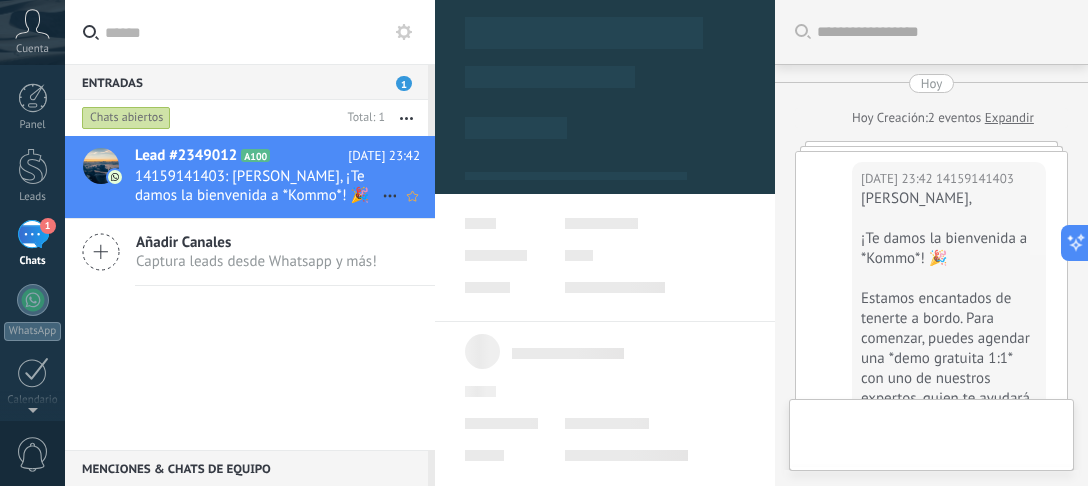 scroll, scrollTop: 178, scrollLeft: 0, axis: vertical 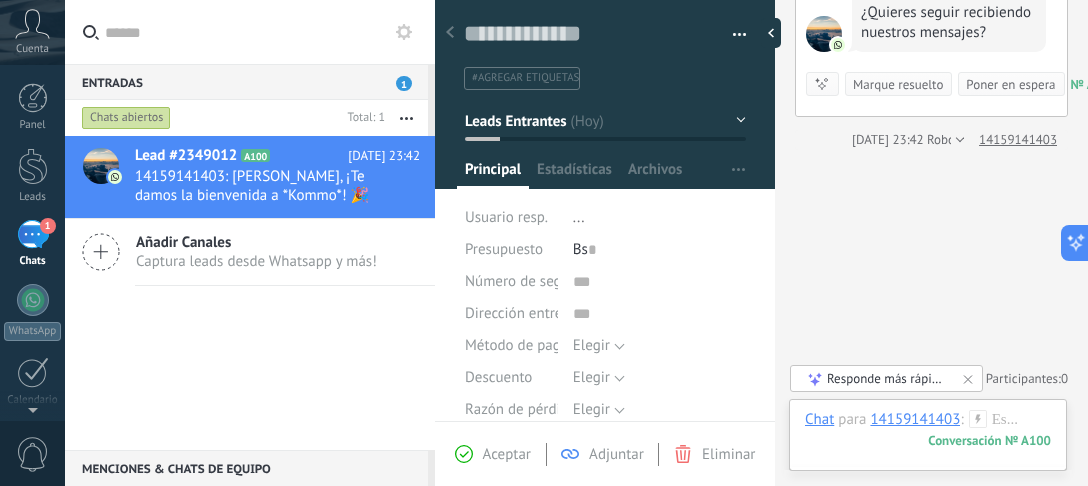 click on "Lead #2349012
A100
[DATE] 23:42
14159141403: [PERSON_NAME],
¡Te damos la bienvenida a *Kommo*! 🎉
Estamos encantados de tenerte a bordo. Para comenzar...
Añadir Canales
Captura leads desde Whatsapp y más!" at bounding box center (250, 293) 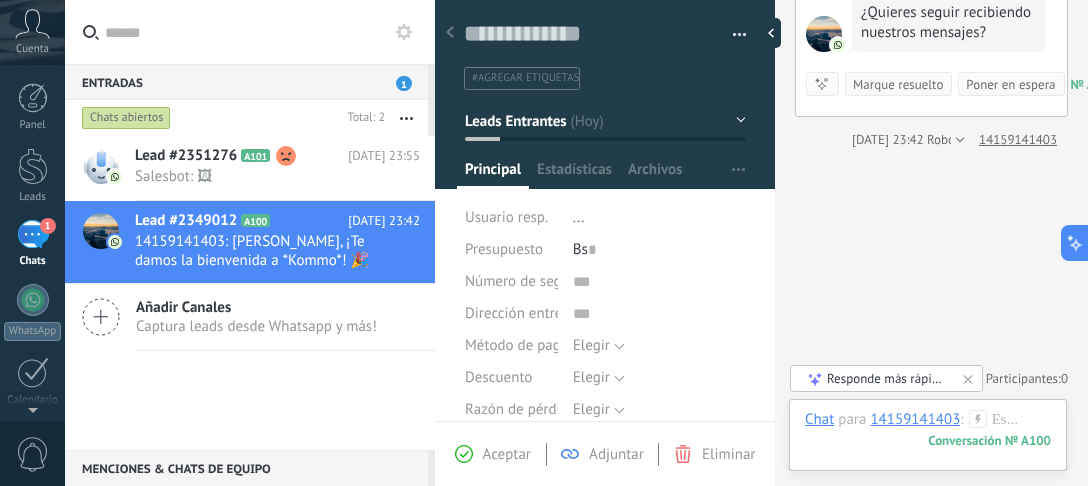 click on "Buscar Carga más [DATE] [DATE] Creación:  2  eventos   Expandir [DATE] 23:42 14159141403  [PERSON_NAME],   ¡Te damos la bienvenida a *Kommo*! 🎉   Estamos encantados de tenerte a bordo. Para comenzar, puedes agendar una *demo gratuita 1:1* con uno de nuestros expertos, quien te ayudará a personalizar Kommo según tus necesidades. 👇   También te enviaremos consejos e información útil para acompañarte en cada paso del camino. ¿Quieres seguir recibiendo nuestros mensajes? Conversación  № A100 Conversación № A100 Resumir Resumir Marque resuelto Poner en espera [DATE] 23:42 Robot  El valor del campo «Teléfono»  se establece en «[PHONE_NUMBER]» 14159141403 [DATE] 23:42 14159141403: [PERSON_NAME],
¡Te damos la bienvenida a *Kommo*! 🎉
Estamos encantados de tenerte a bordo. Para comenzar... Conversación № A100 No hay tareas.  Crear una Participantes:  0 Agregar usuario Bots:  0" at bounding box center [931, -30] 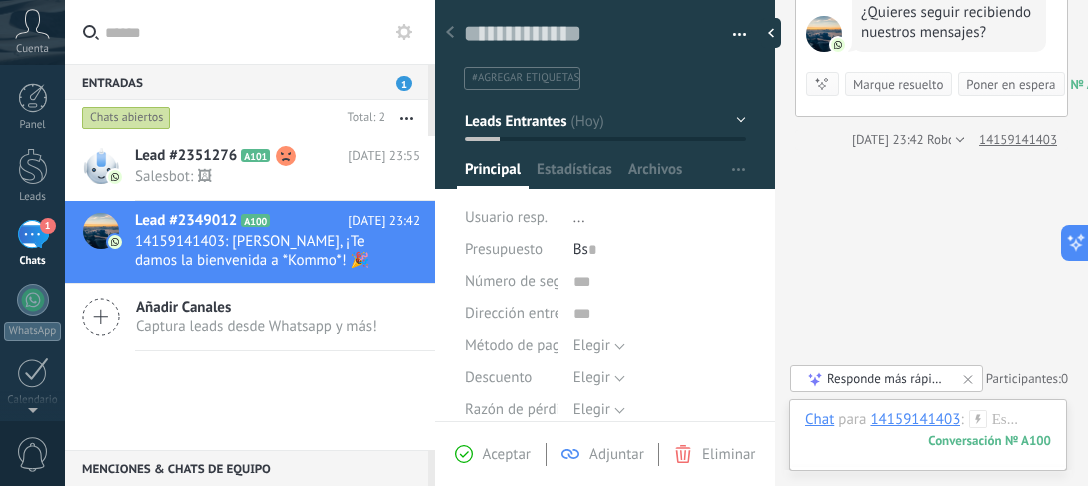 click on "Buscar Carga más [DATE] [DATE] Creación:  2  eventos   Expandir [DATE] 23:42 14159141403  [PERSON_NAME],   ¡Te damos la bienvenida a *Kommo*! 🎉   Estamos encantados de tenerte a bordo. Para comenzar, puedes agendar una *demo gratuita 1:1* con uno de nuestros expertos, quien te ayudará a personalizar Kommo según tus necesidades. 👇   También te enviaremos consejos e información útil para acompañarte en cada paso del camino. ¿Quieres seguir recibiendo nuestros mensajes? Conversación  № A100 Conversación № A100 Resumir Resumir Marque resuelto Poner en espera [DATE] 23:42 Robot  El valor del campo «Teléfono»  se establece en «[PHONE_NUMBER]» 14159141403 [DATE] 23:42 14159141403: [PERSON_NAME],
¡Te damos la bienvenida a *Kommo*! 🎉
Estamos encantados de tenerte a bordo. Para comenzar... Conversación № A100 No hay tareas.  Crear una Participantes:  0 Agregar usuario Bots:  0" at bounding box center [931, -30] 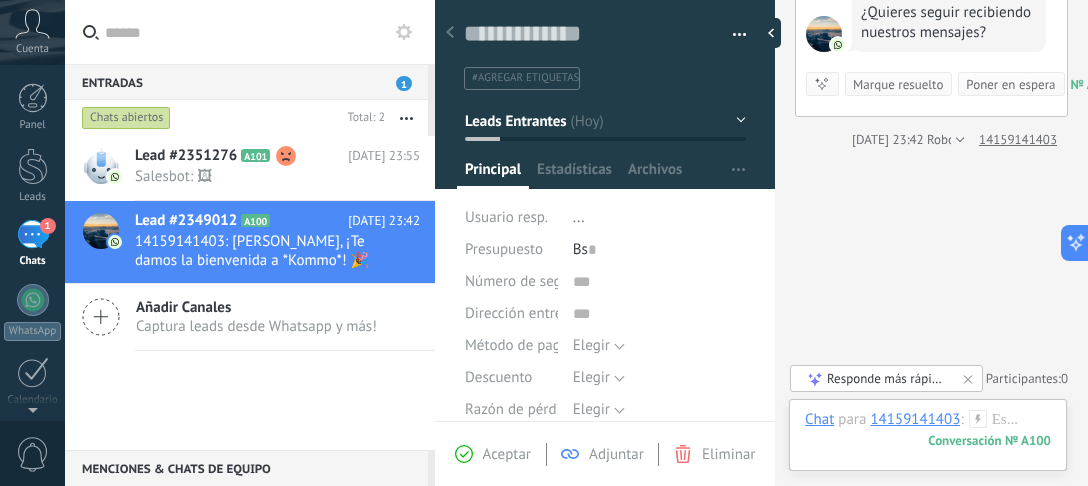 click at bounding box center (450, 33) 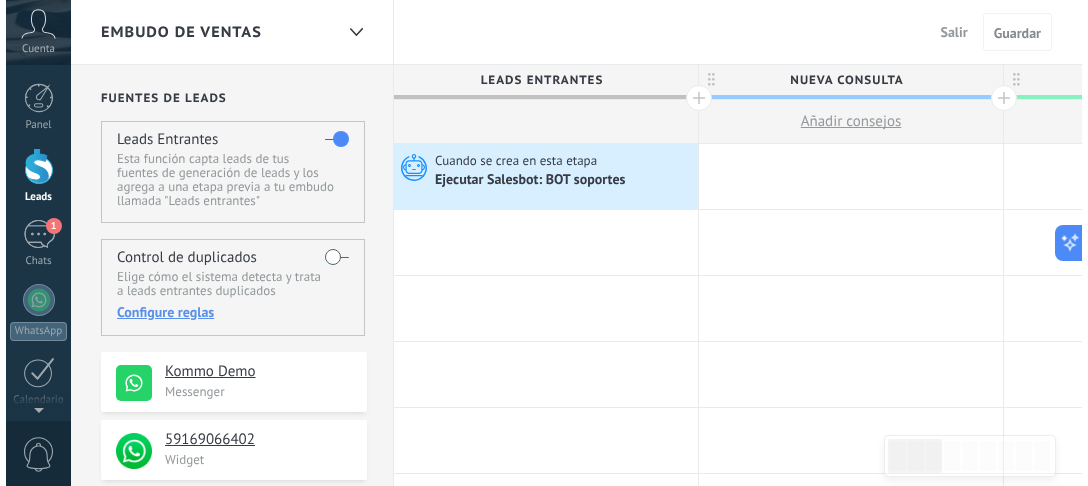 scroll, scrollTop: 106, scrollLeft: 0, axis: vertical 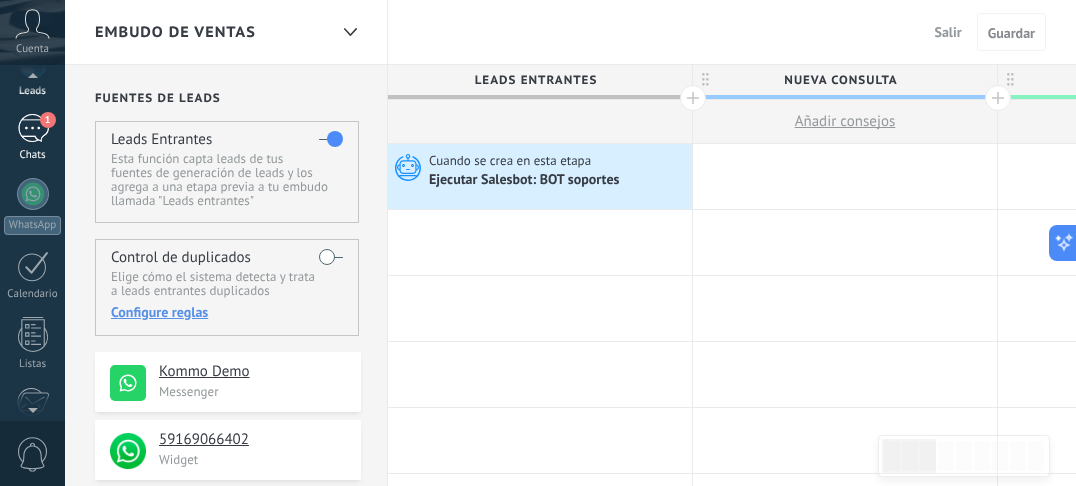 click on "1
Chats" at bounding box center (32, 138) 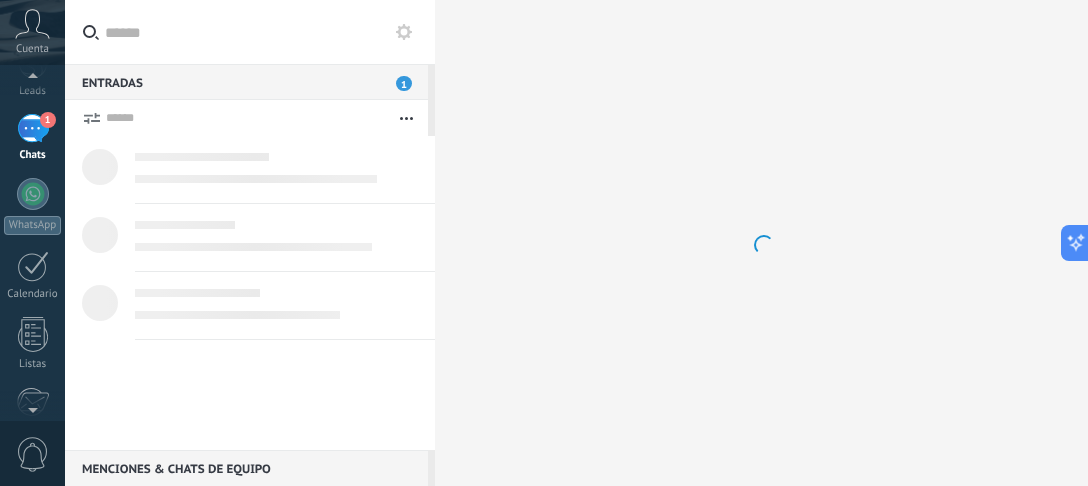 scroll, scrollTop: 0, scrollLeft: 0, axis: both 